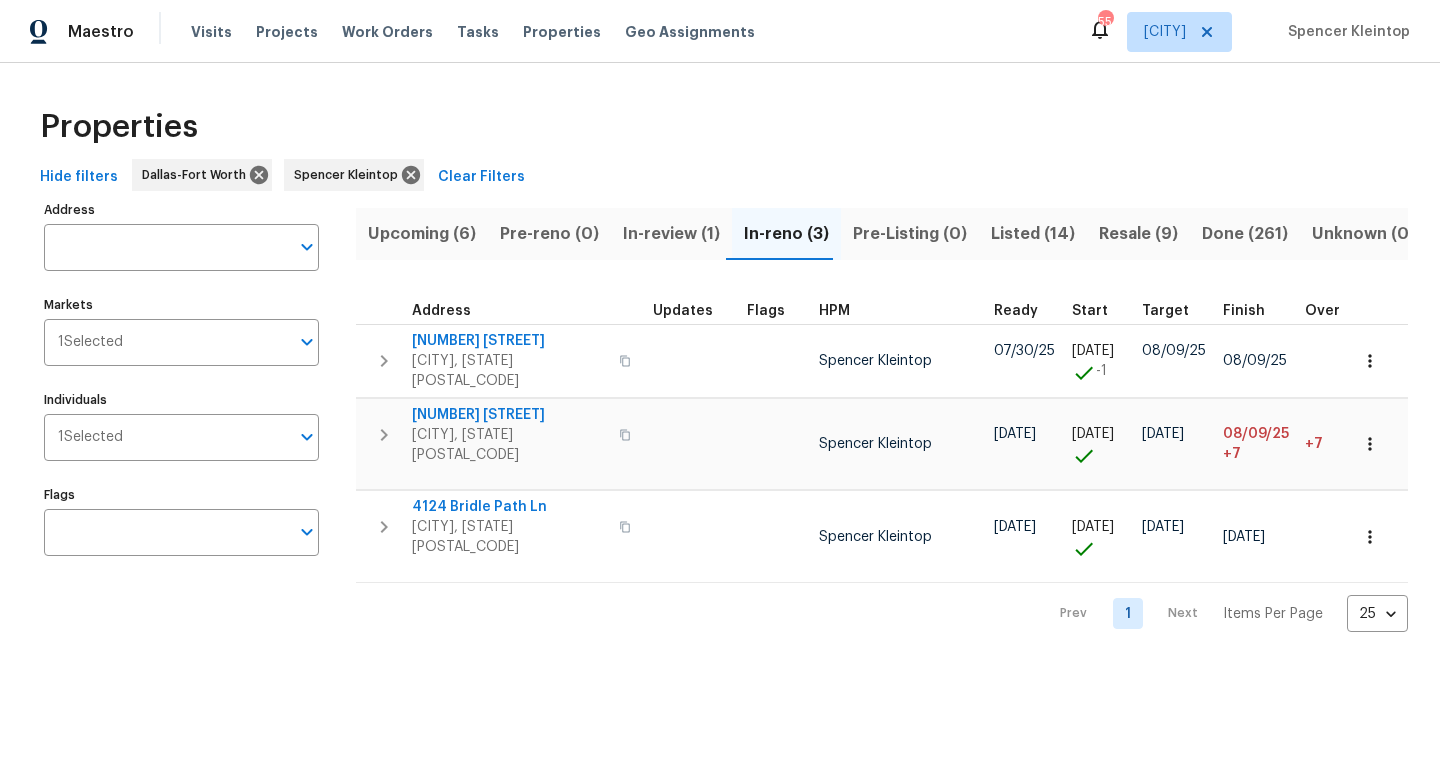 scroll, scrollTop: 0, scrollLeft: 0, axis: both 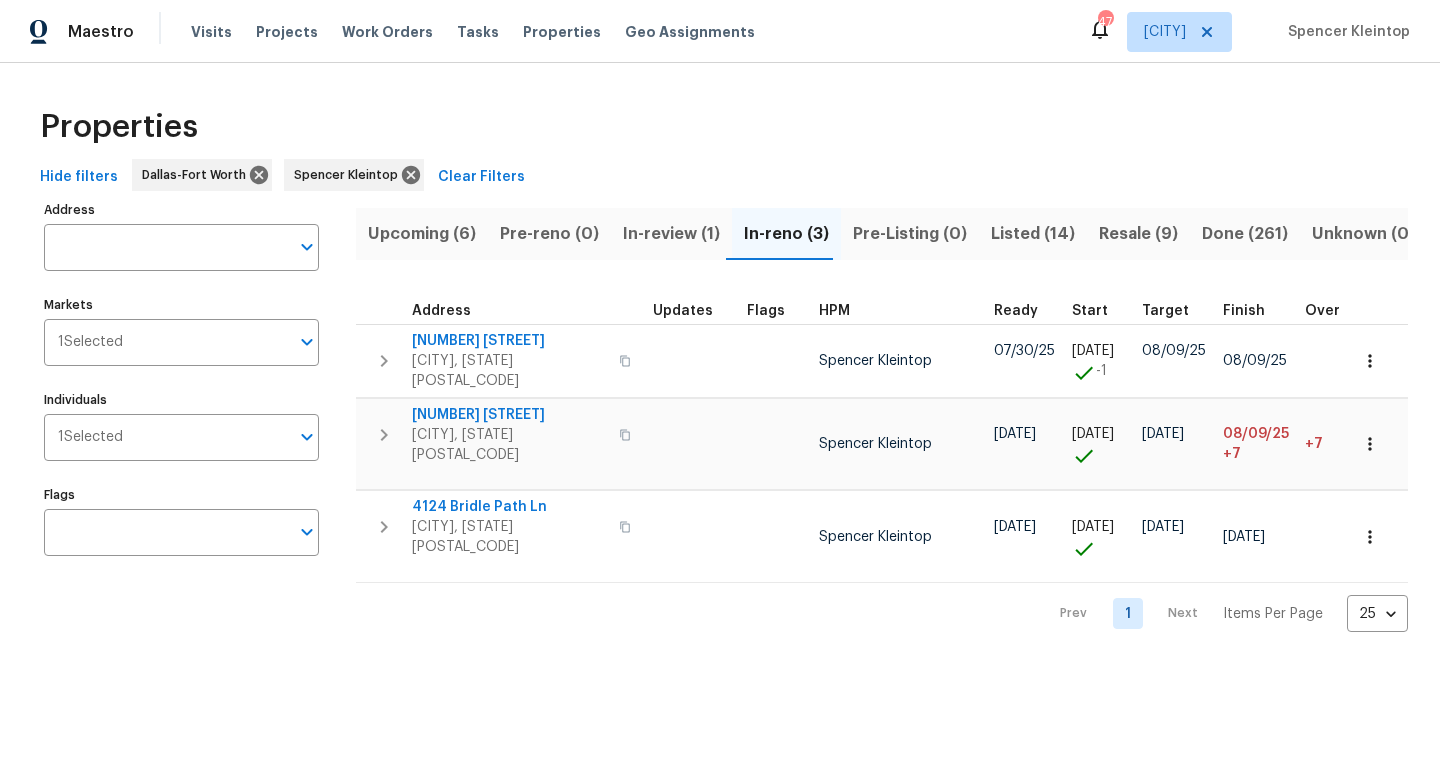 click on "Resale (9)" at bounding box center [1138, 234] 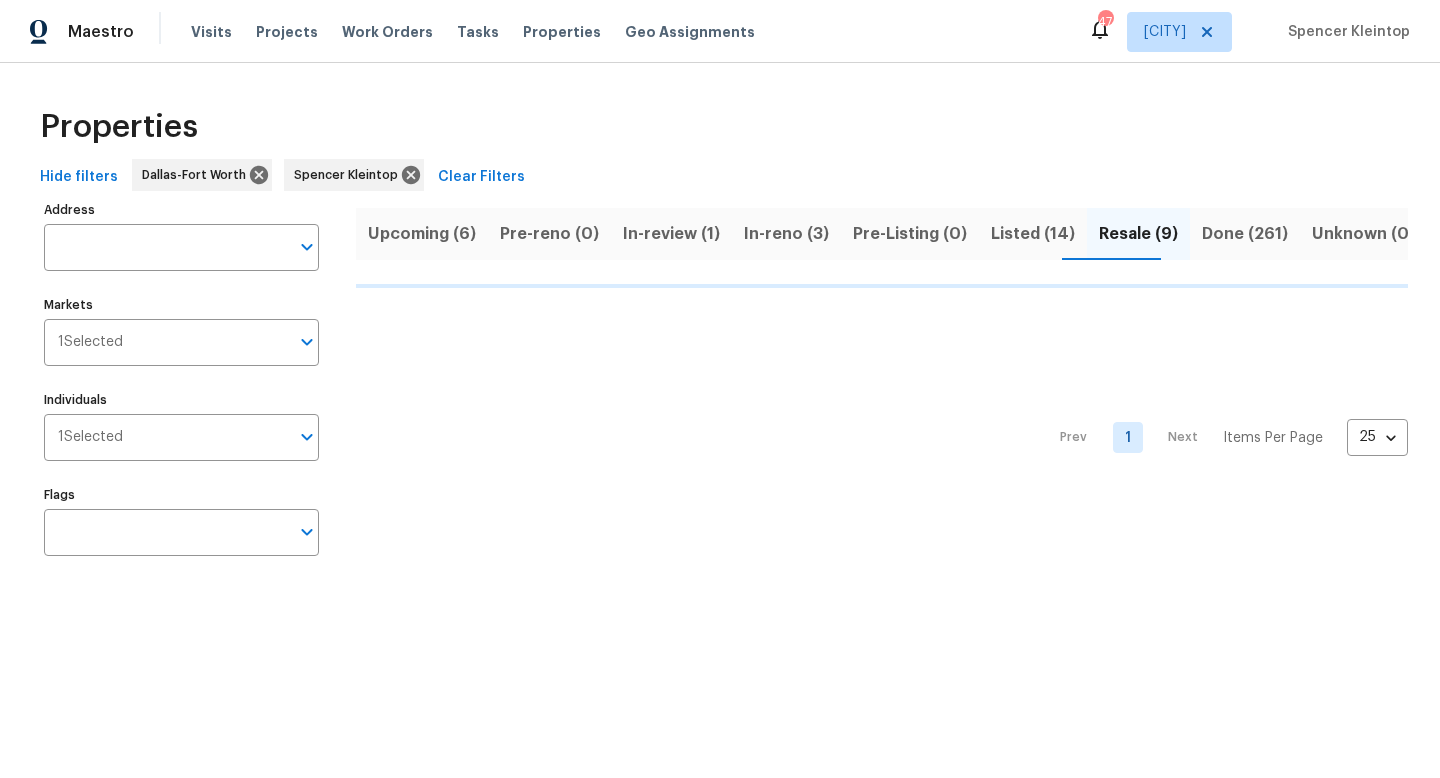 scroll, scrollTop: 0, scrollLeft: 0, axis: both 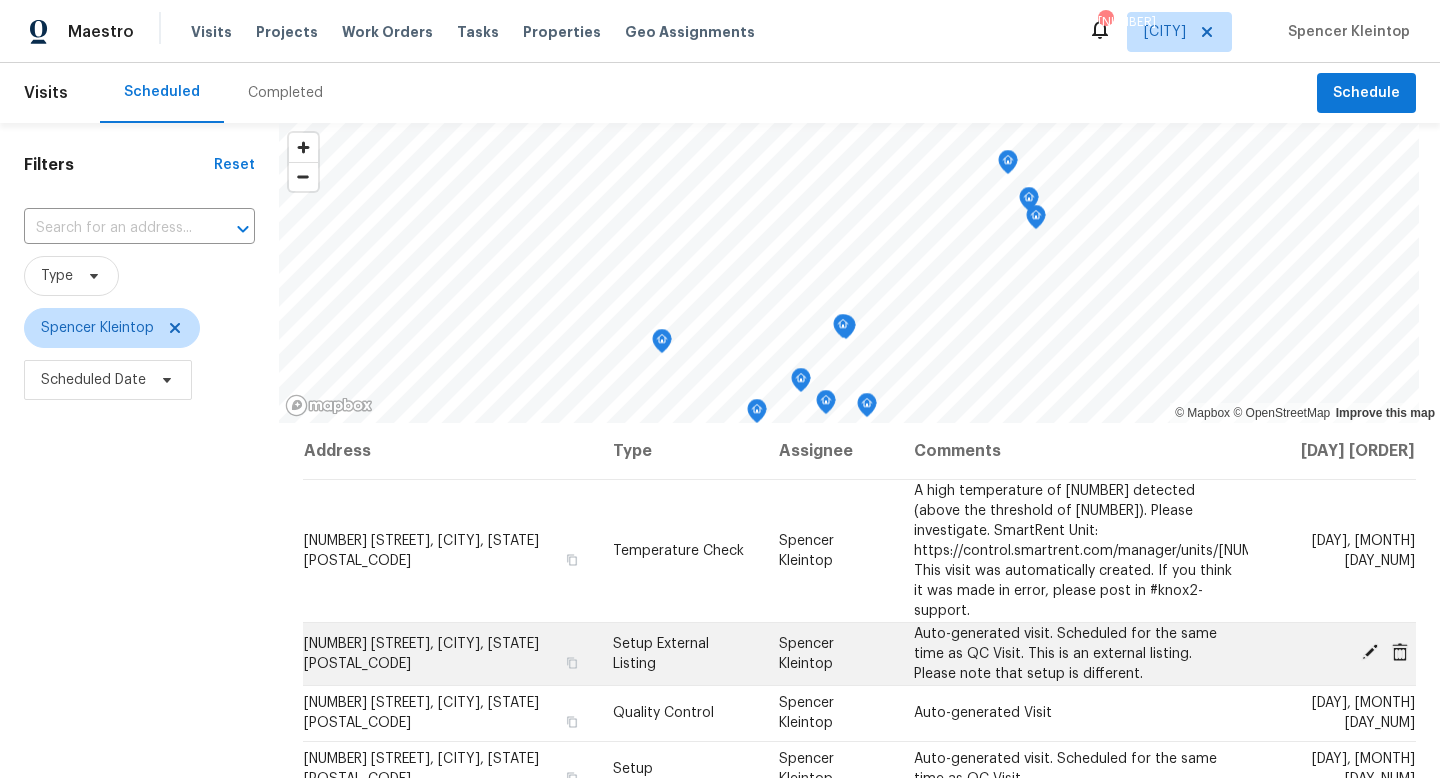 click 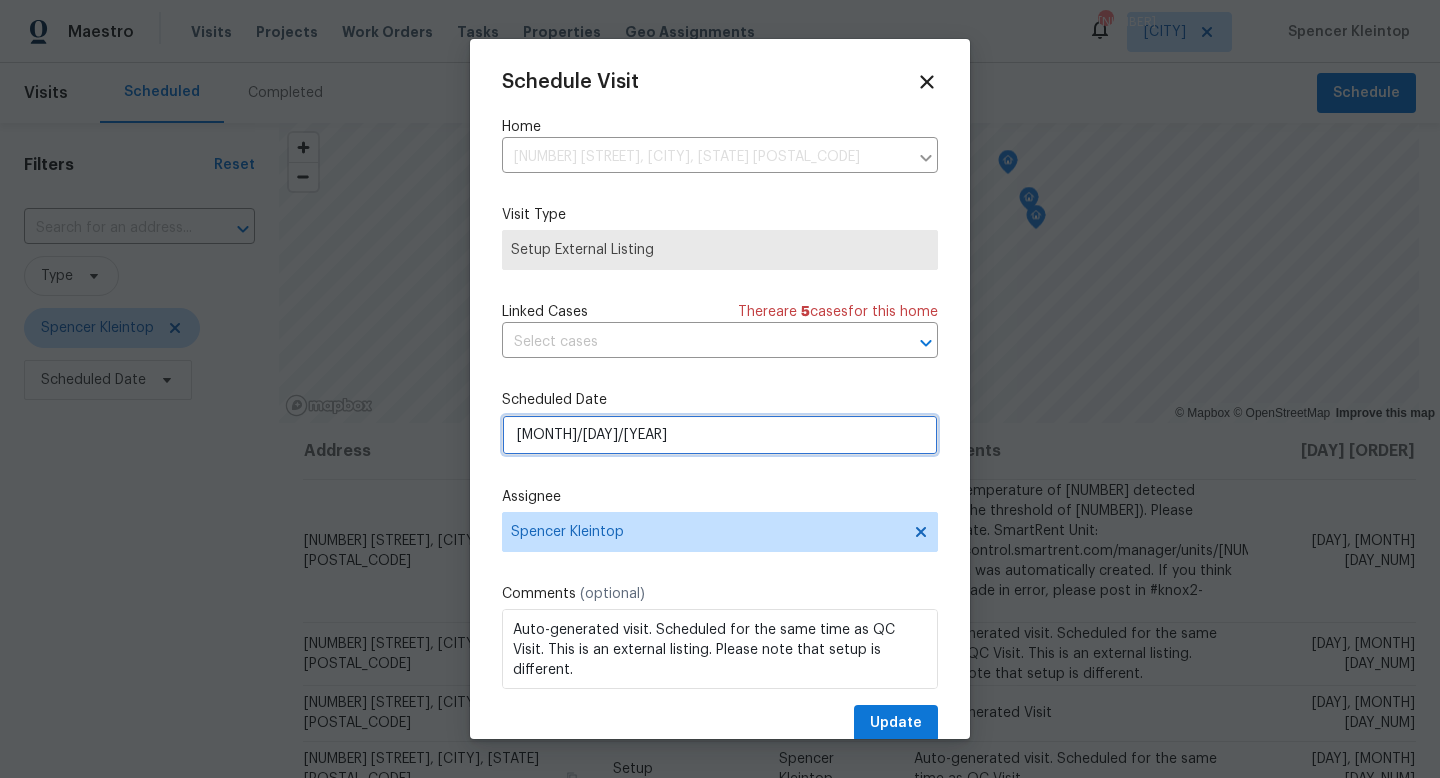 click on "8/8/2025" at bounding box center [720, 435] 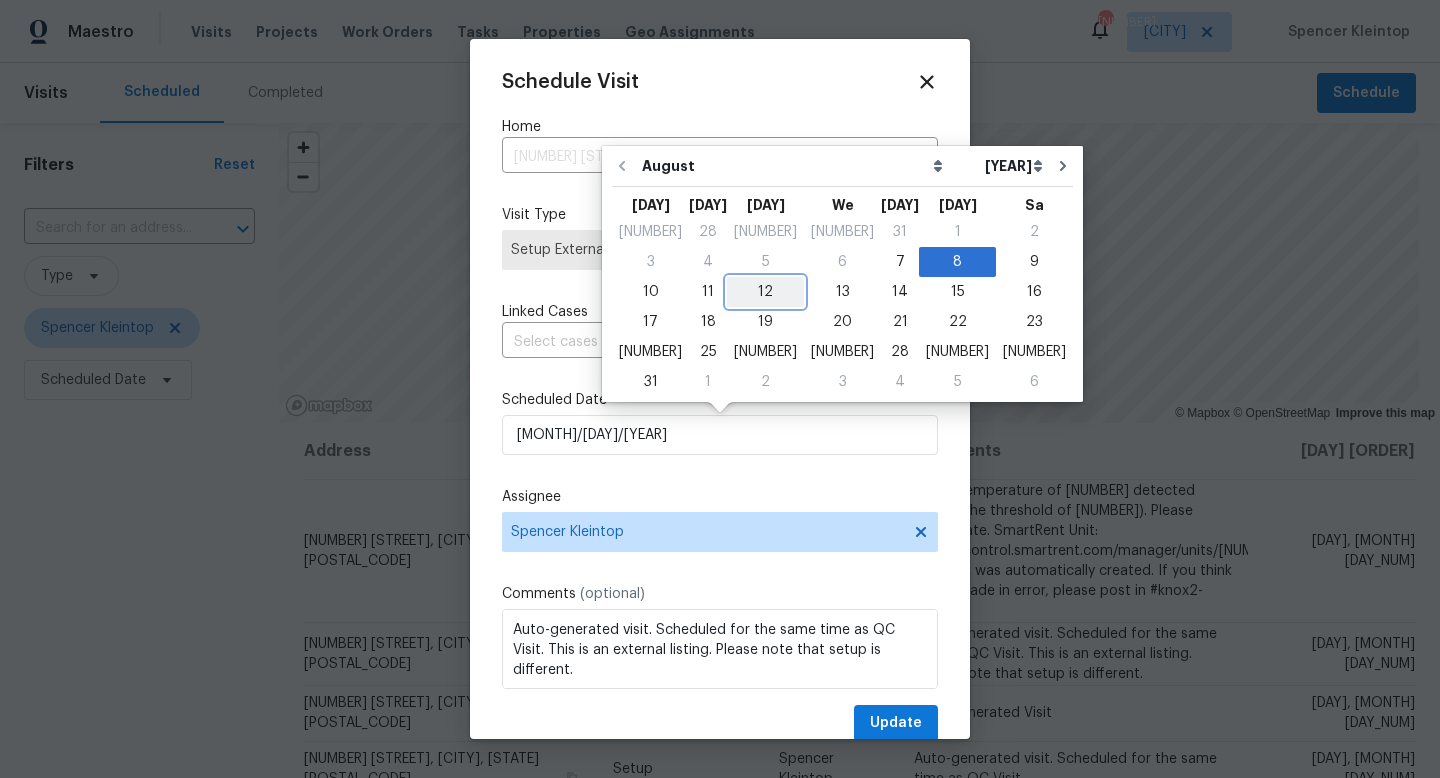 click on "12" at bounding box center [765, 292] 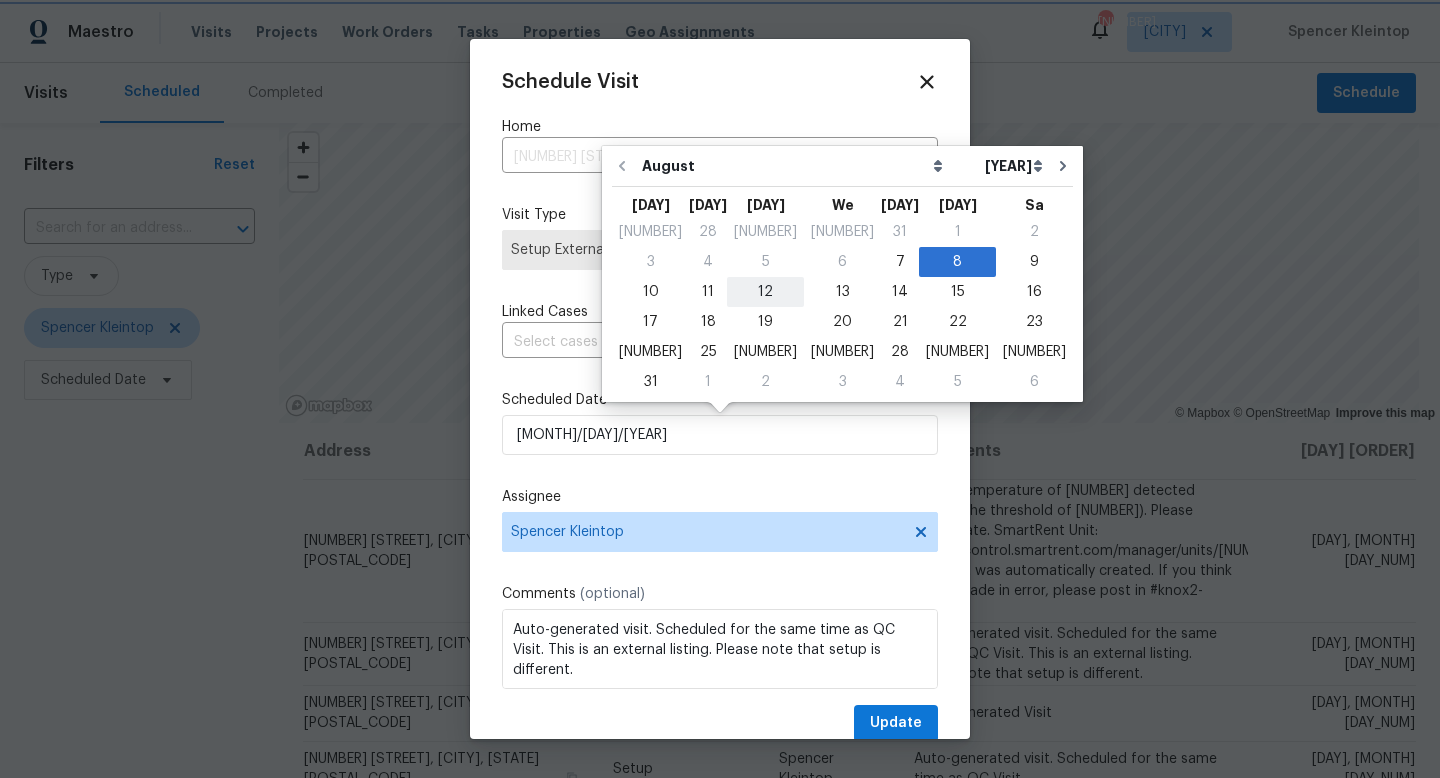 type on "8/12/2025" 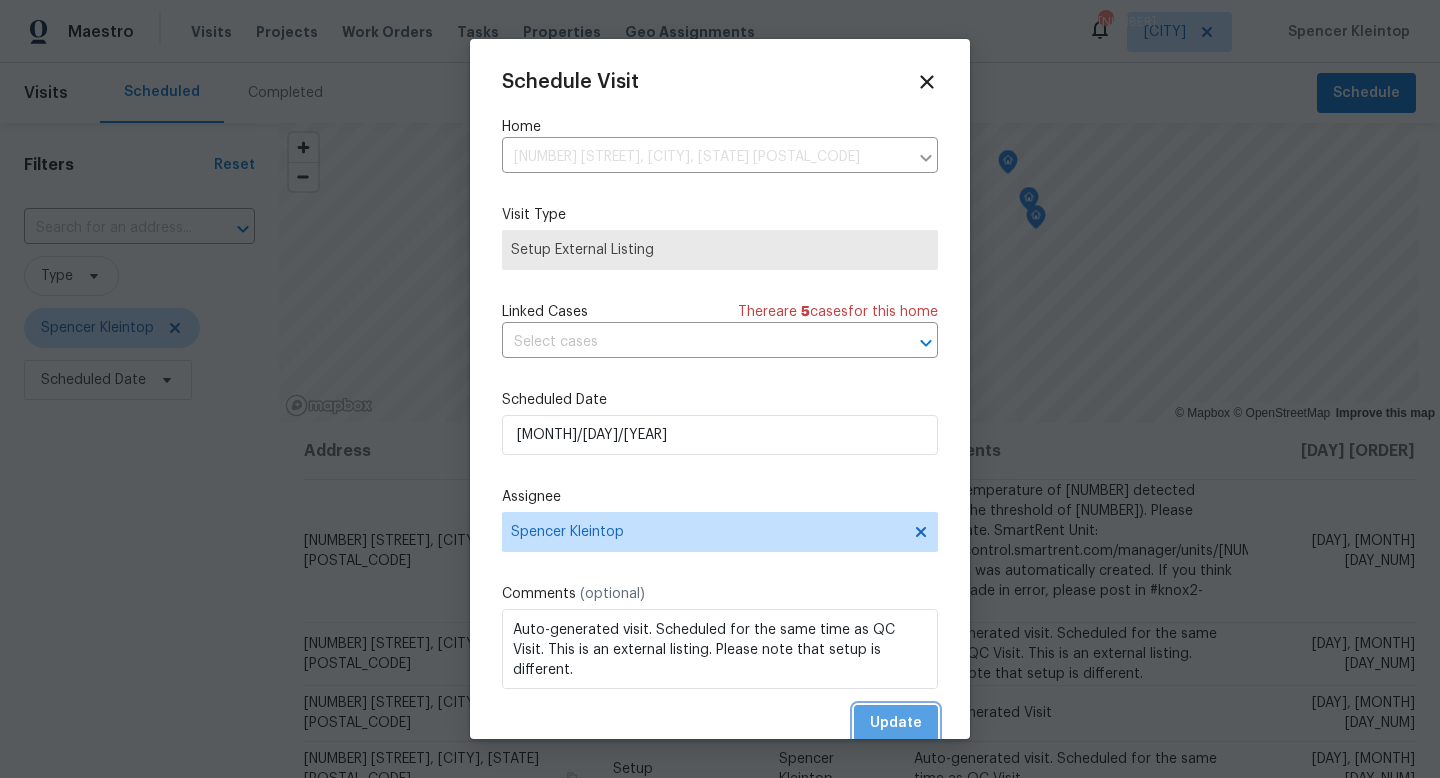 click on "Update" at bounding box center (896, 723) 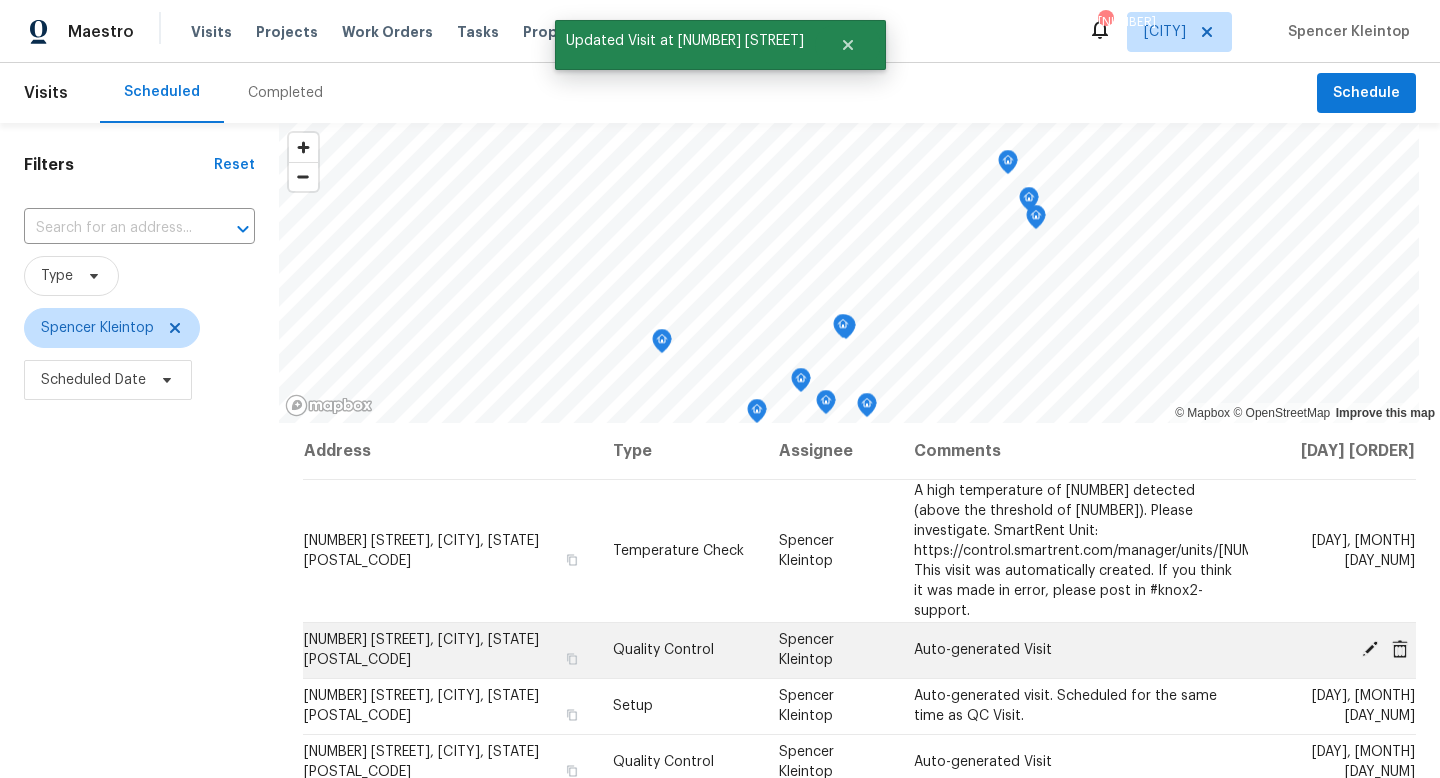 click 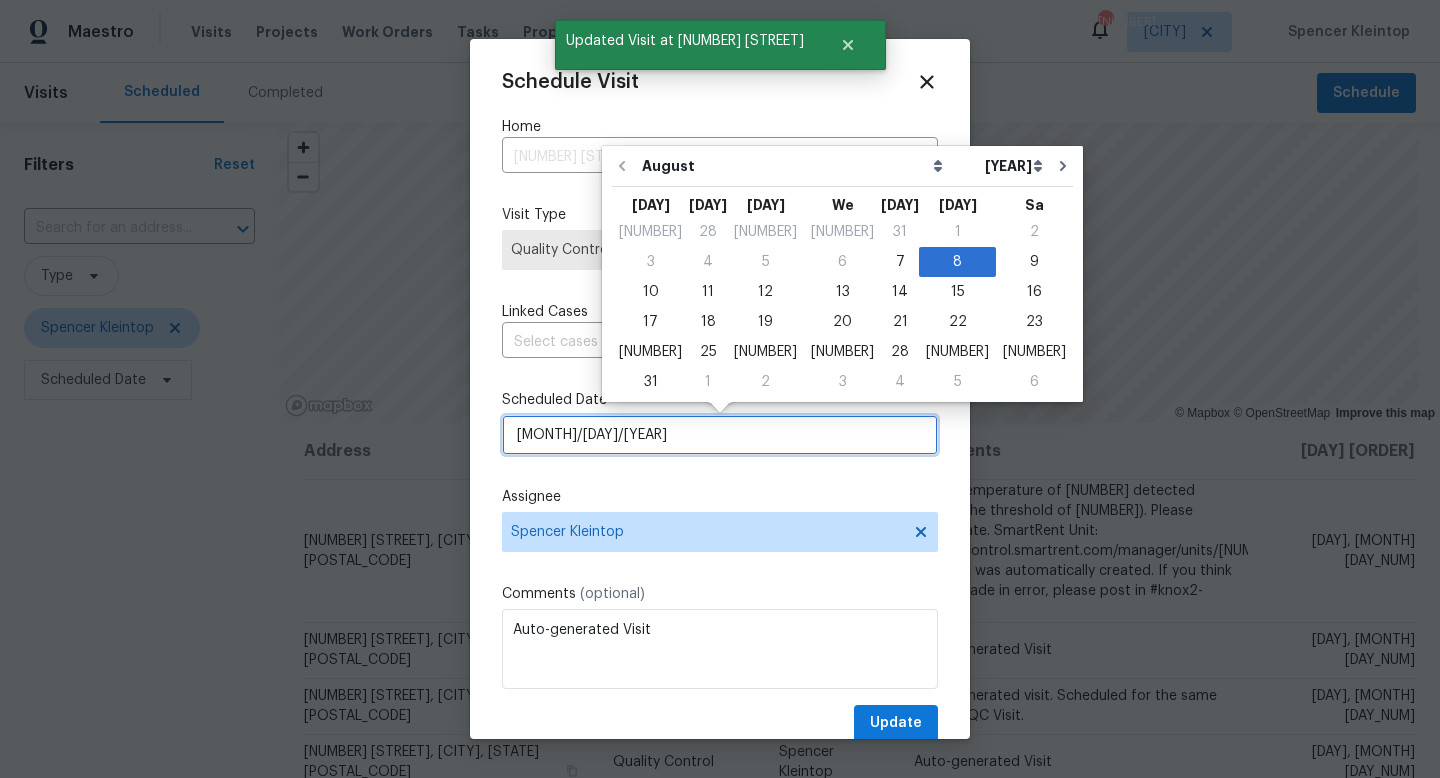 click on "8/8/2025" at bounding box center (720, 435) 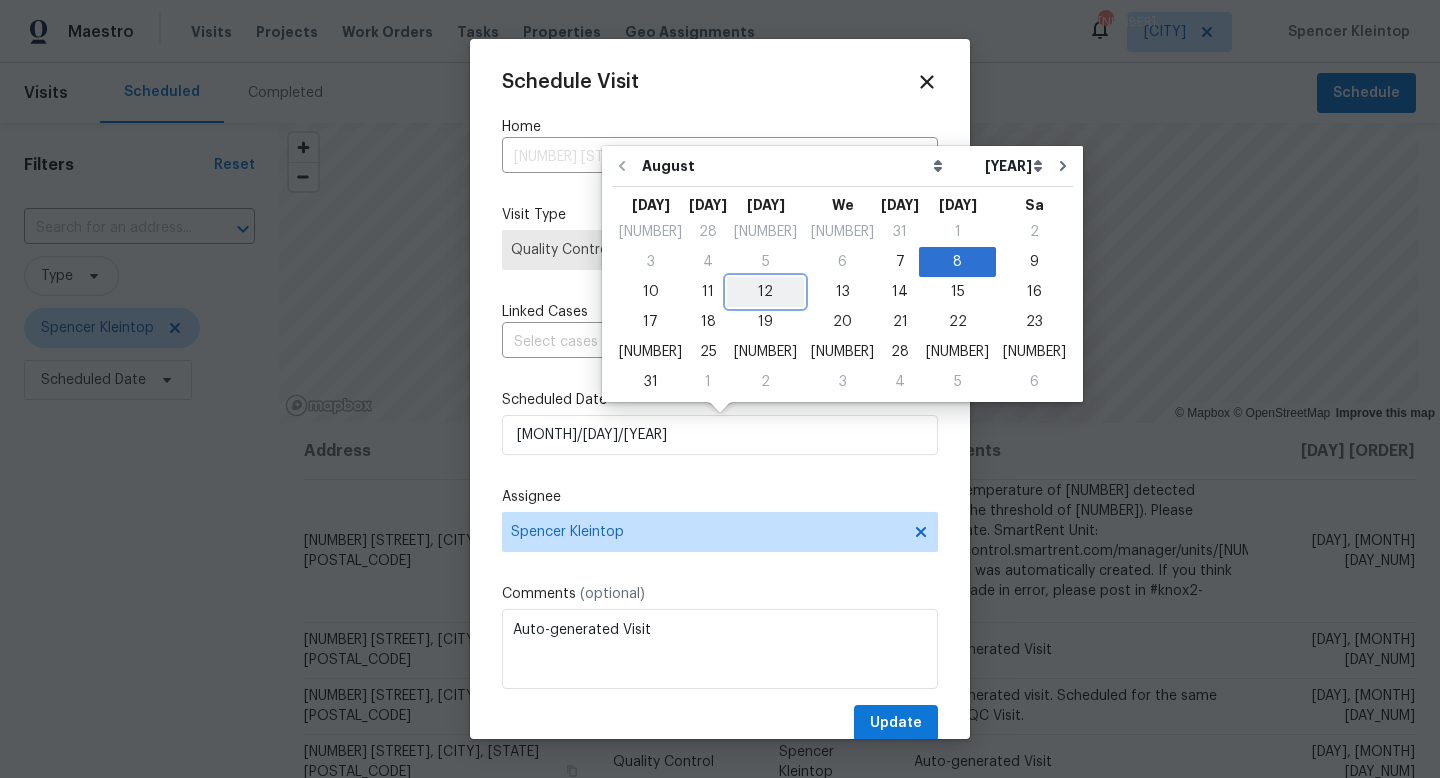 click on "12" at bounding box center [765, 292] 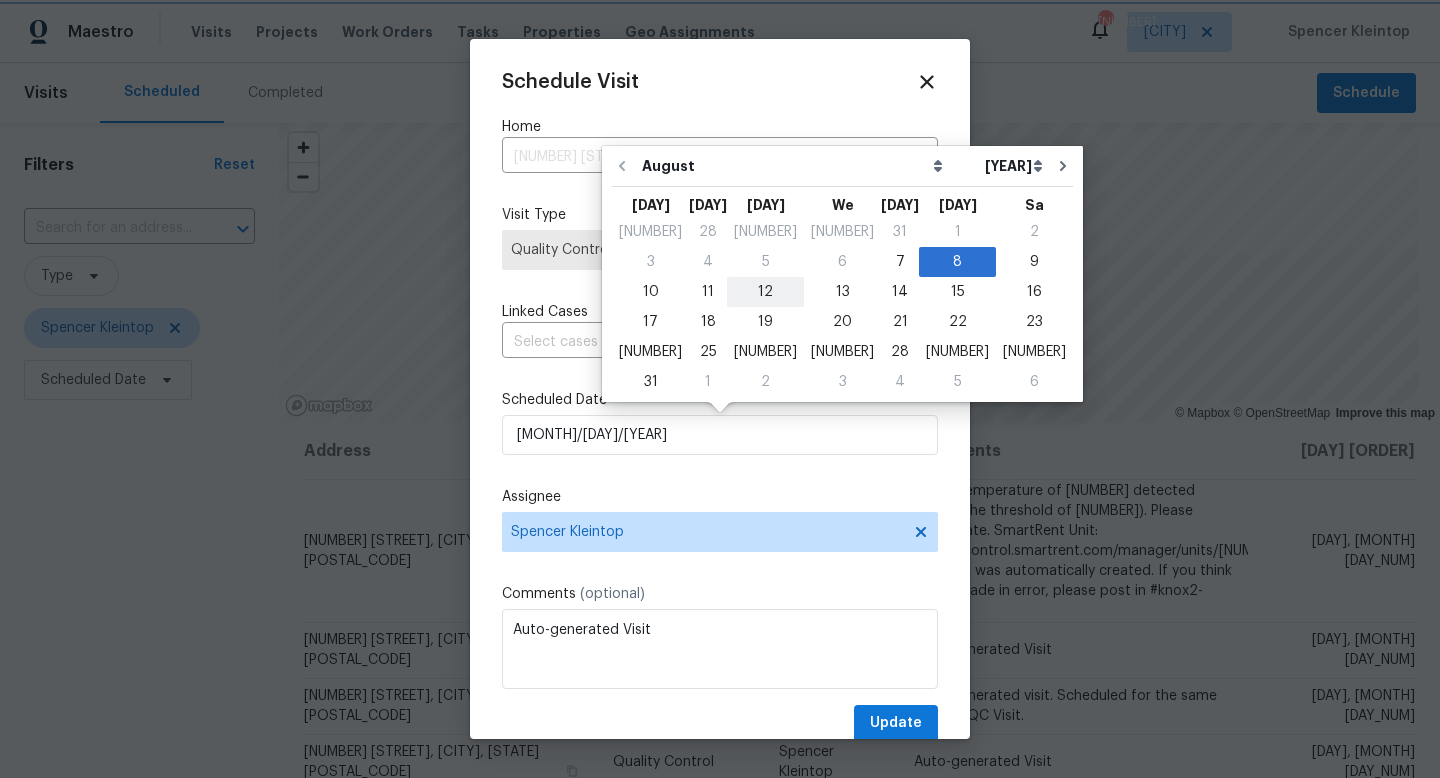 type on "[DATE]" 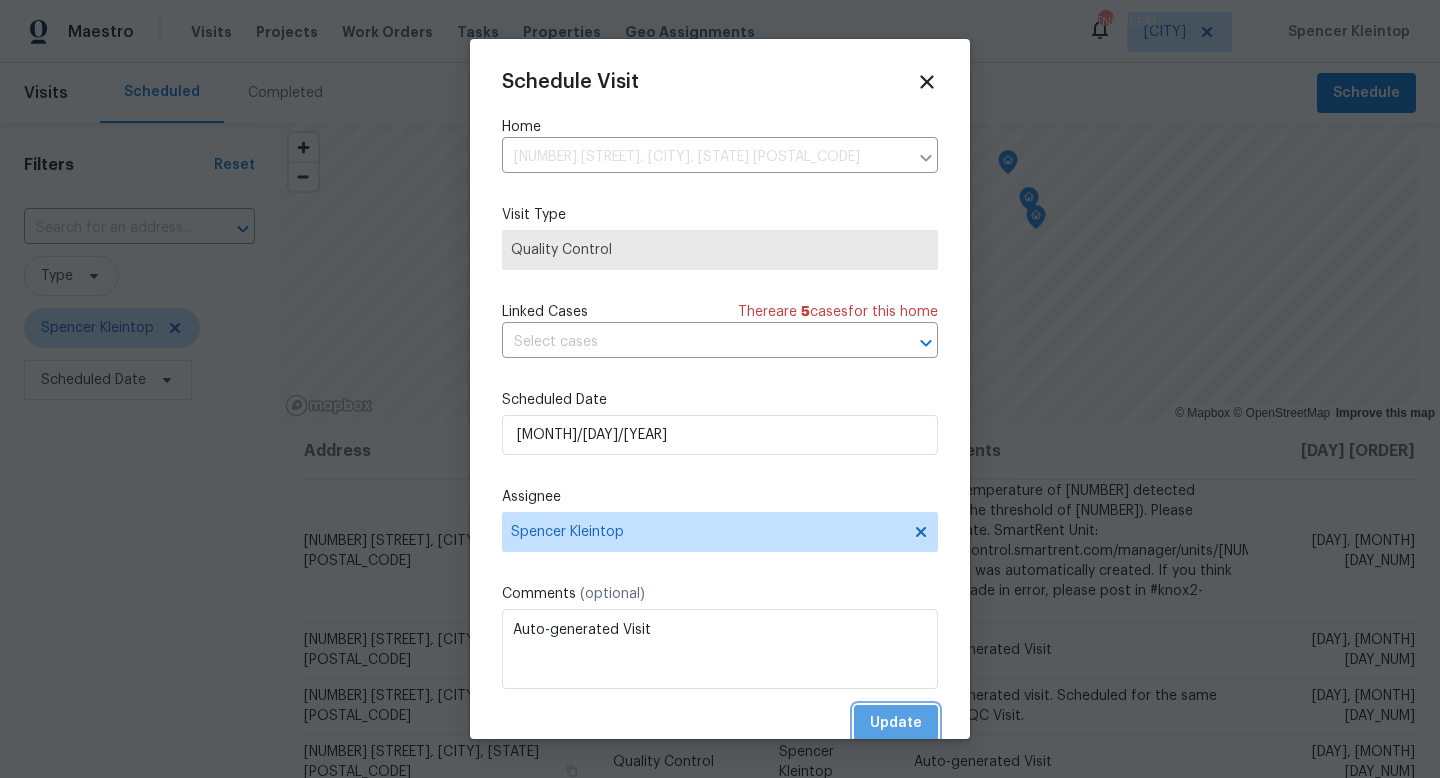 click on "Update" at bounding box center (896, 723) 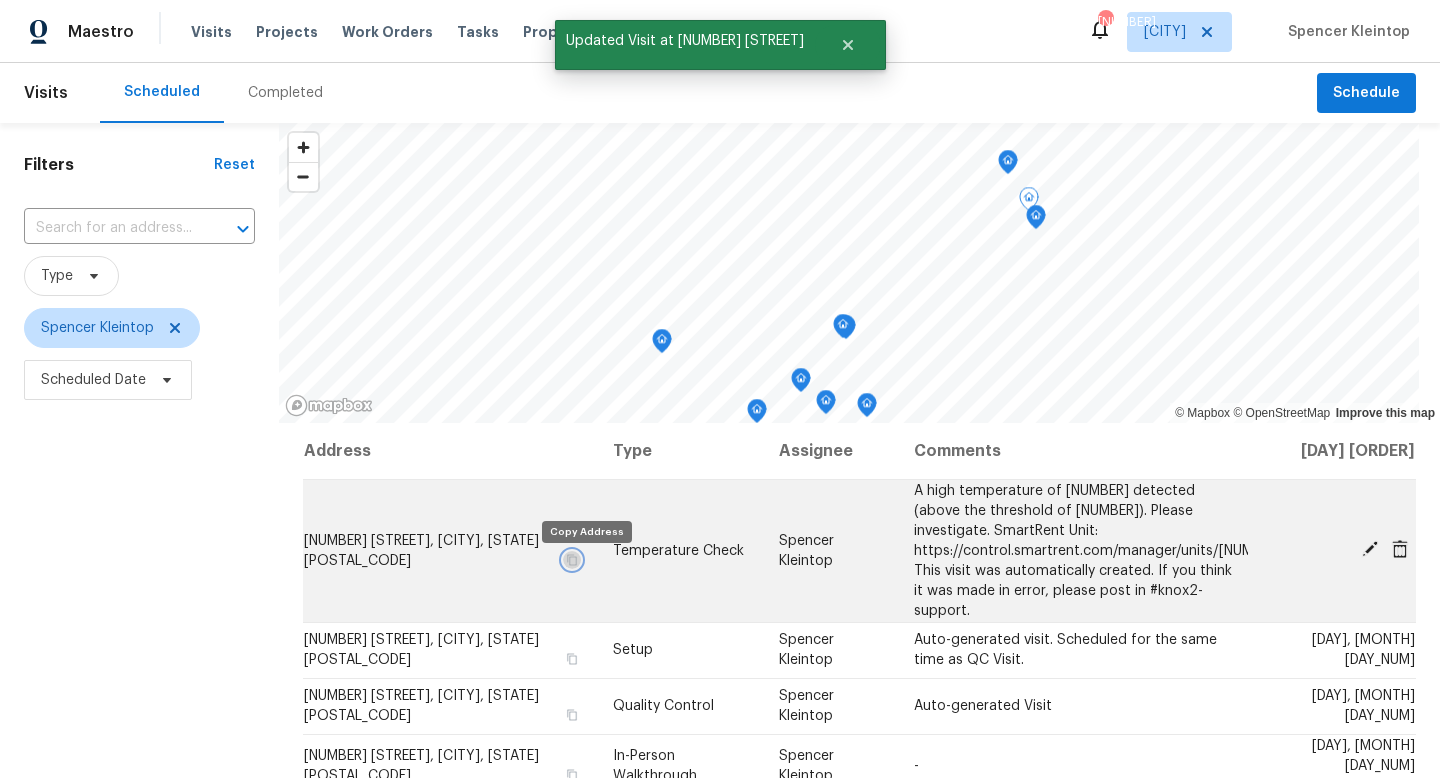click 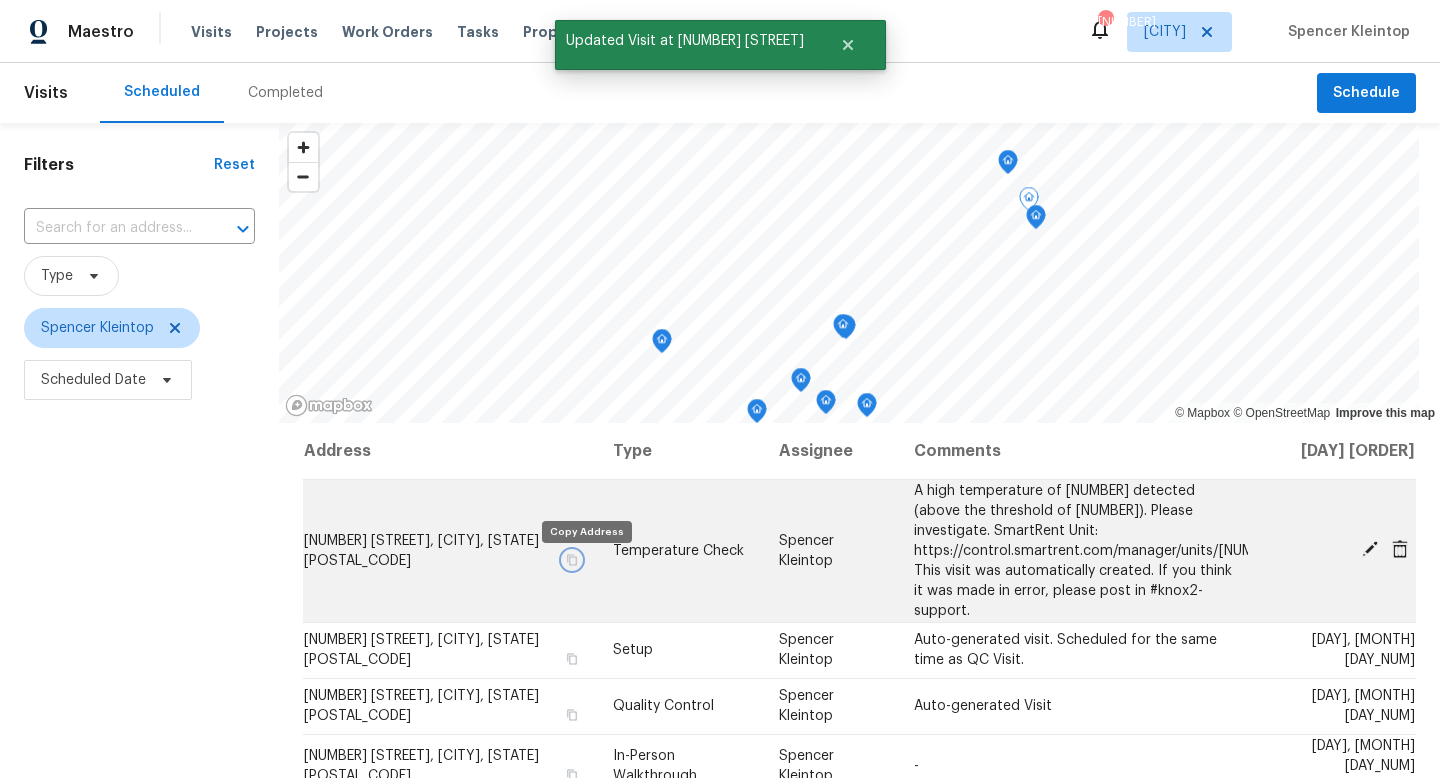 type 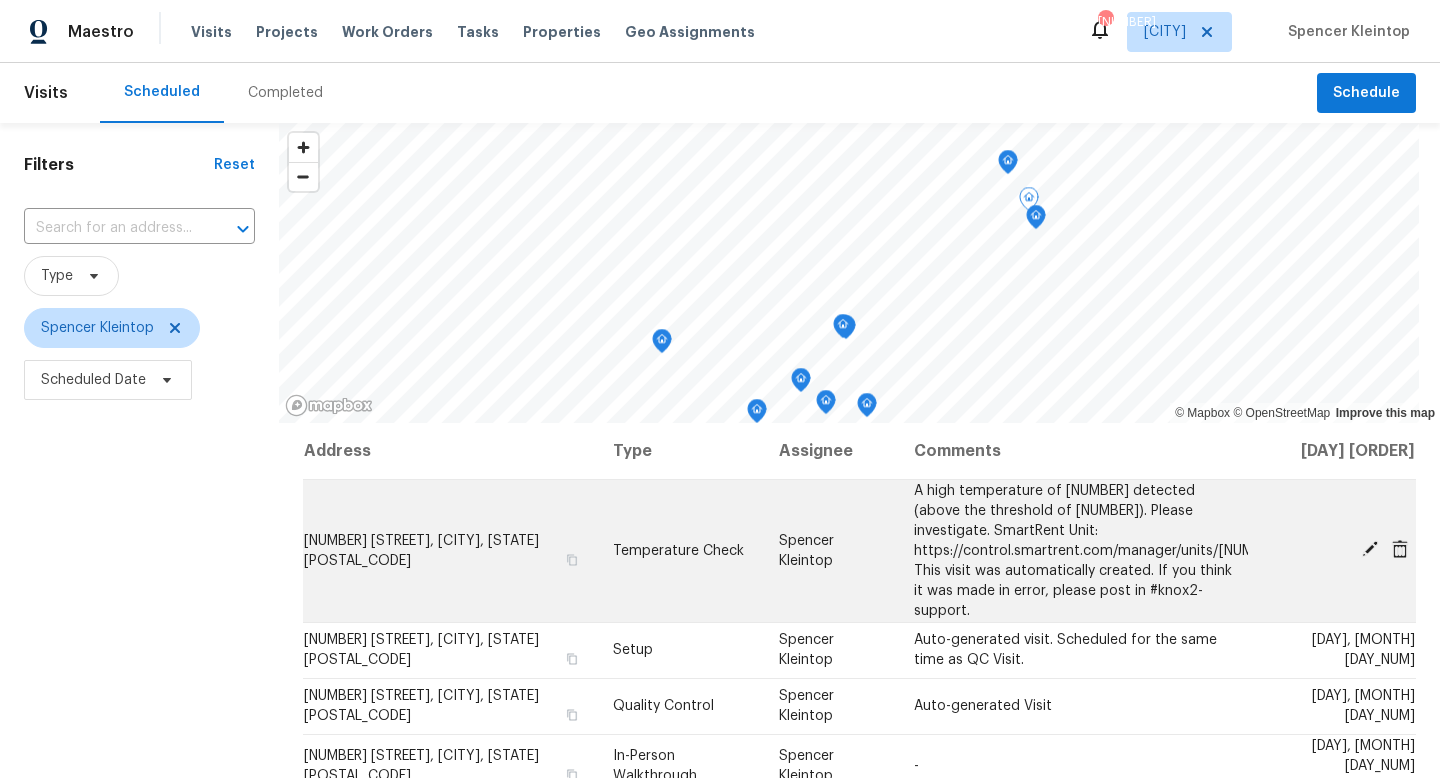 click 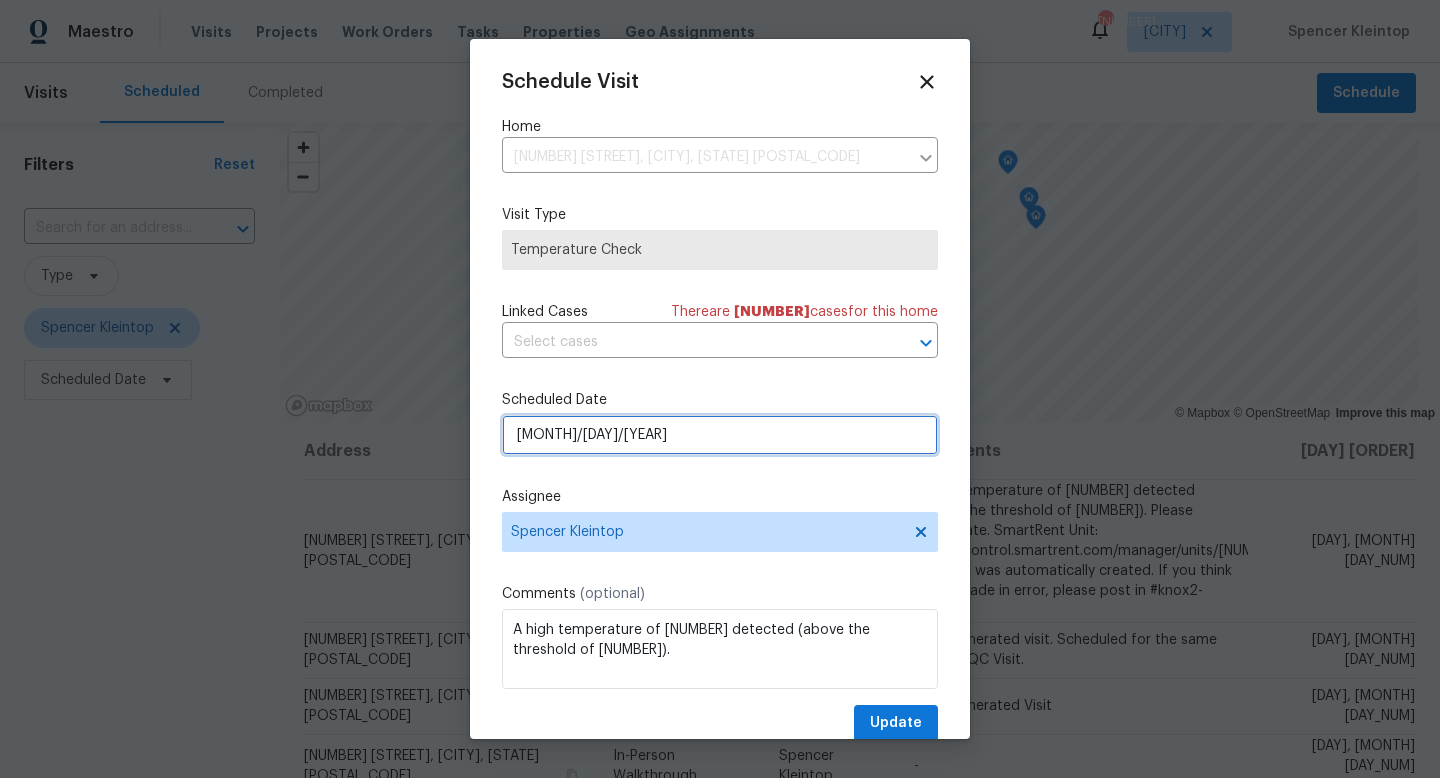 click on "8/8/2025" at bounding box center (720, 435) 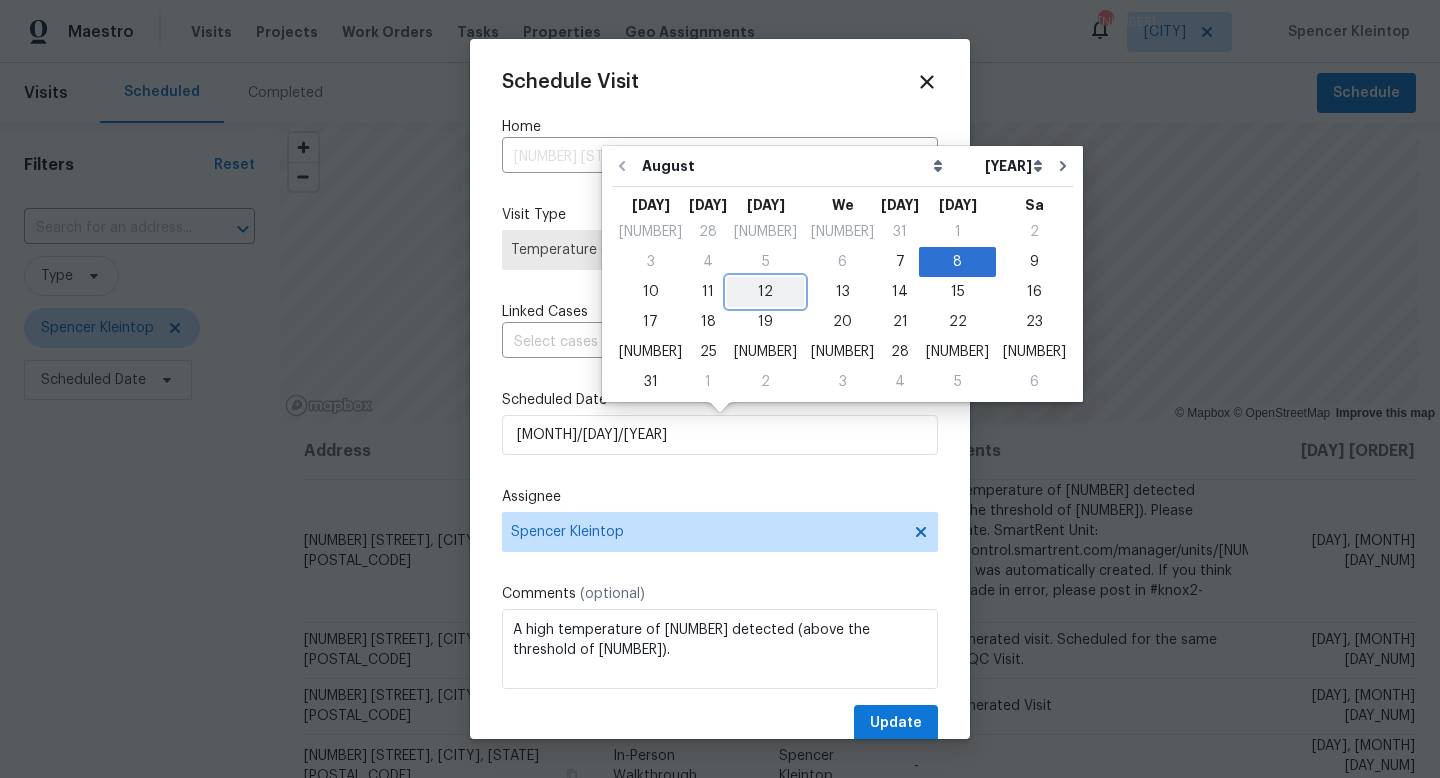click on "12" at bounding box center (765, 292) 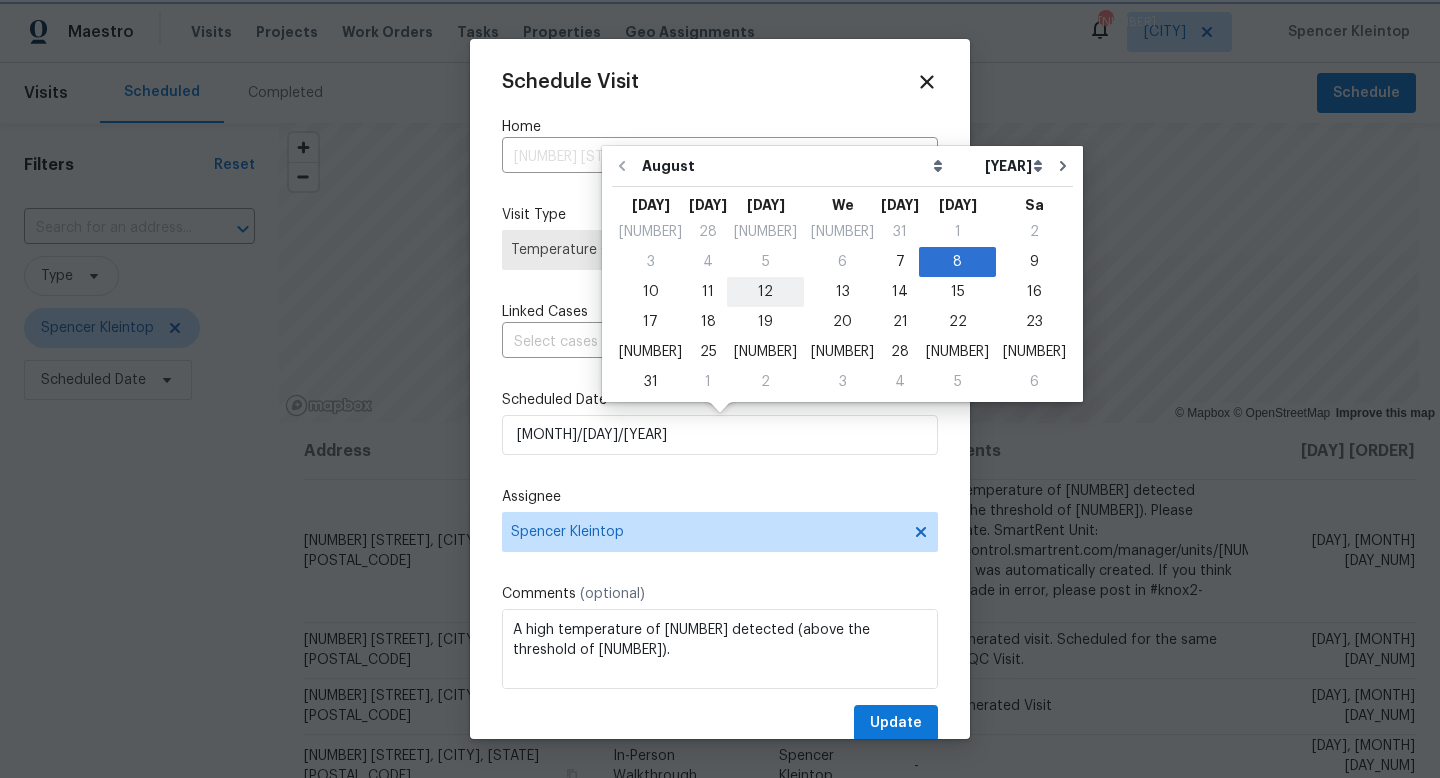 type on "[DATE]" 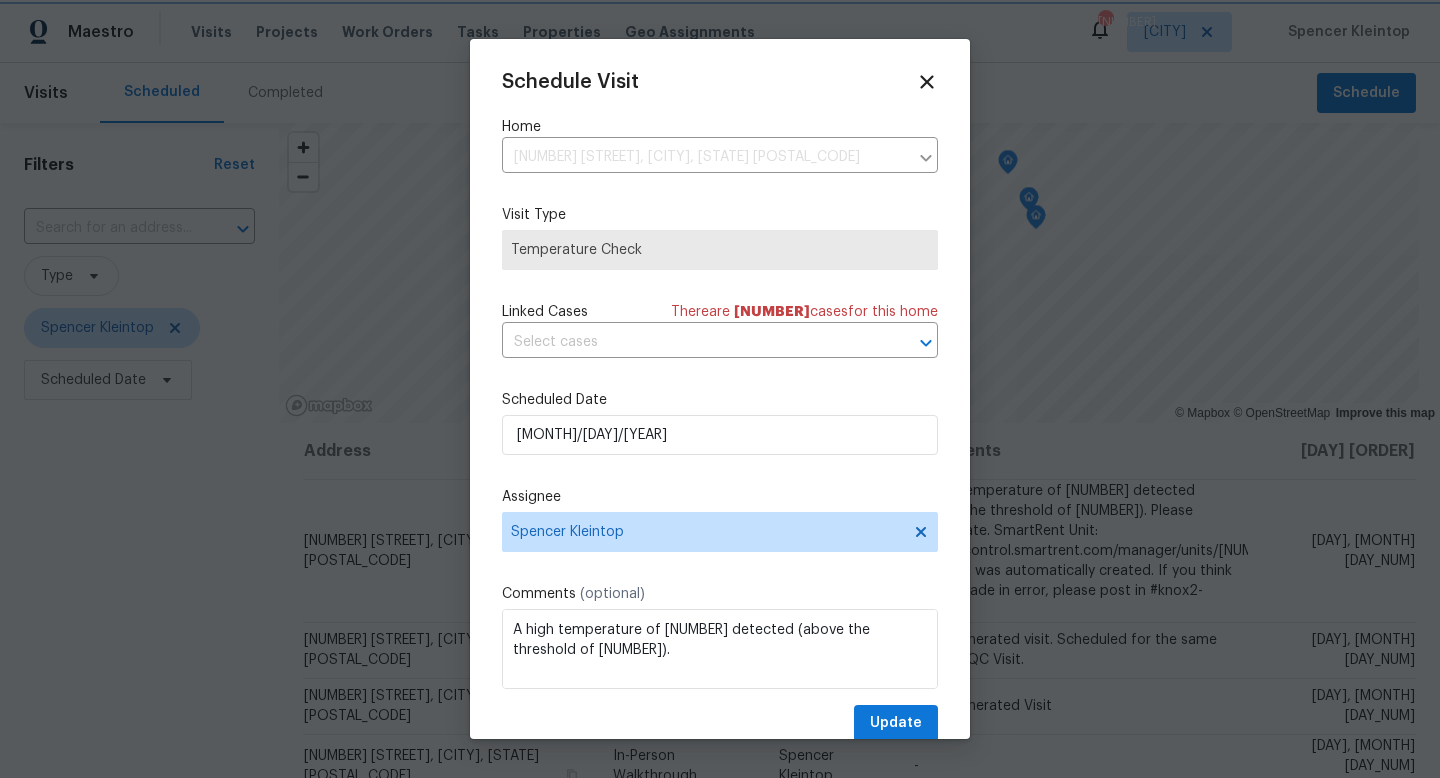 click at bounding box center [720, 389] 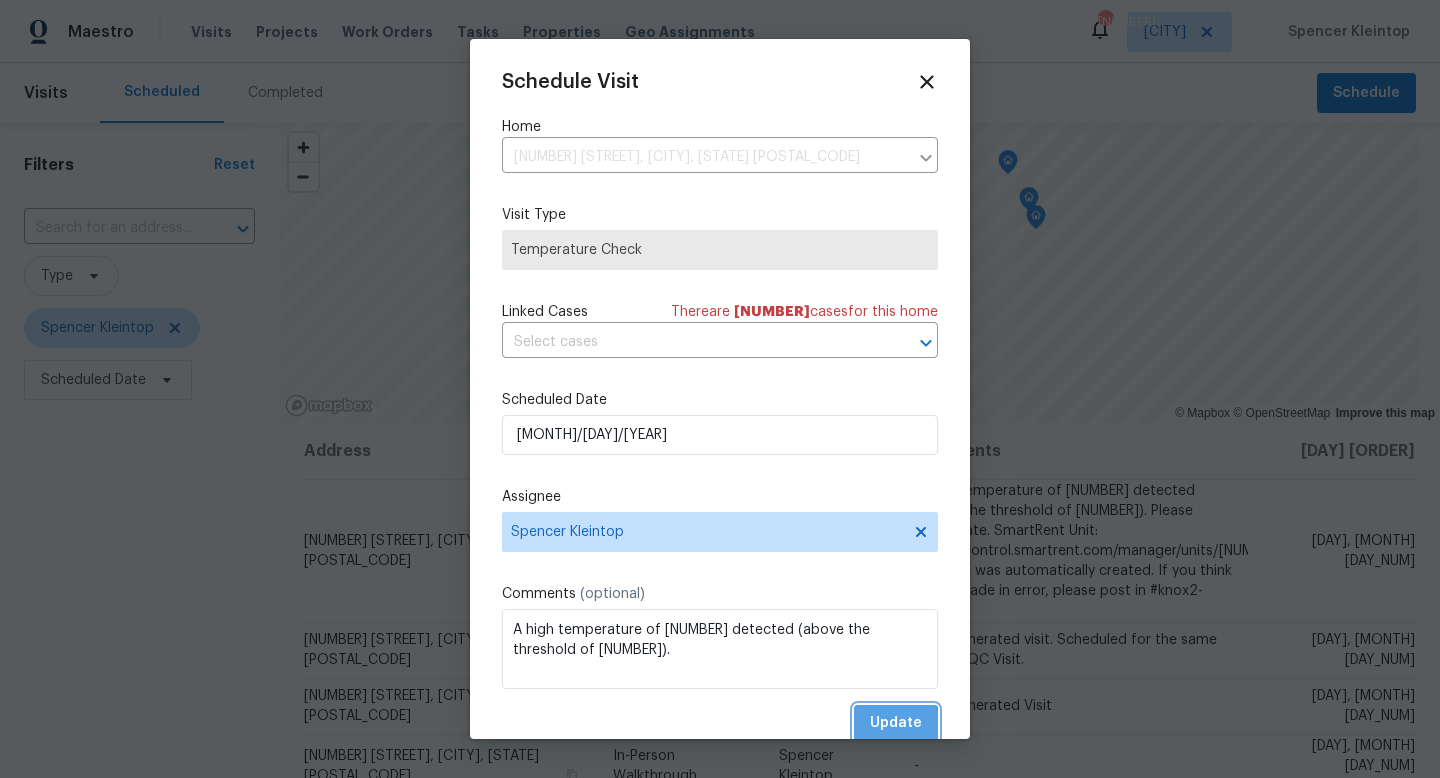 click on "Update" at bounding box center [896, 723] 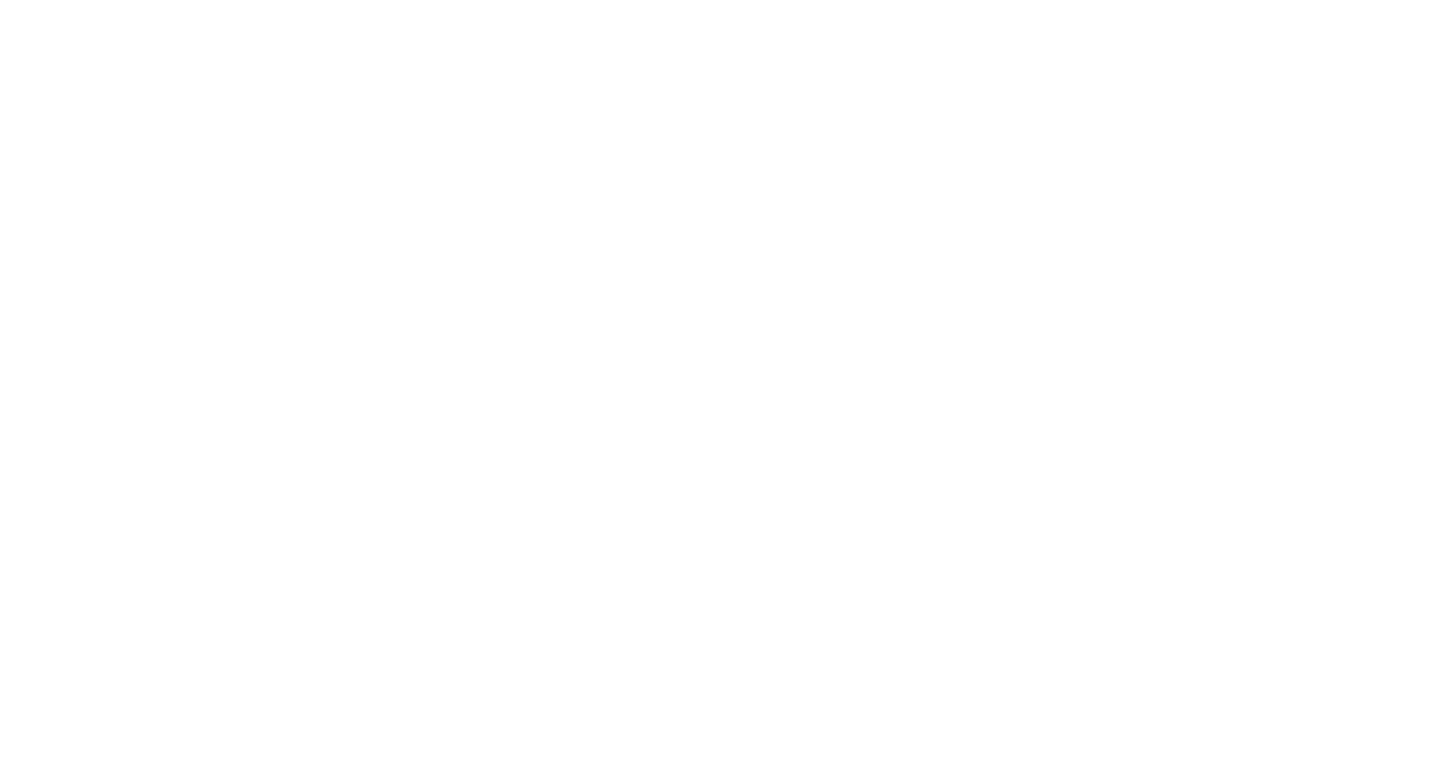 scroll, scrollTop: 0, scrollLeft: 0, axis: both 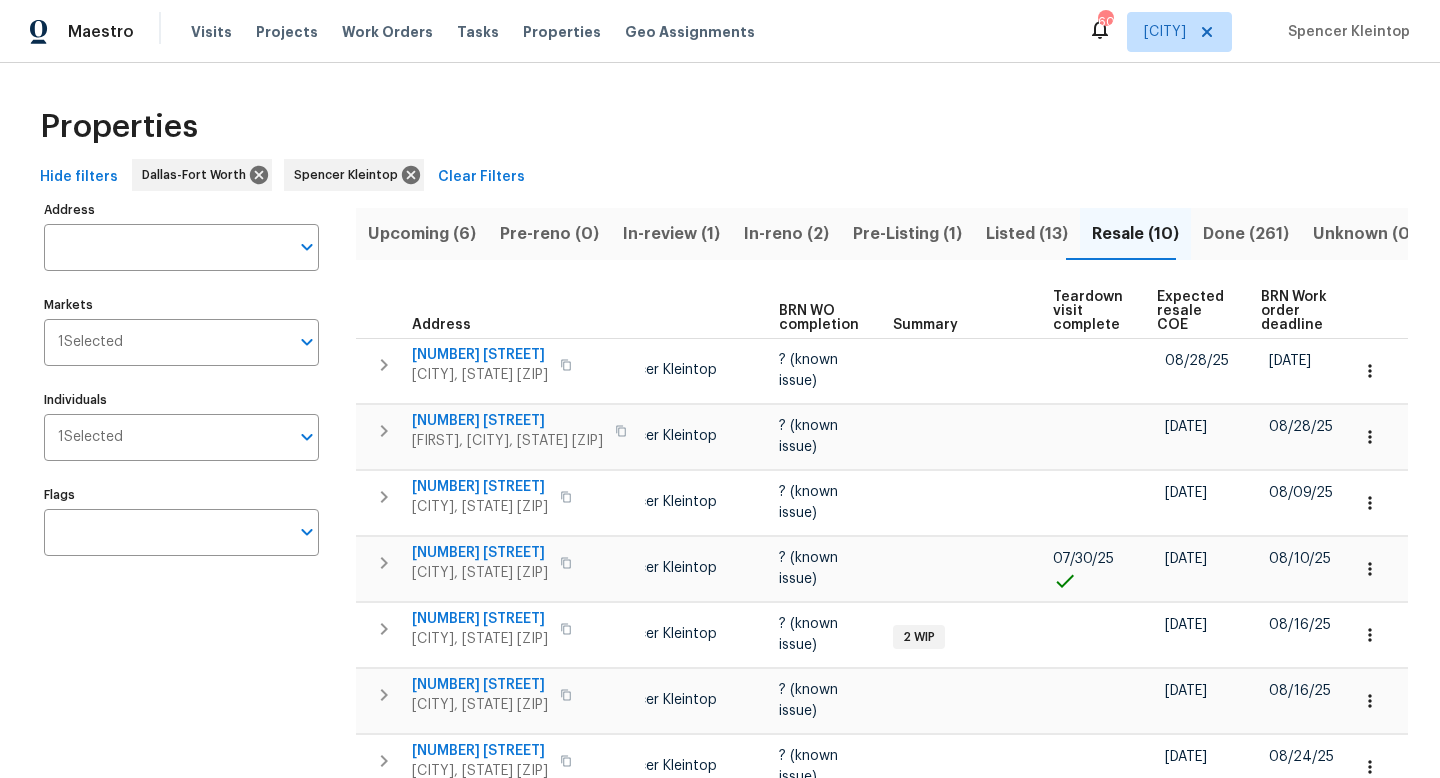 click on "Pre-Listing (1)" at bounding box center (907, 234) 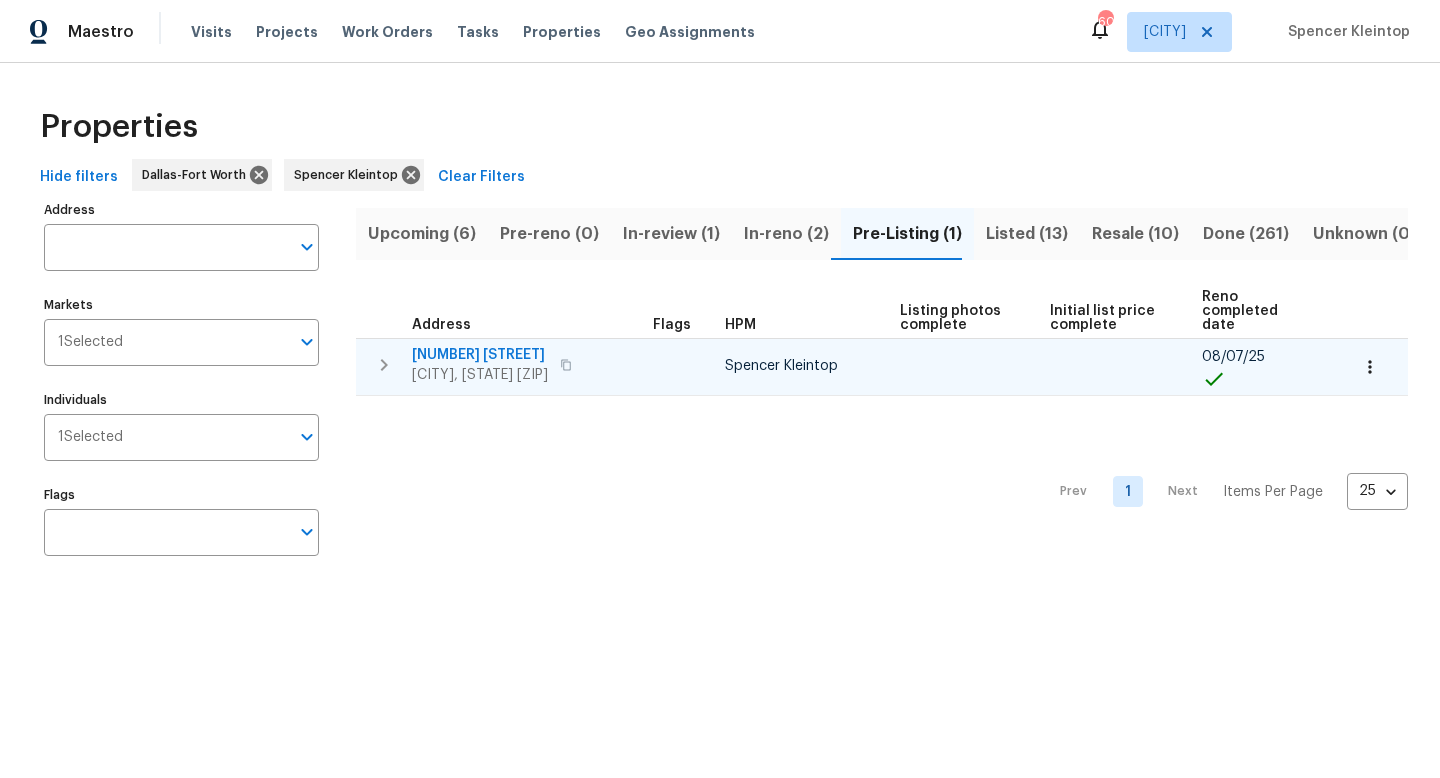 click on "[NUMBER] [STREET]" at bounding box center [480, 355] 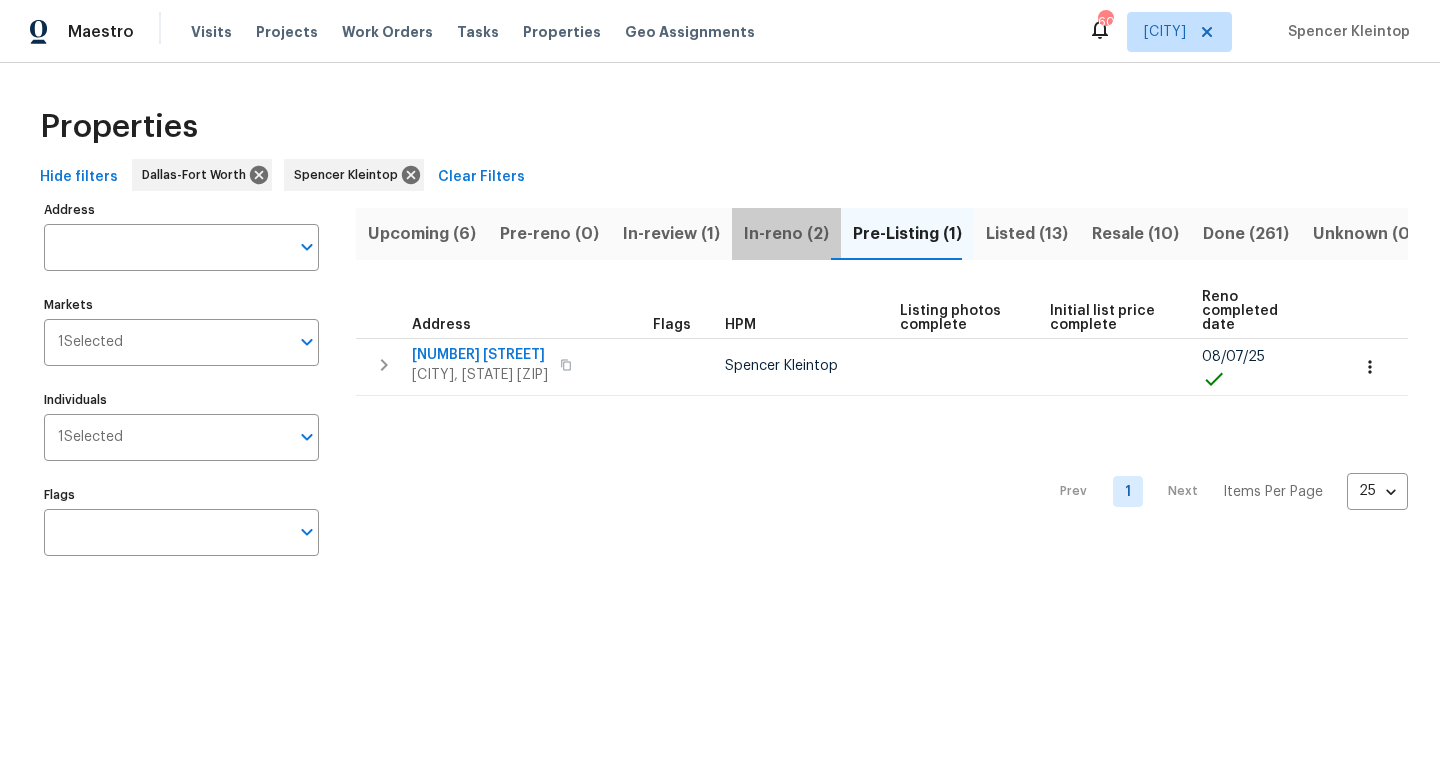 click on "In-reno (2)" at bounding box center [786, 234] 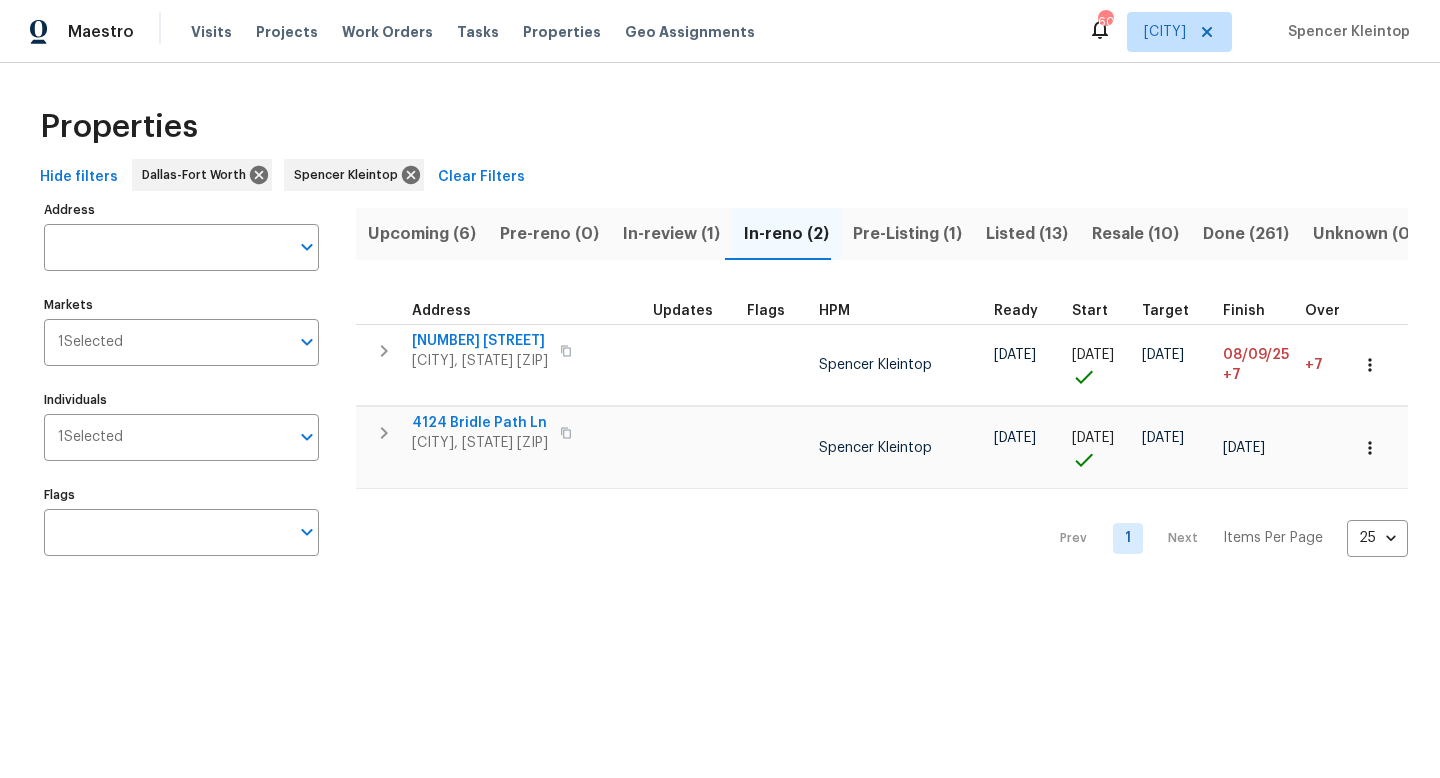 click on "In-review (1)" at bounding box center [671, 234] 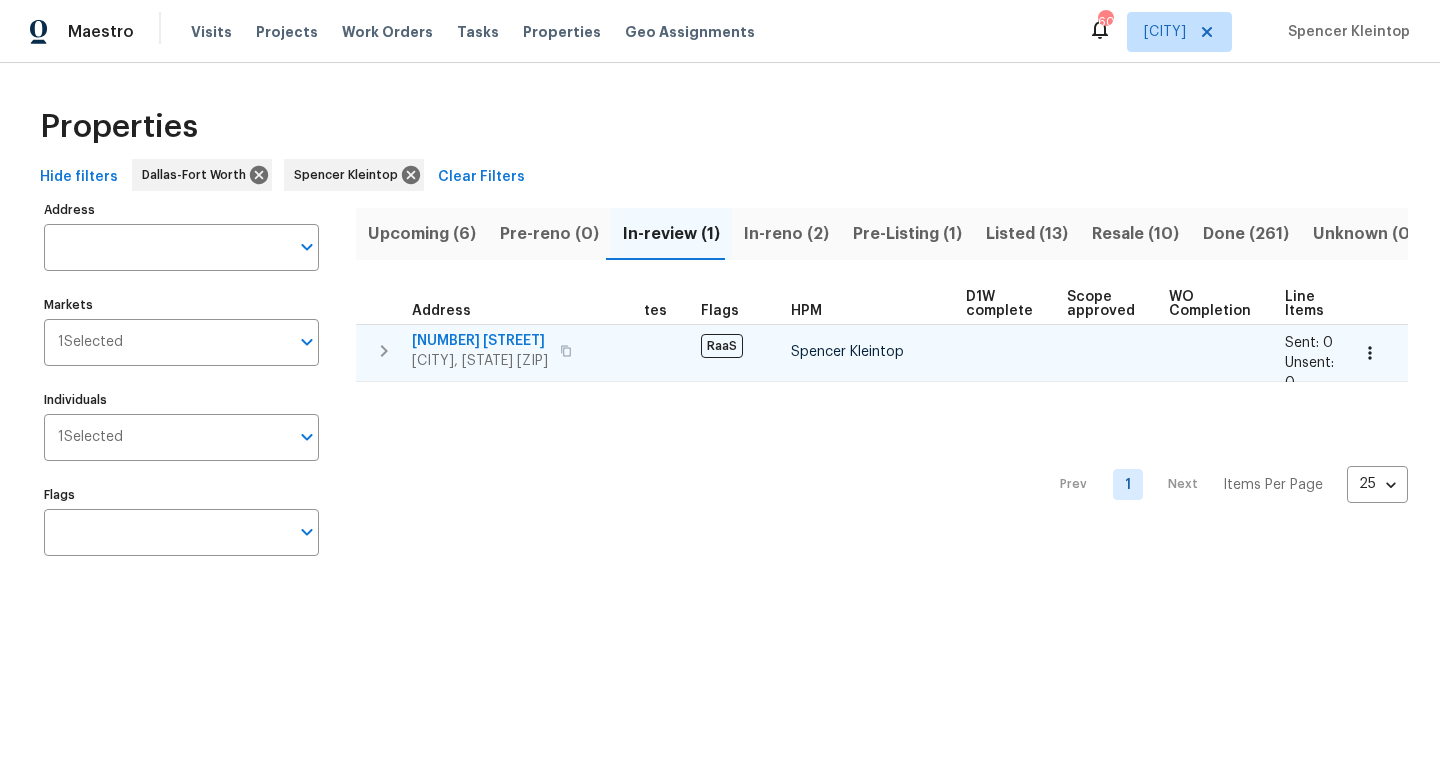 scroll, scrollTop: 0, scrollLeft: 0, axis: both 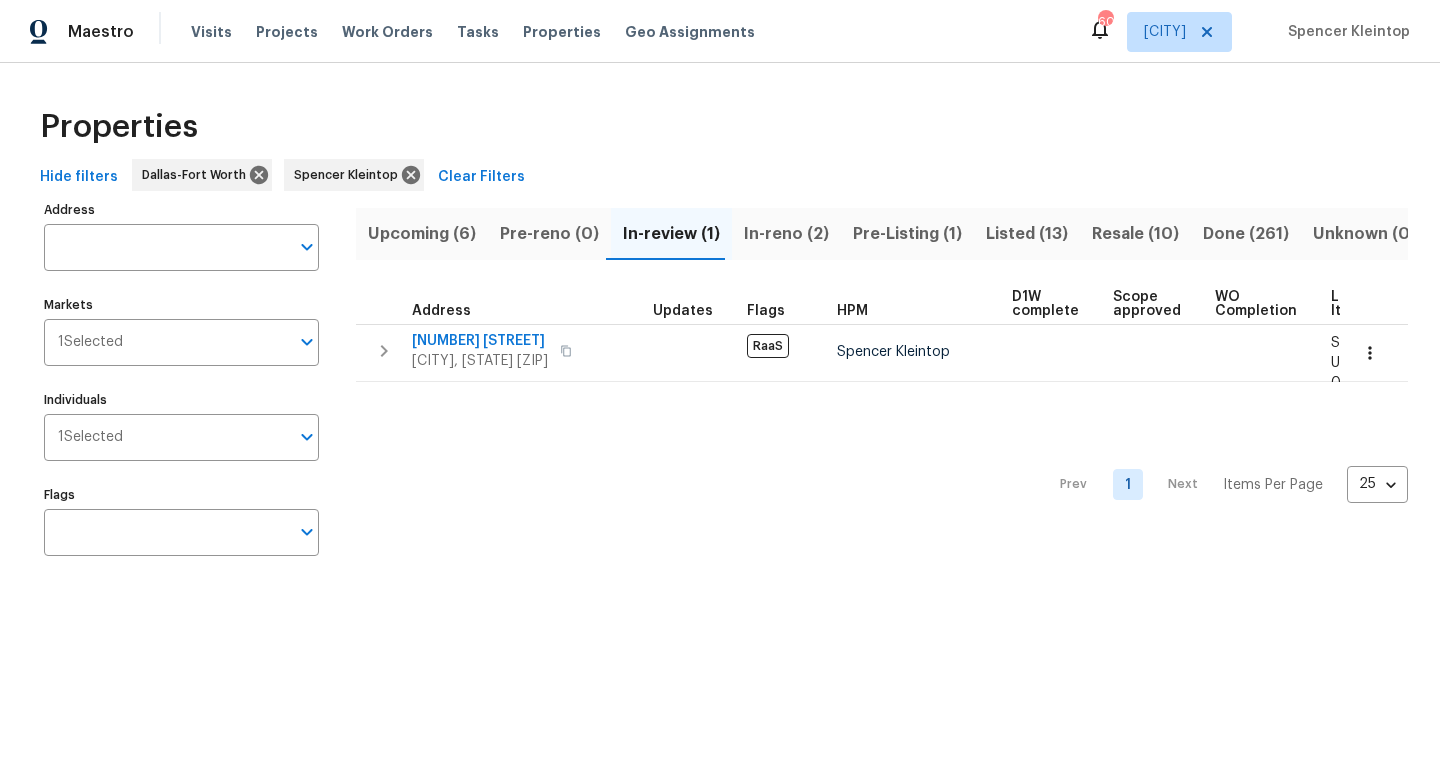 click on "Upcoming (6)" at bounding box center [422, 234] 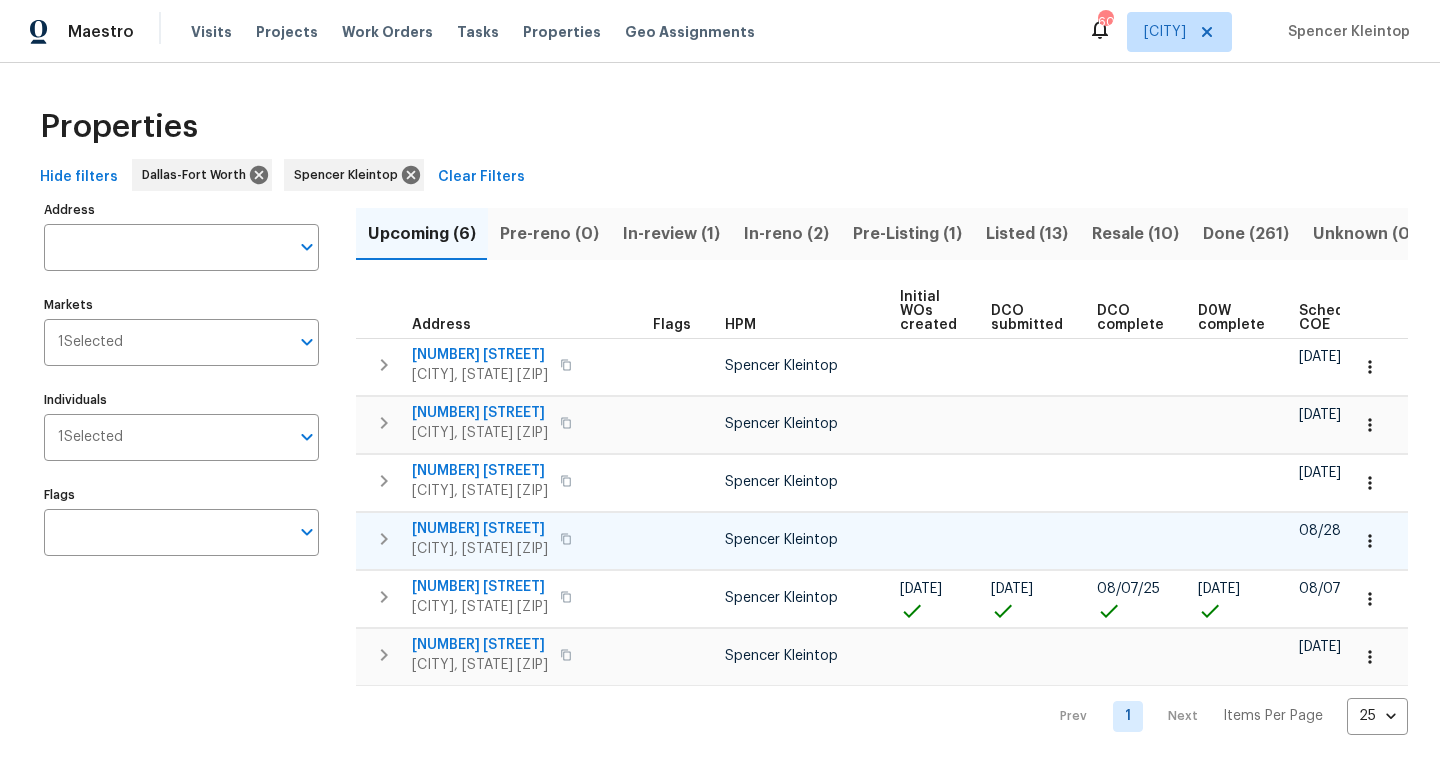 type 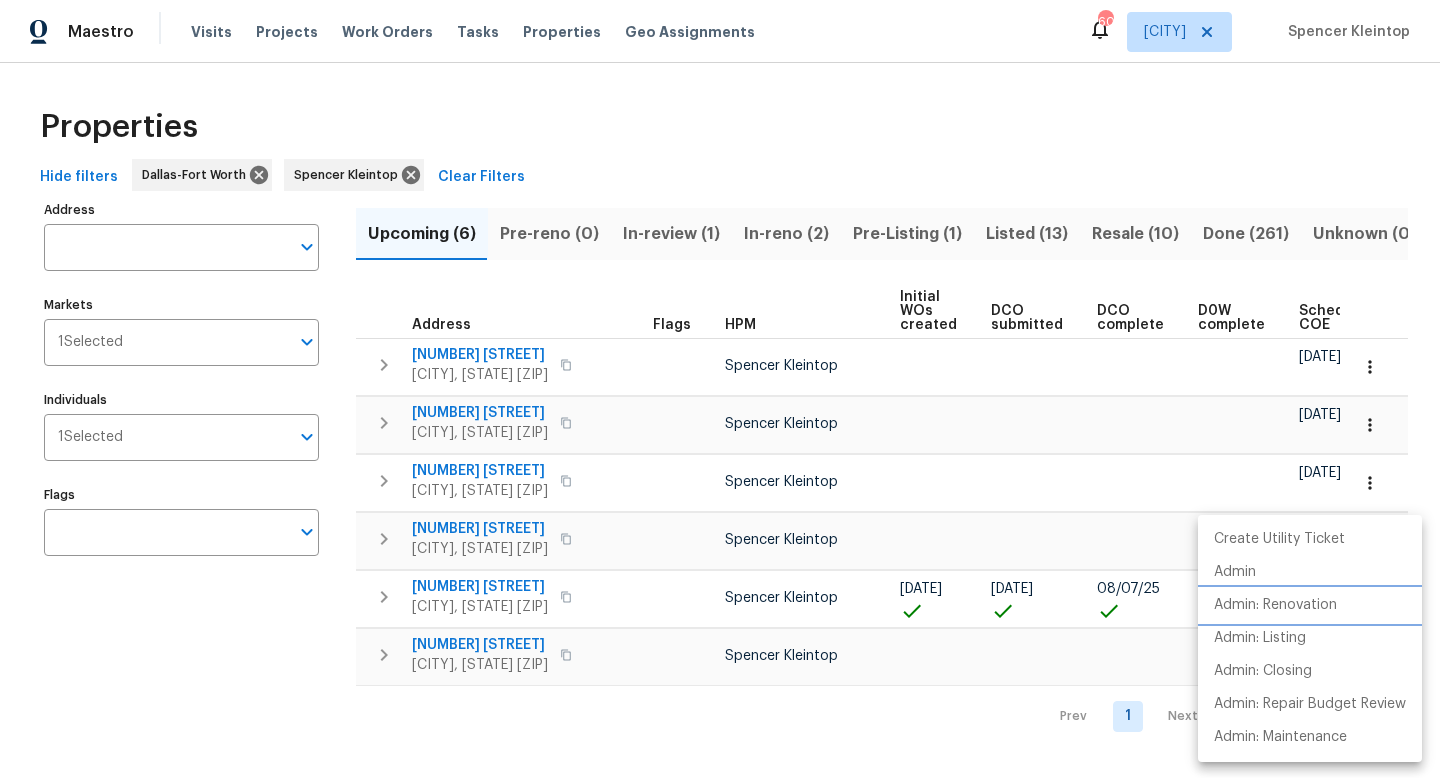 click on "Admin: Renovation" at bounding box center (1275, 605) 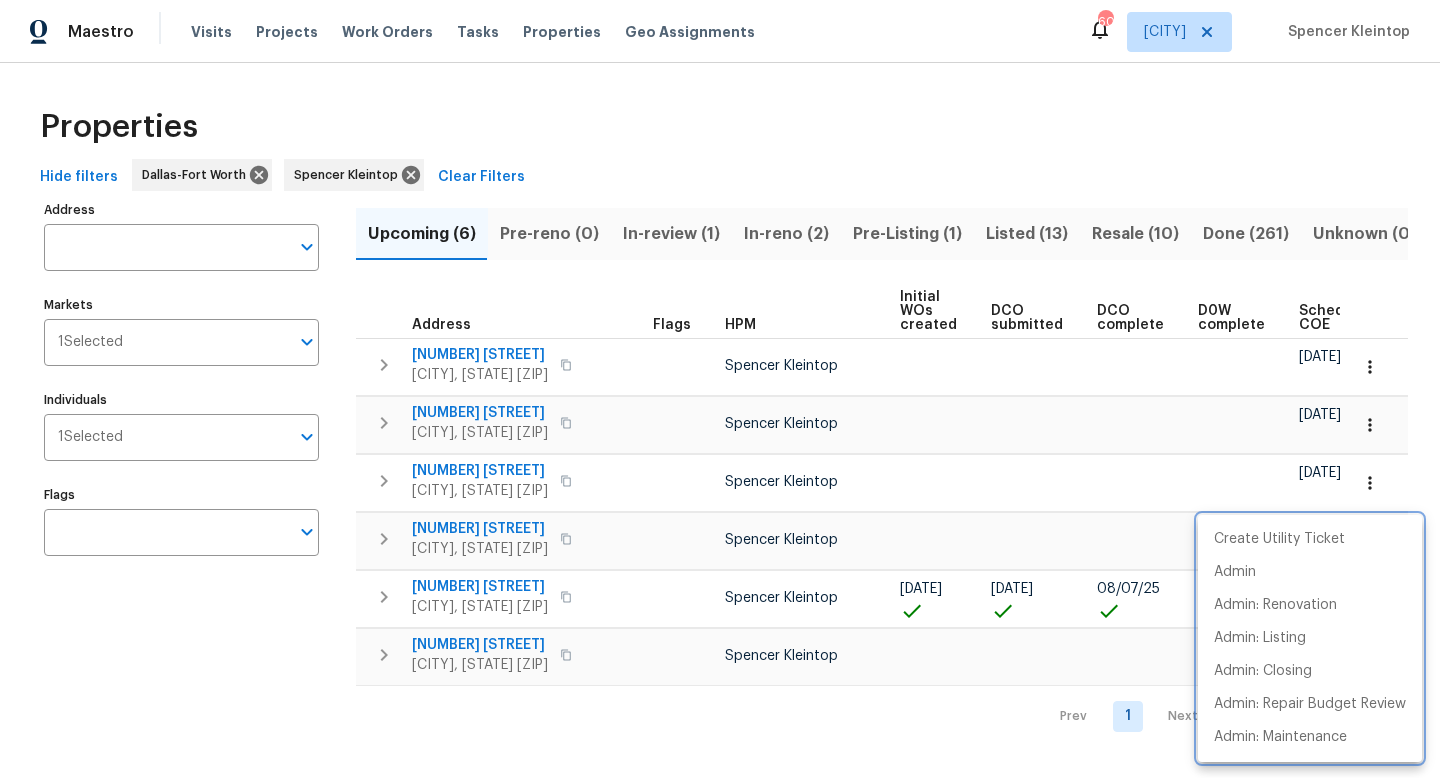 click at bounding box center (720, 389) 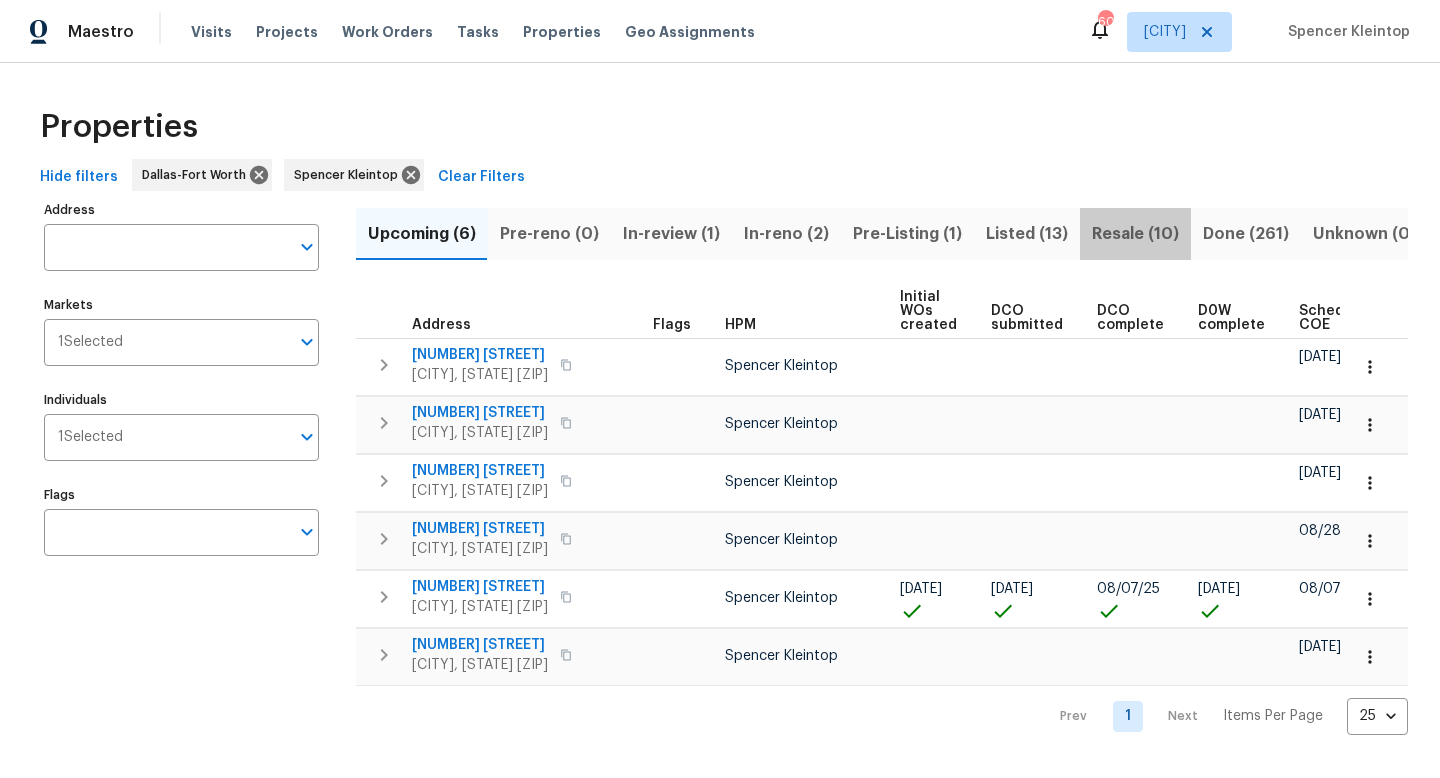 click on "Resale (10)" at bounding box center (1135, 234) 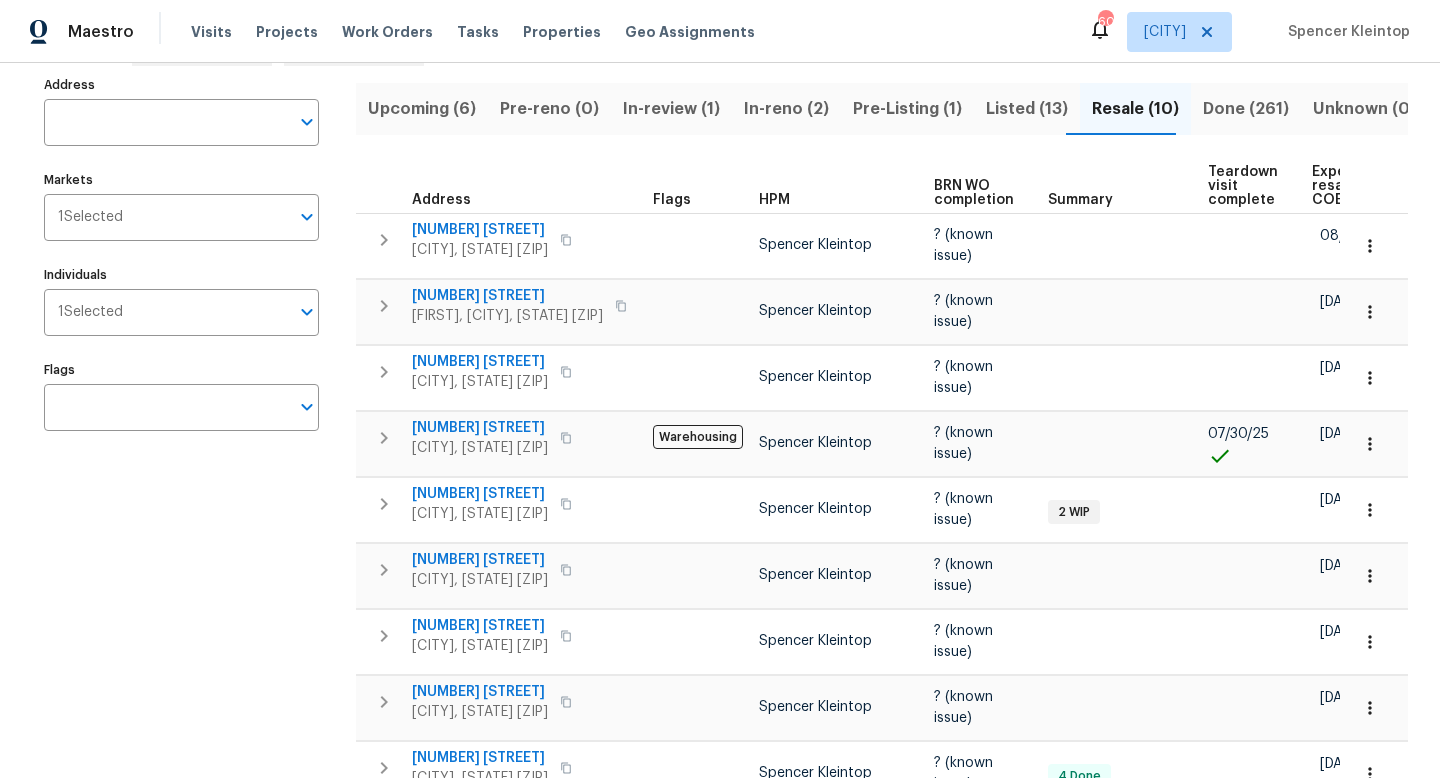 scroll, scrollTop: 127, scrollLeft: 0, axis: vertical 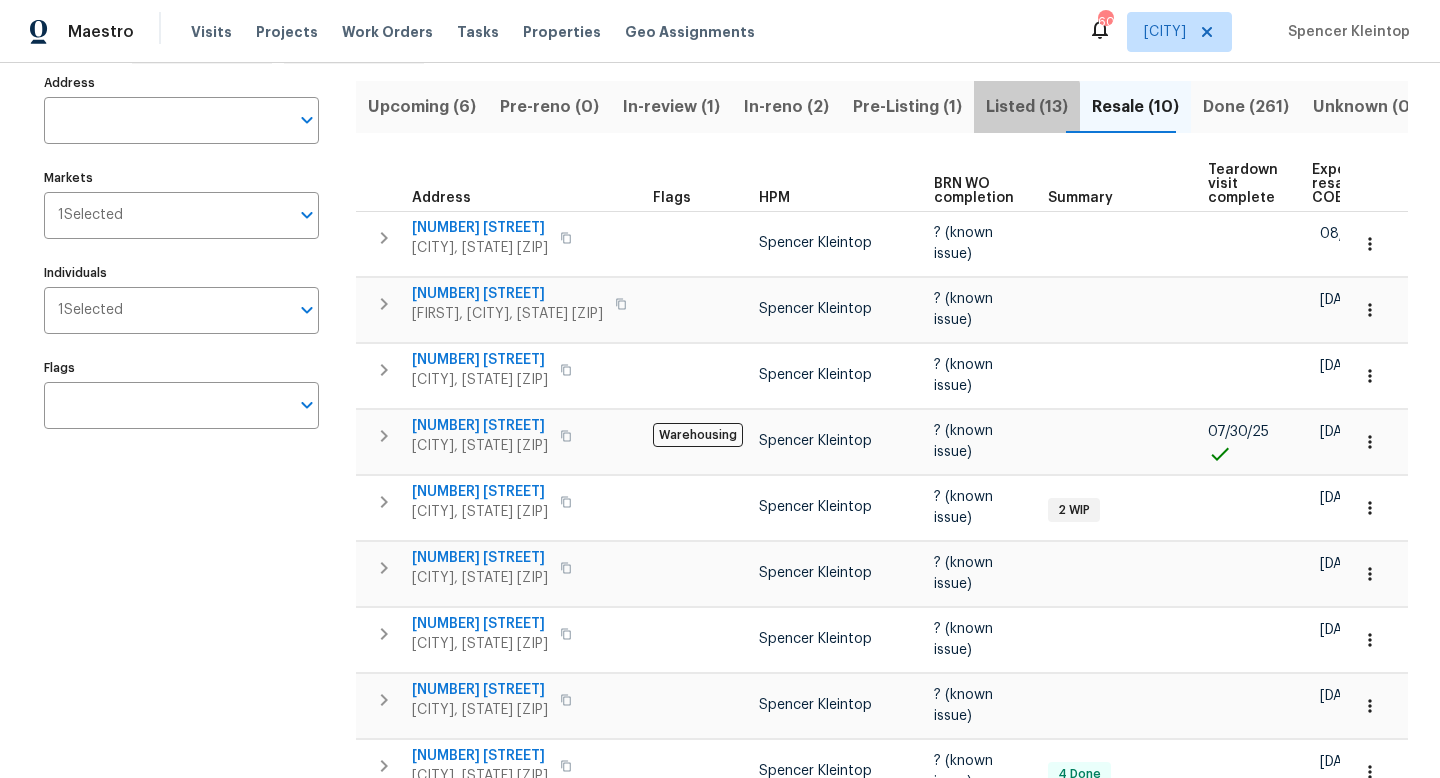 click on "Listed (13)" at bounding box center (1027, 107) 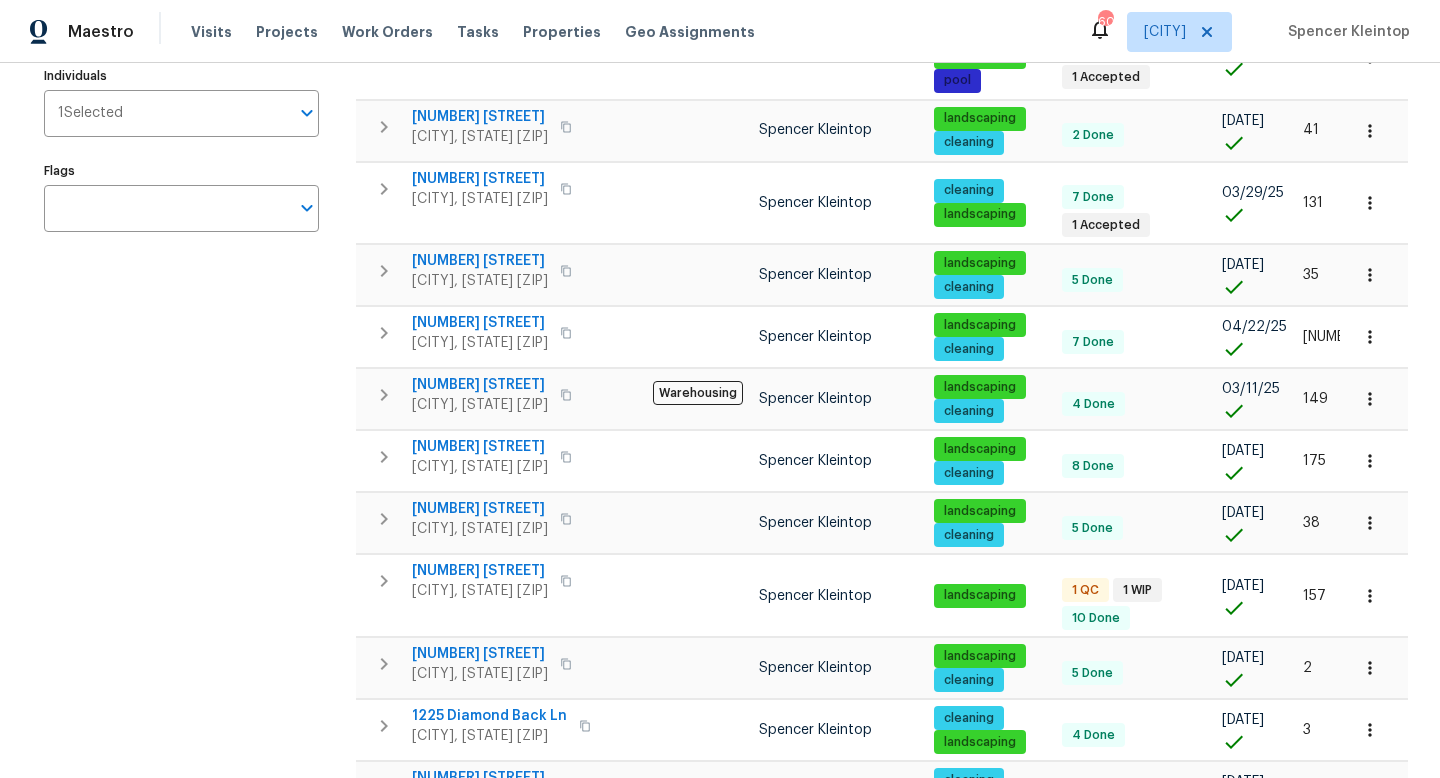 scroll, scrollTop: 325, scrollLeft: 0, axis: vertical 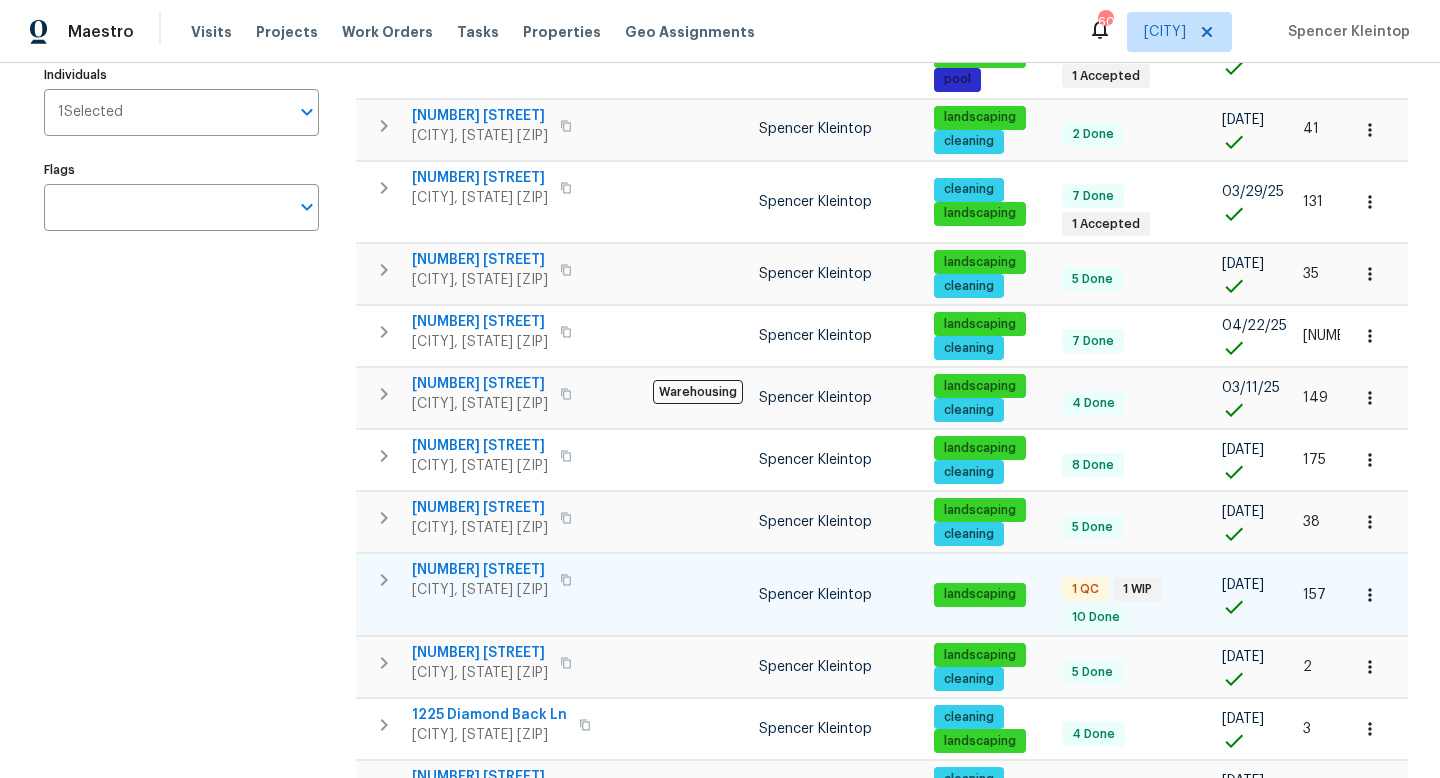 type 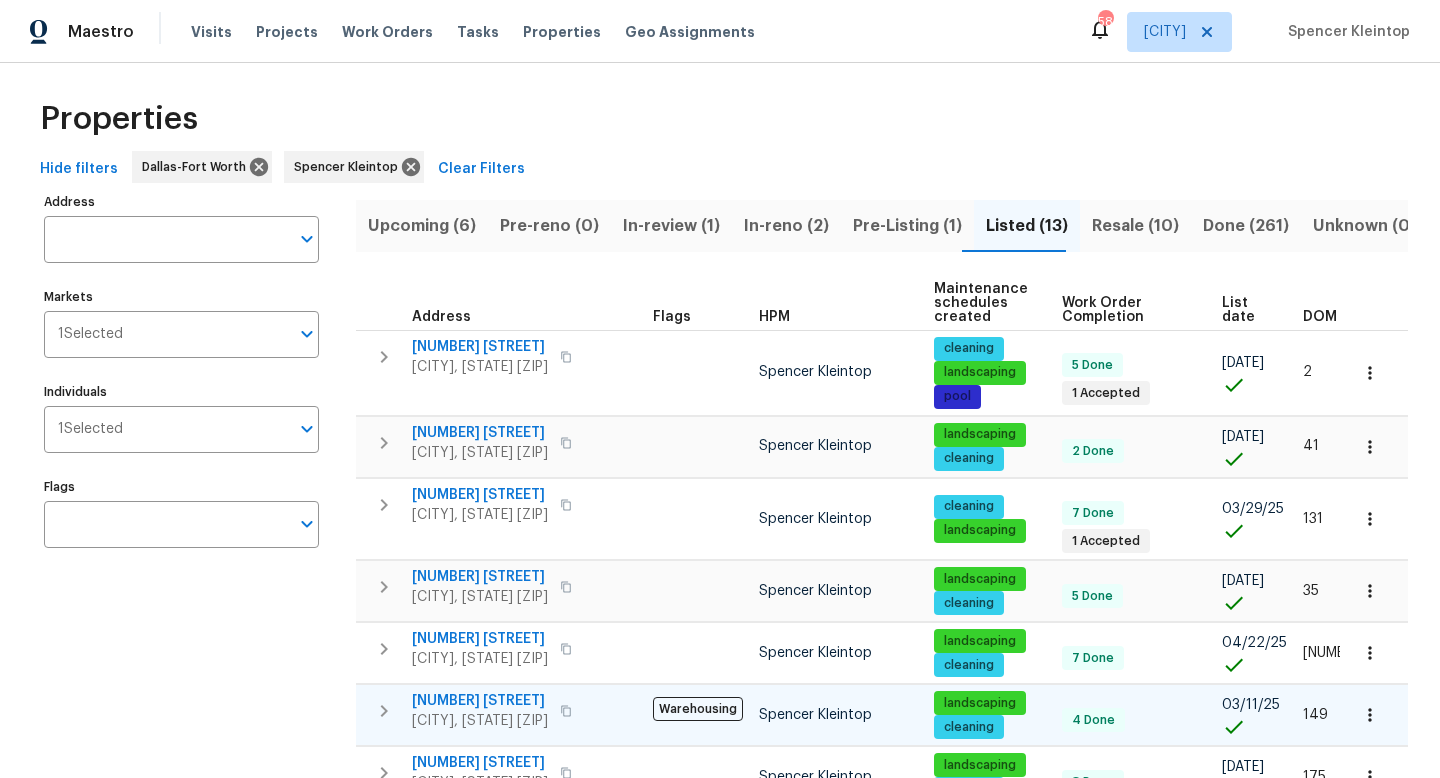 scroll, scrollTop: 0, scrollLeft: 0, axis: both 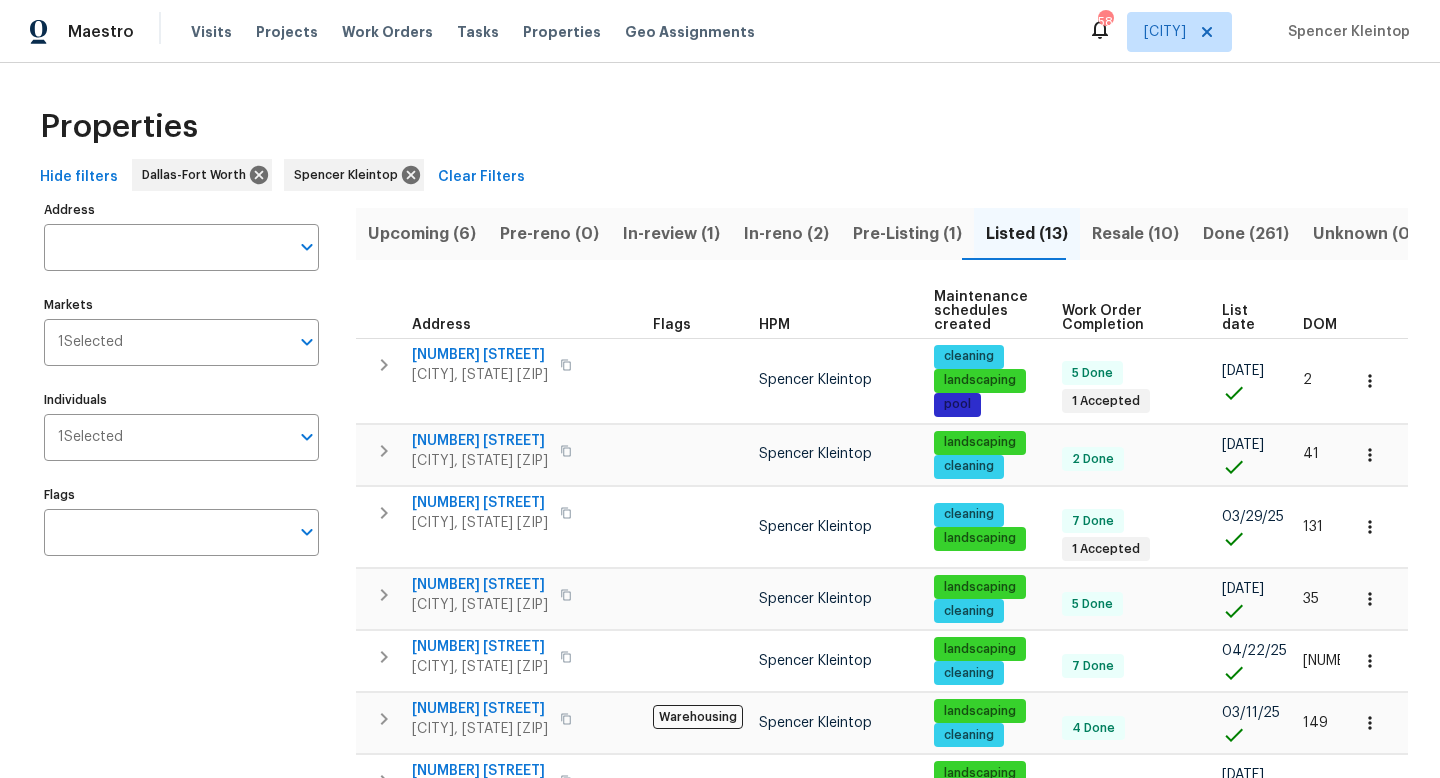 click on "In-reno (2)" at bounding box center (786, 234) 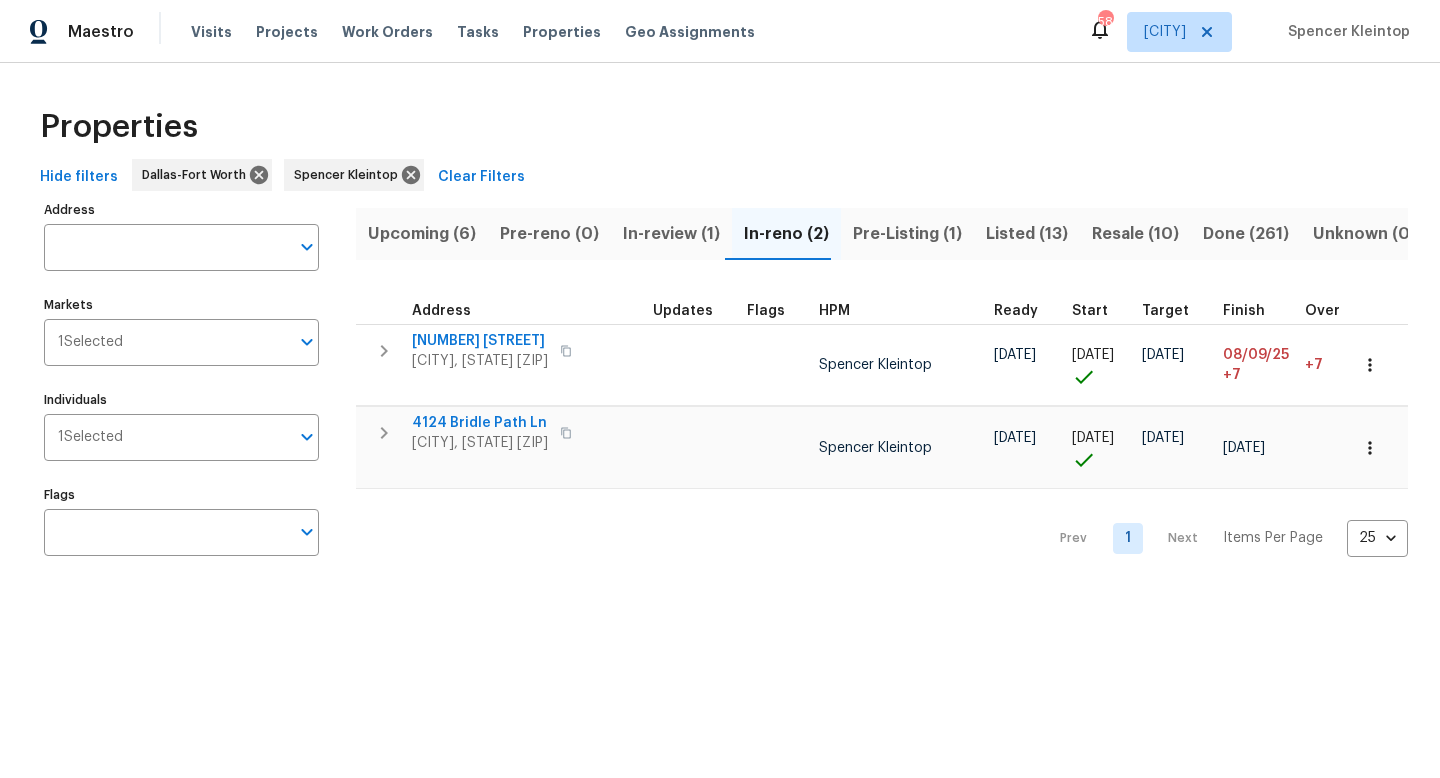 click on "Upcoming (6)" at bounding box center [422, 234] 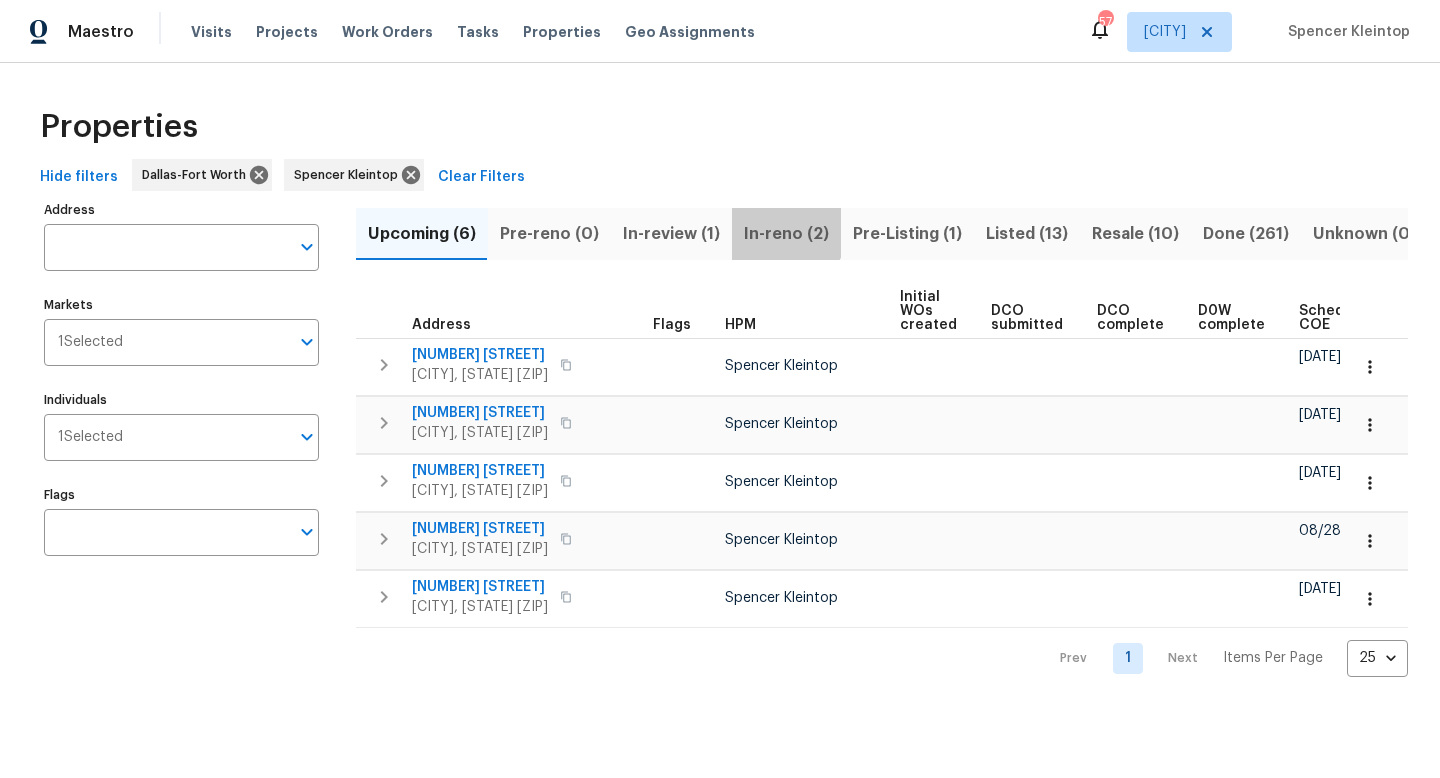 click on "In-reno (2)" at bounding box center (786, 234) 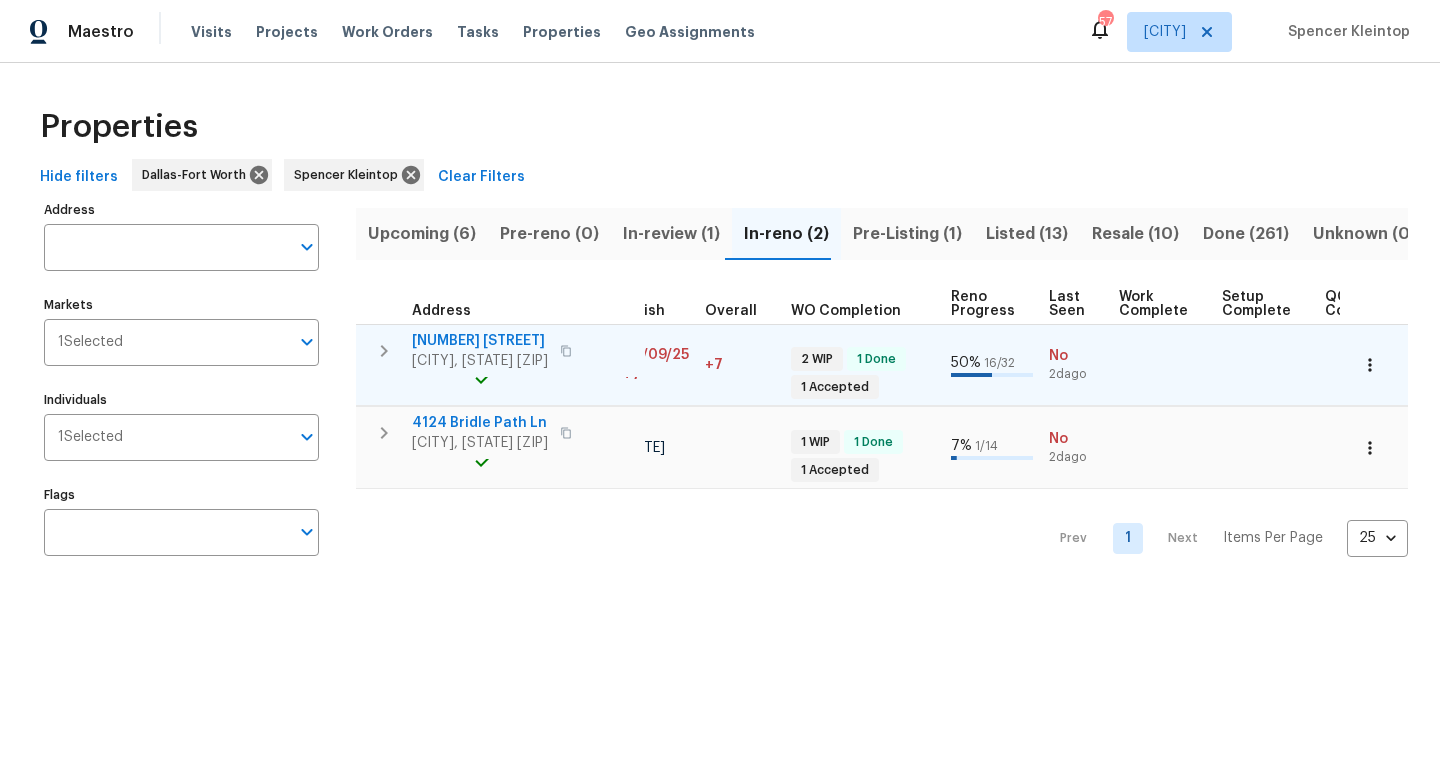 scroll, scrollTop: 0, scrollLeft: 652, axis: horizontal 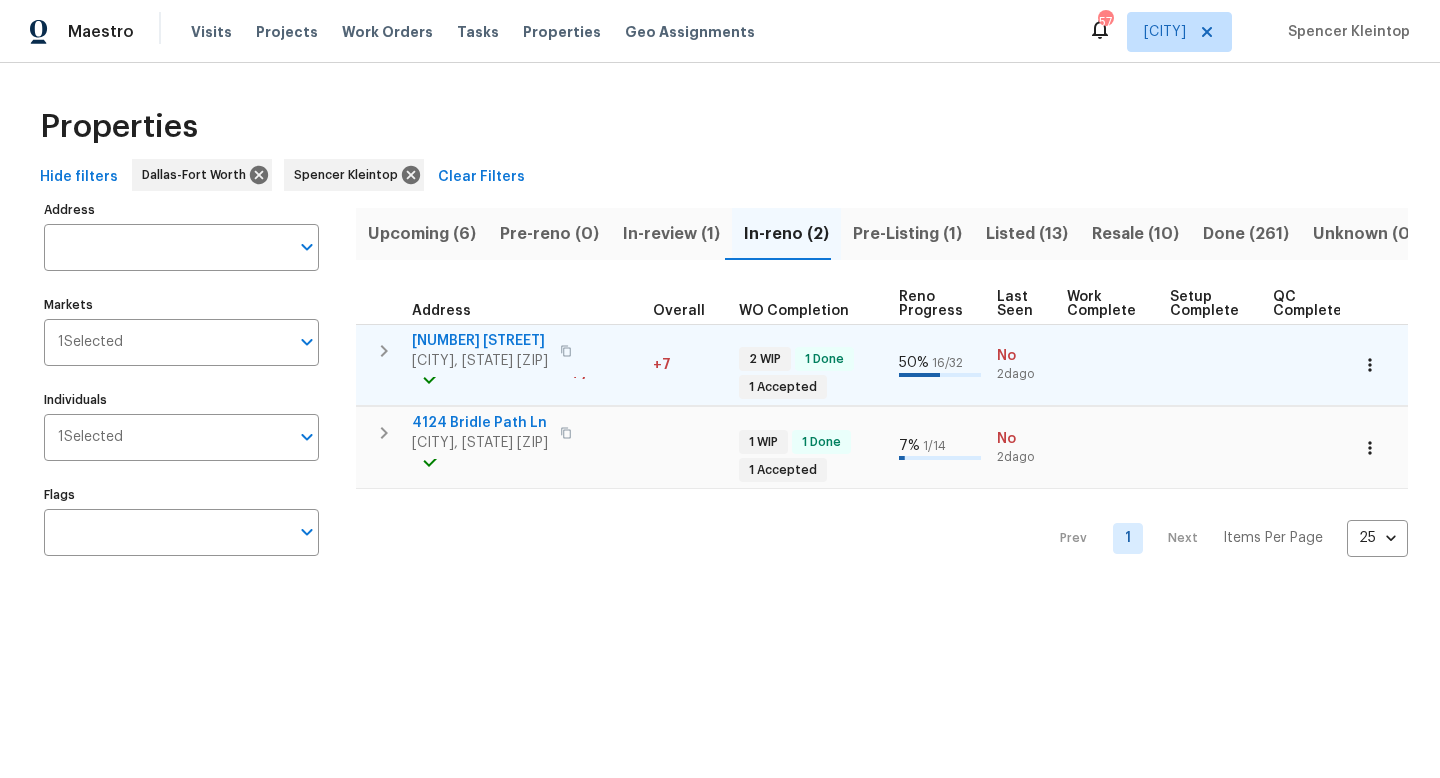click 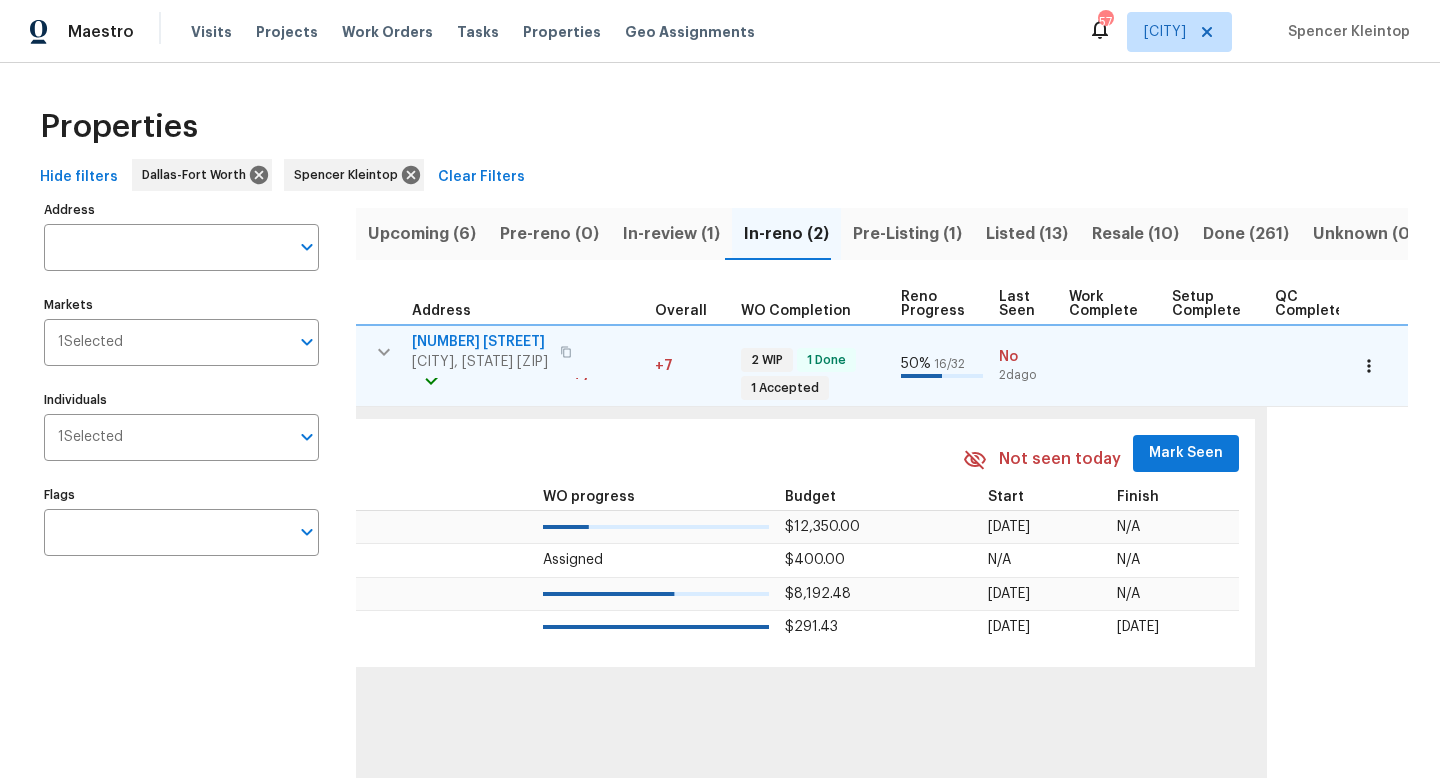 click on "Mark Seen" at bounding box center (1186, 453) 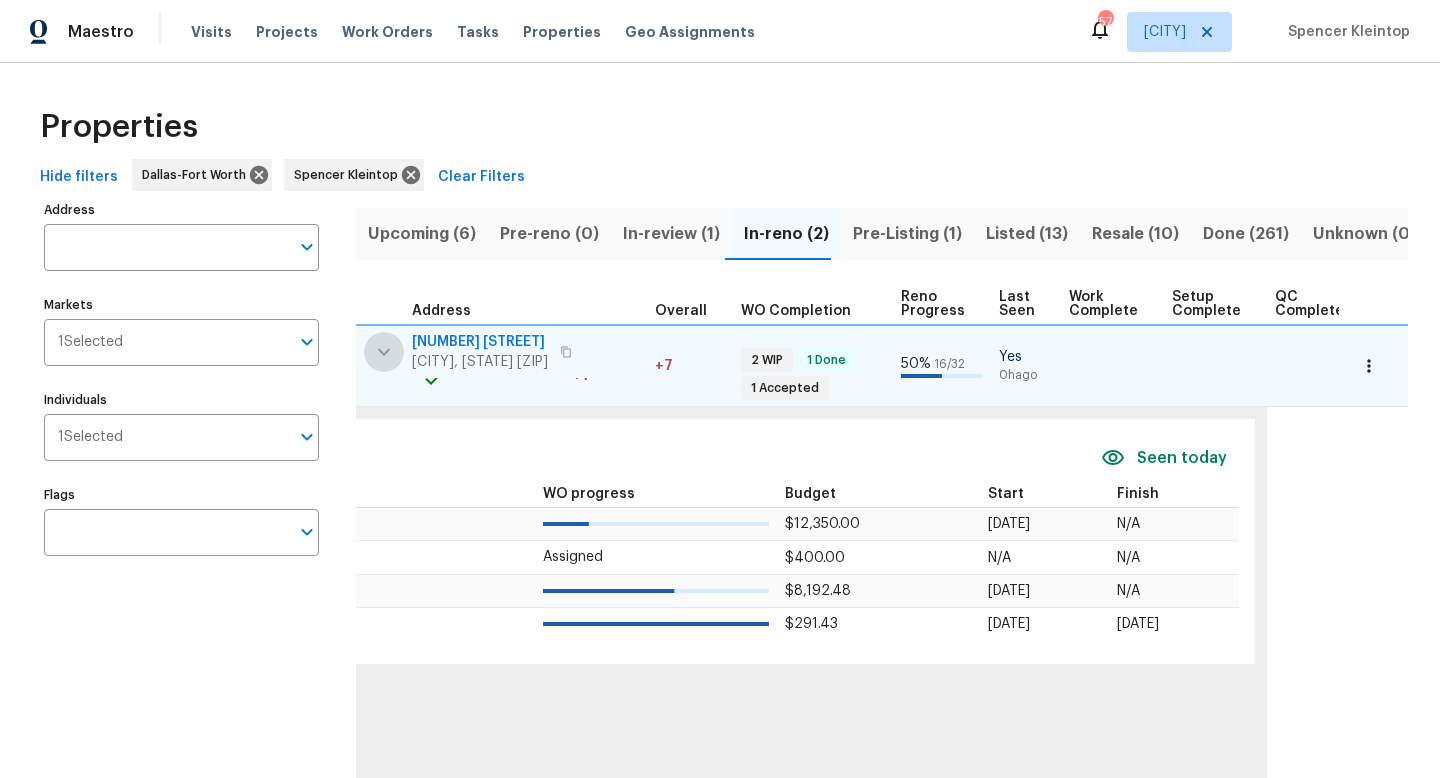 click 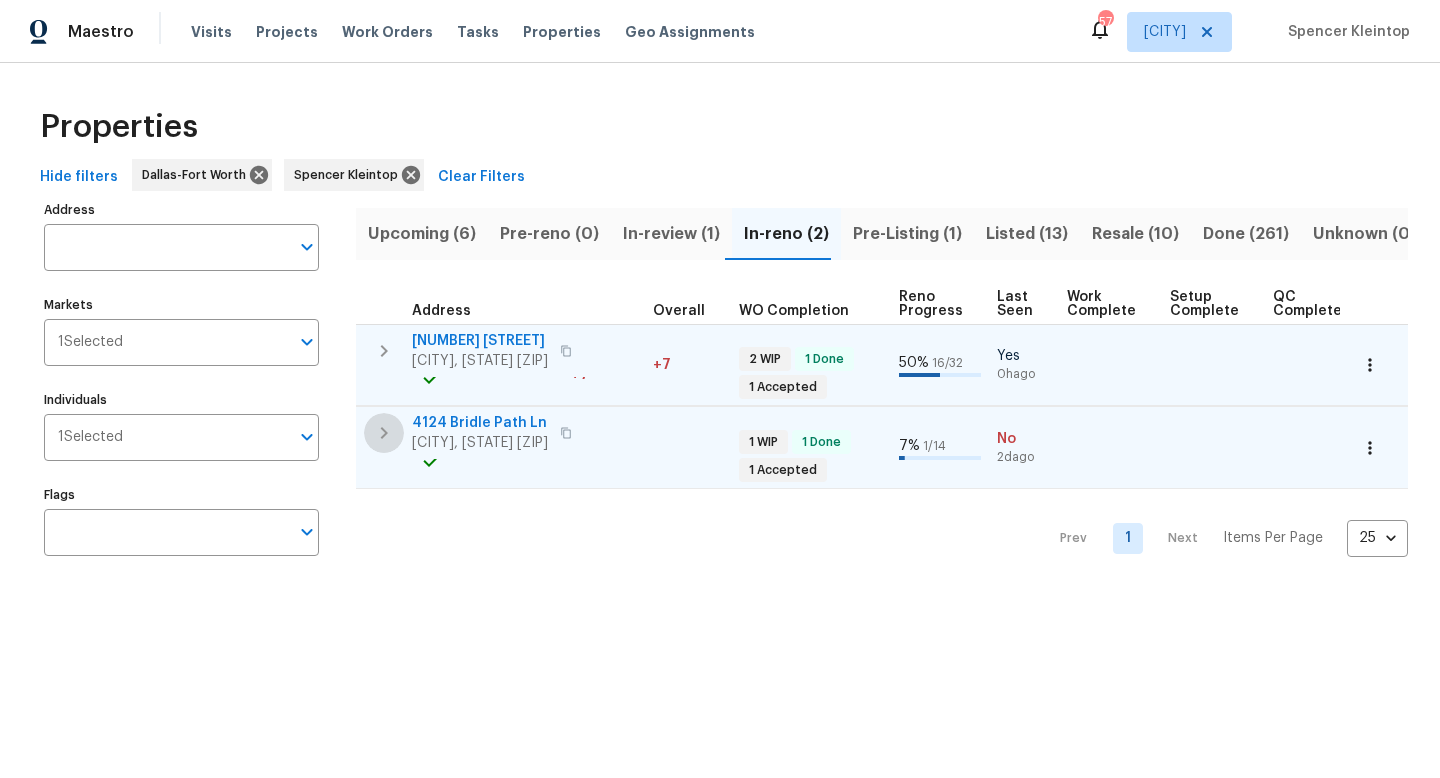 click 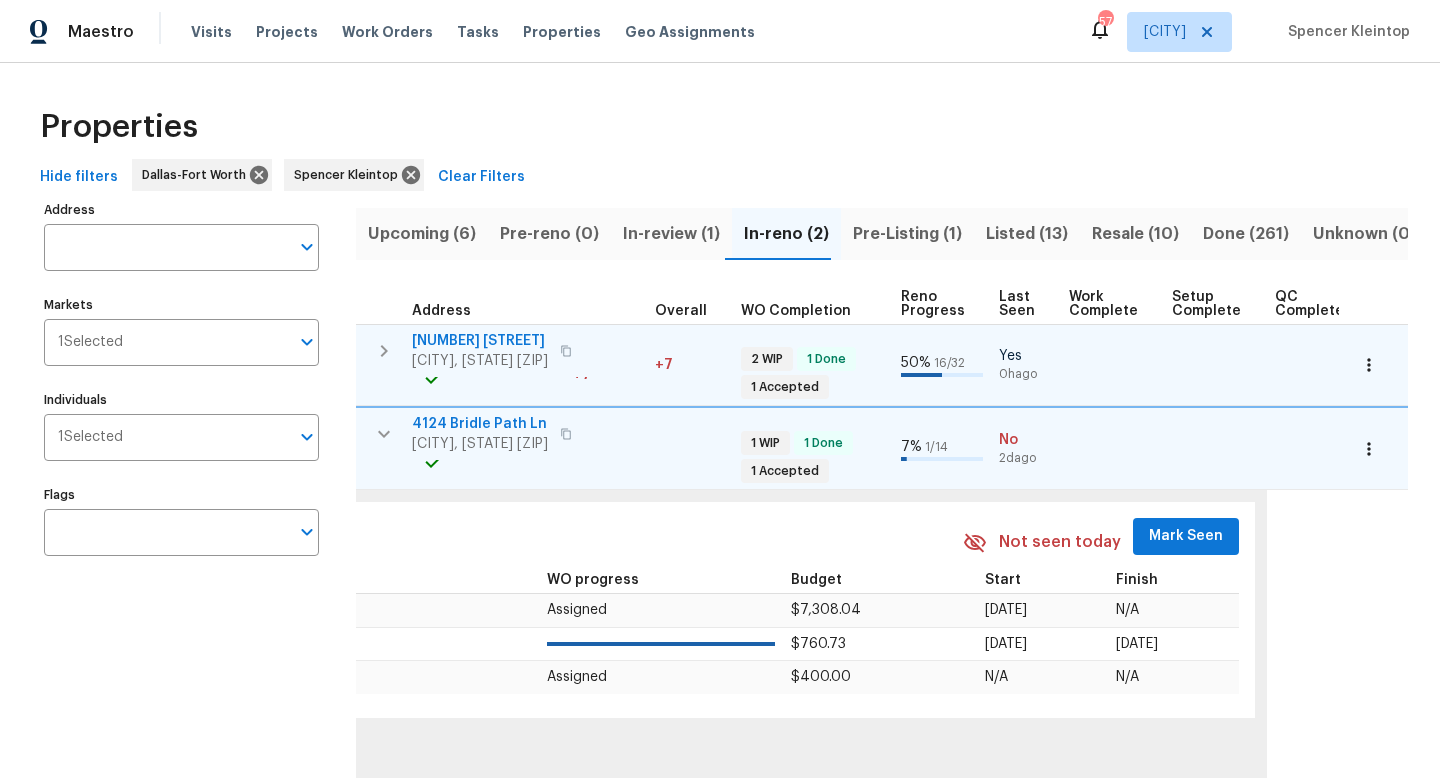 click on "Mark Seen" at bounding box center [1186, 536] 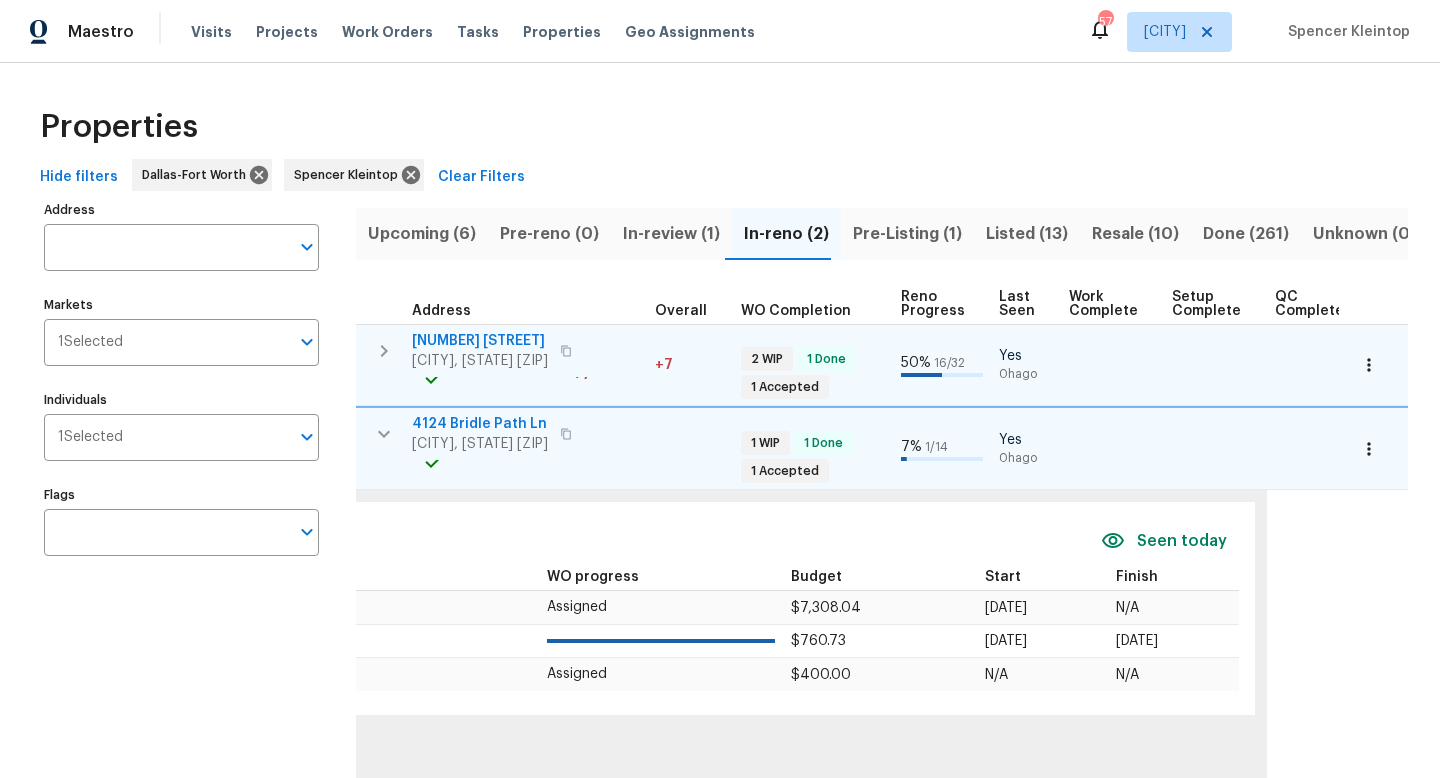 click 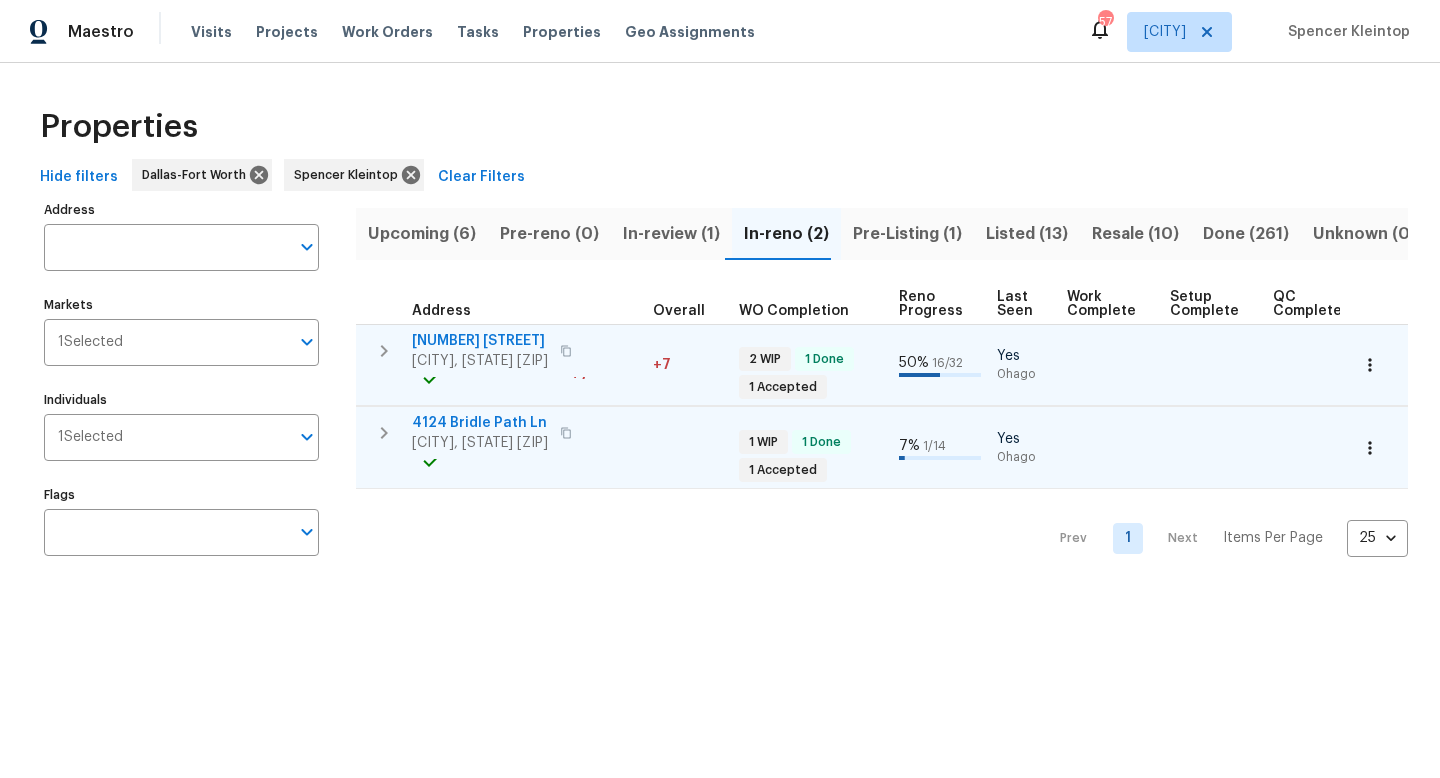 click on "4124 Bridle Path Ln" at bounding box center [480, 423] 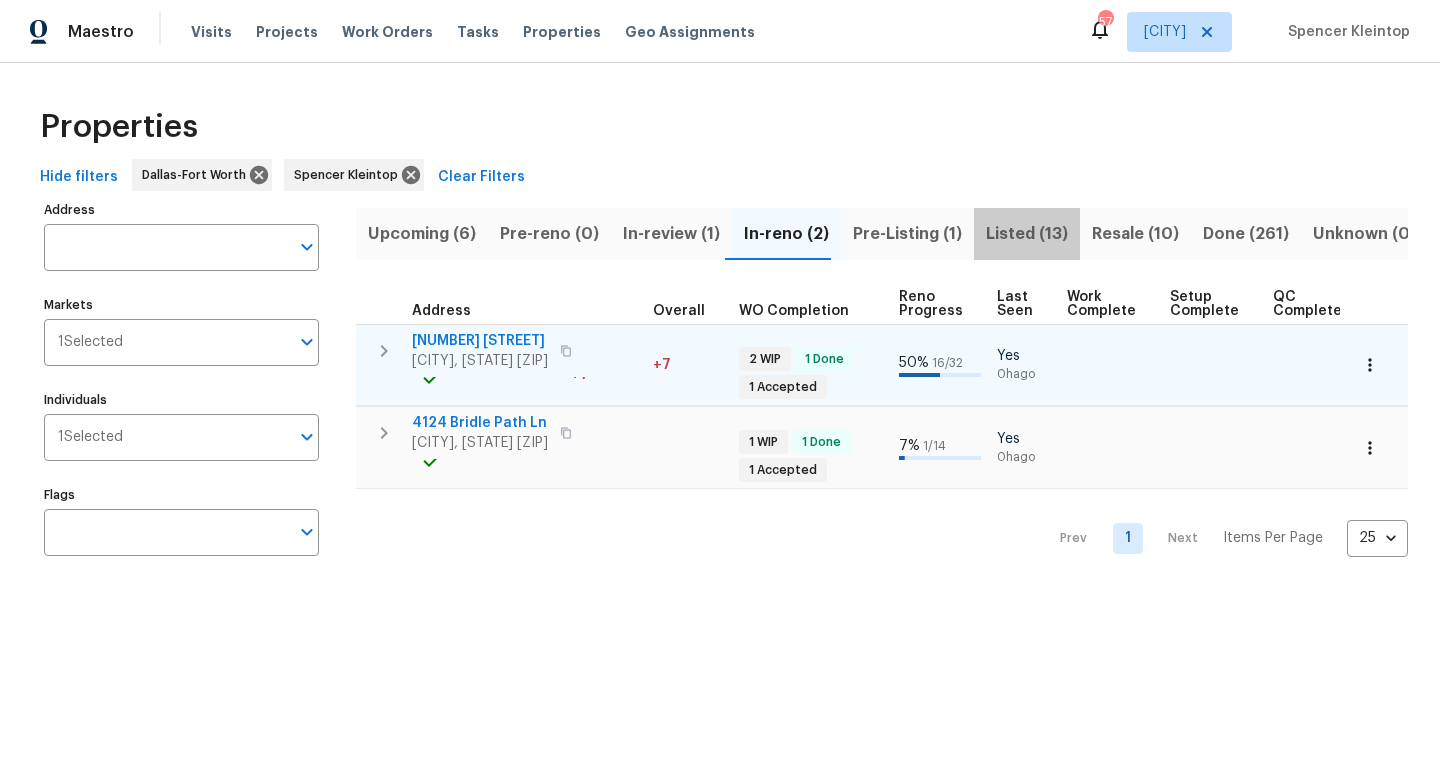 click on "Listed (13)" at bounding box center (1027, 234) 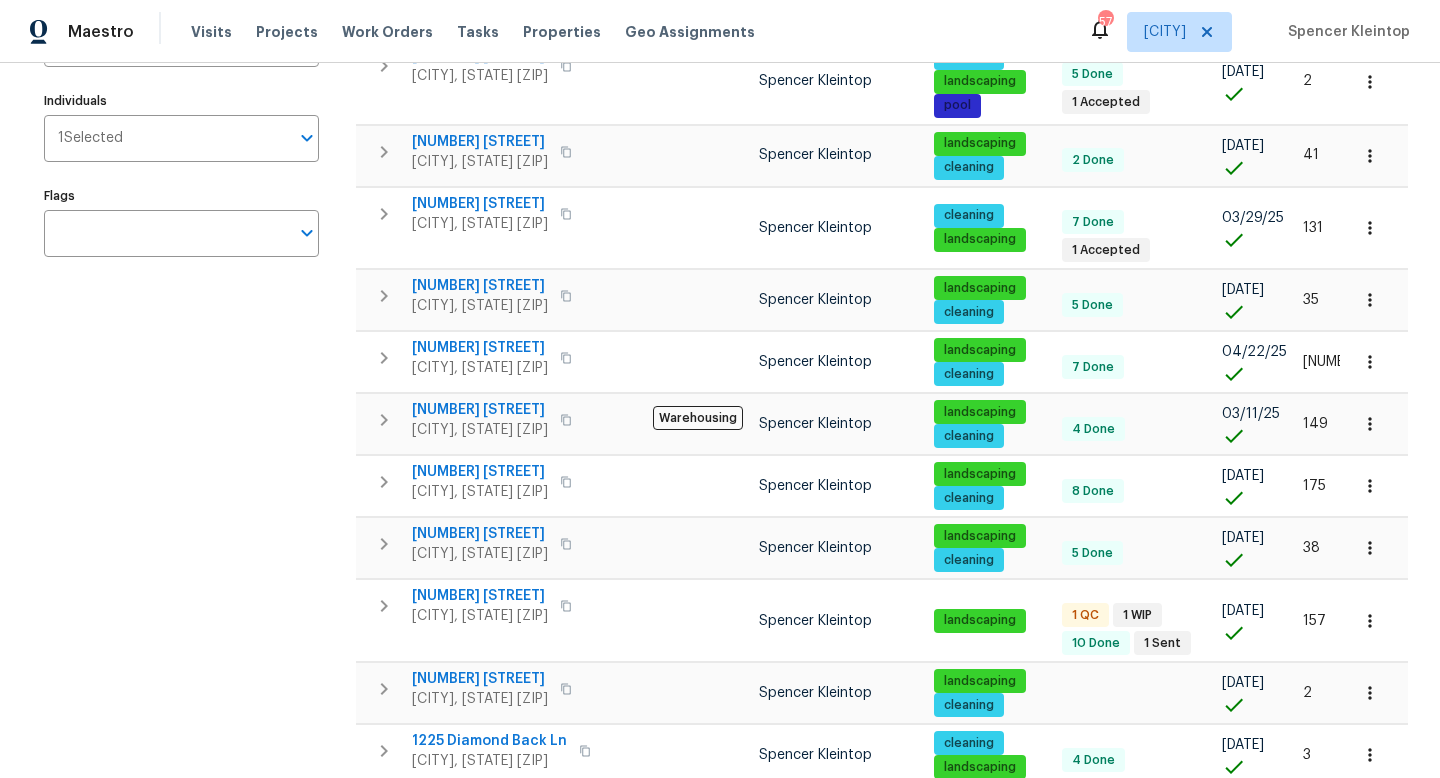 scroll, scrollTop: 512, scrollLeft: 0, axis: vertical 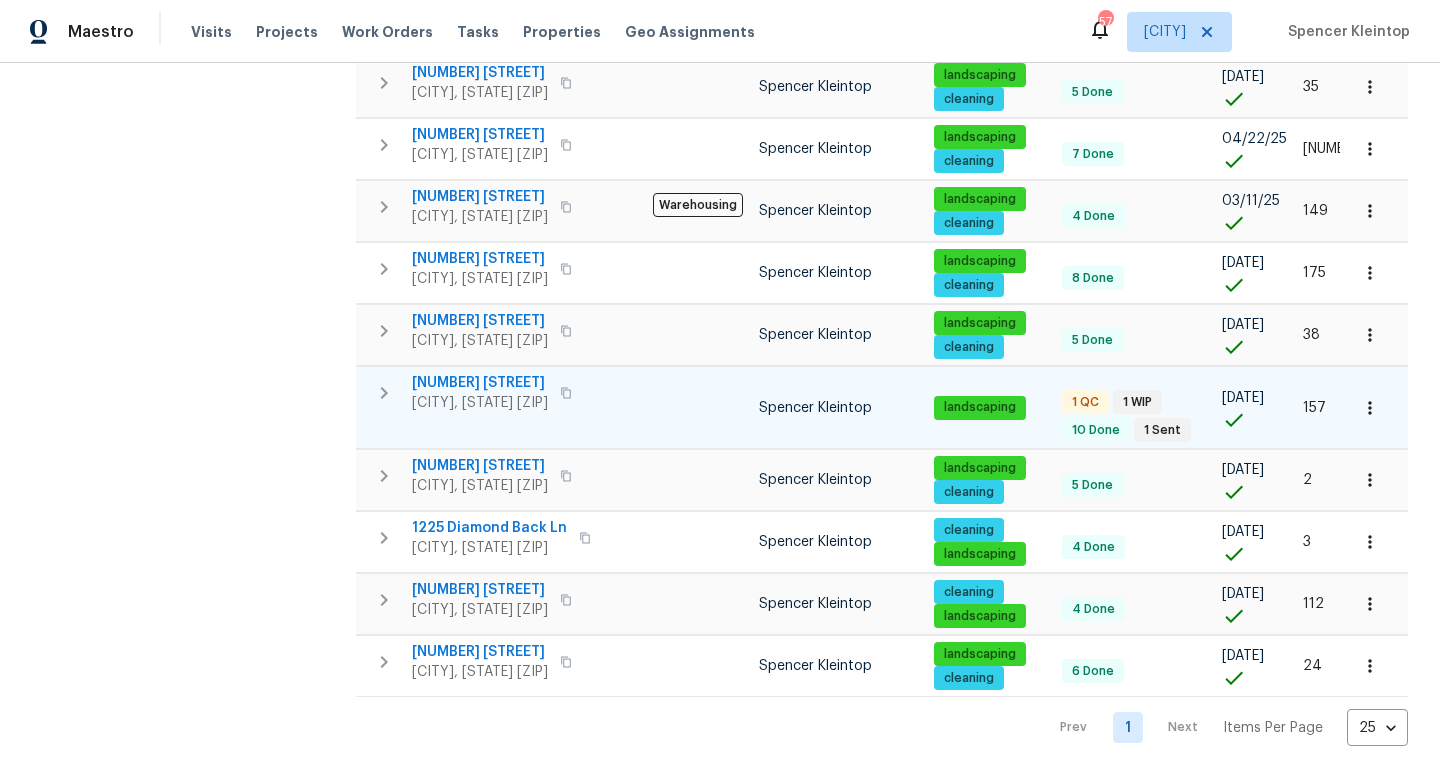 click on "[NUMBER] [STREET]" at bounding box center [480, 383] 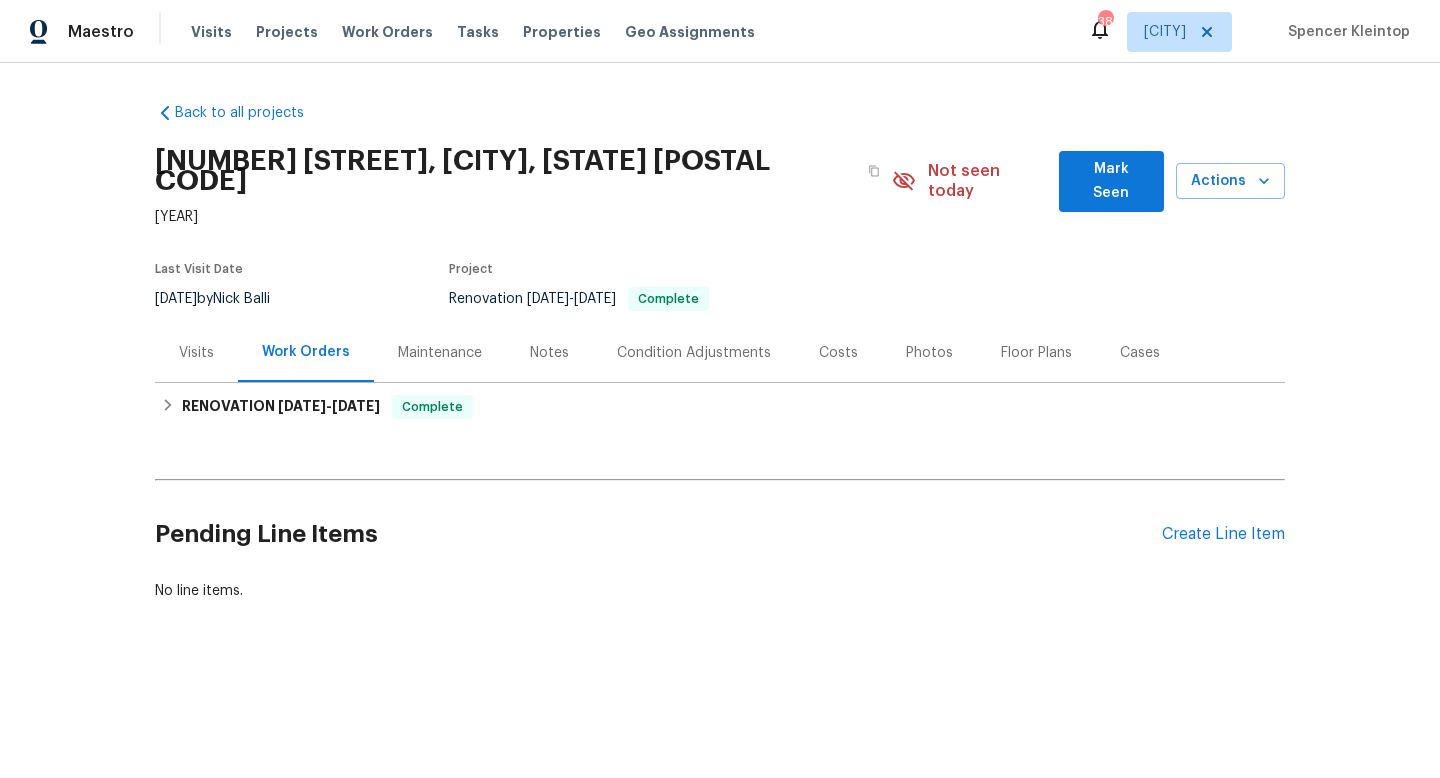 scroll, scrollTop: 0, scrollLeft: 0, axis: both 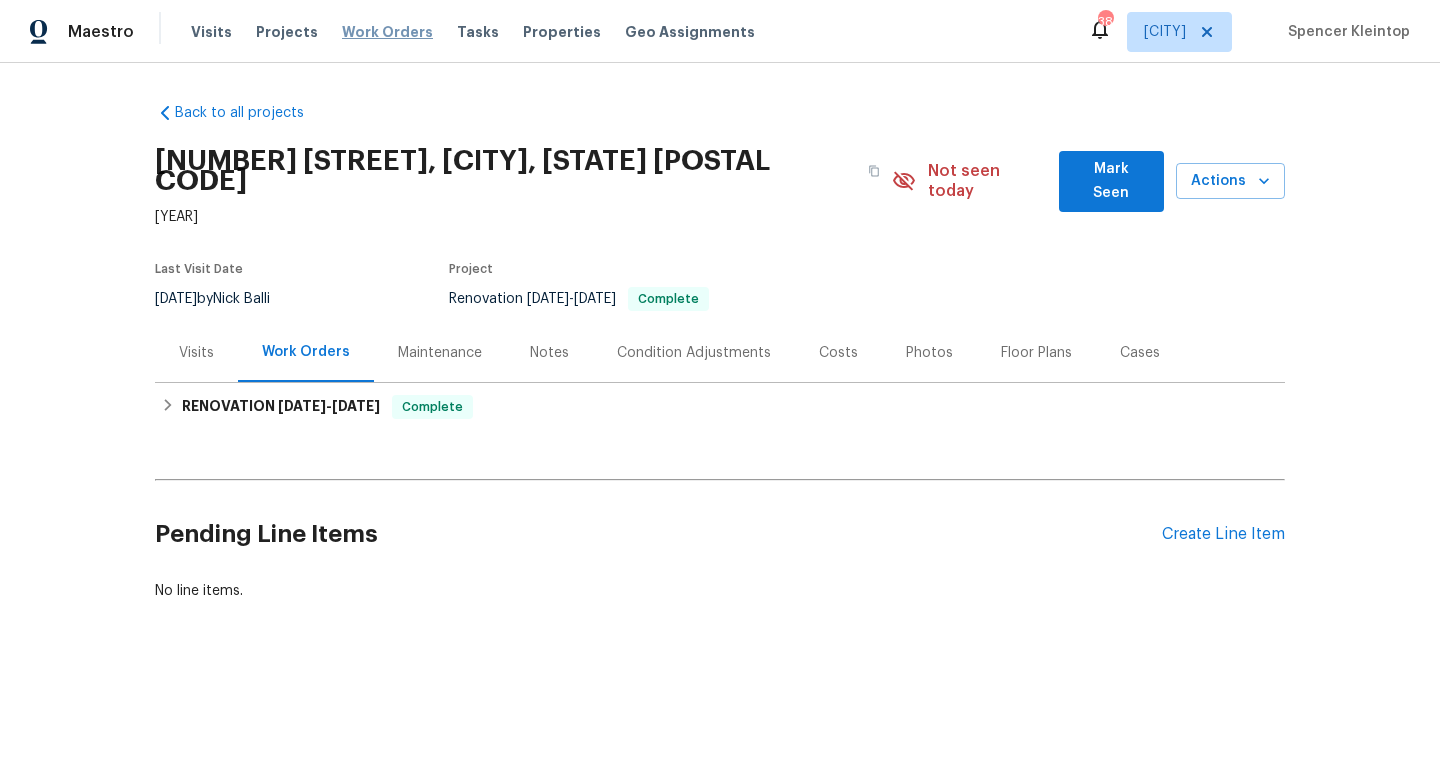 click on "Work Orders" at bounding box center [387, 32] 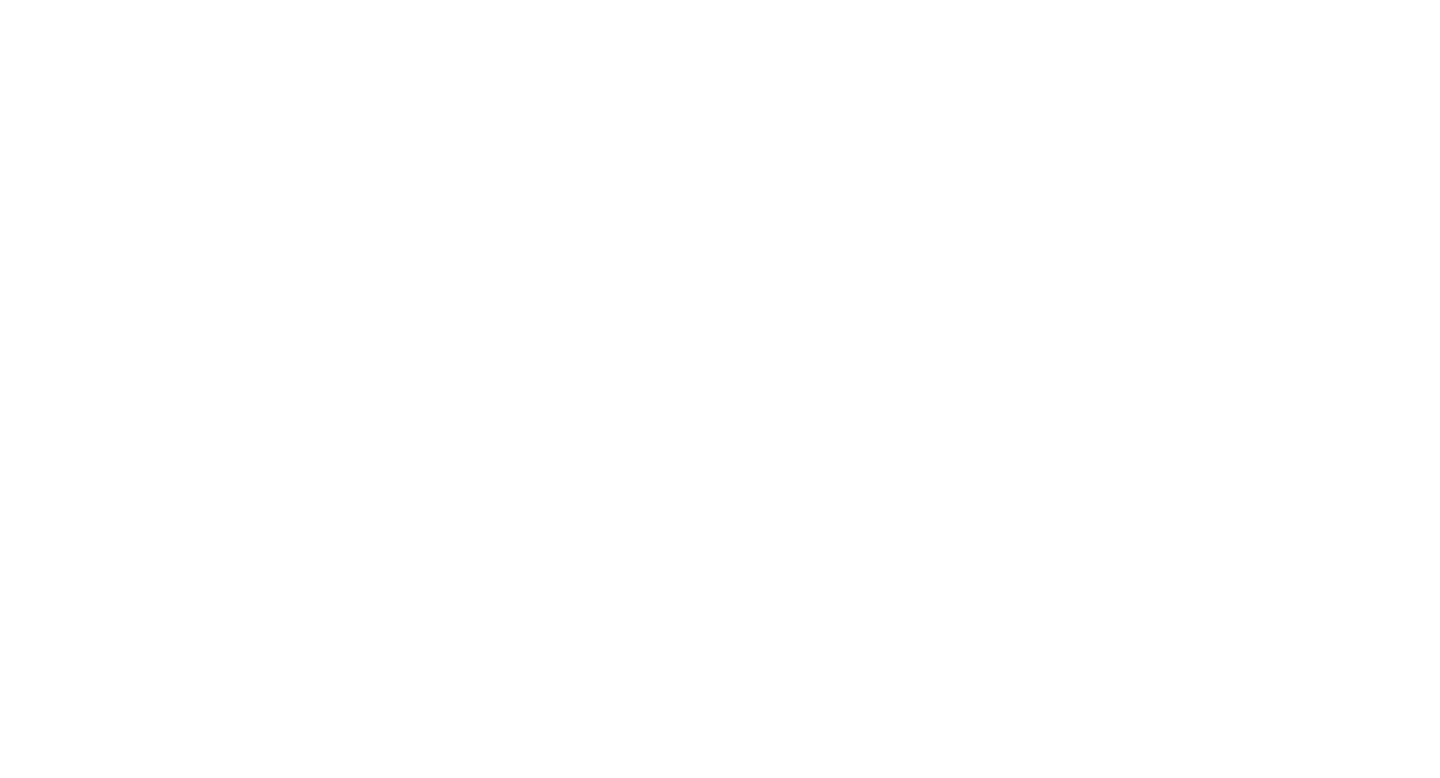 scroll, scrollTop: 0, scrollLeft: 0, axis: both 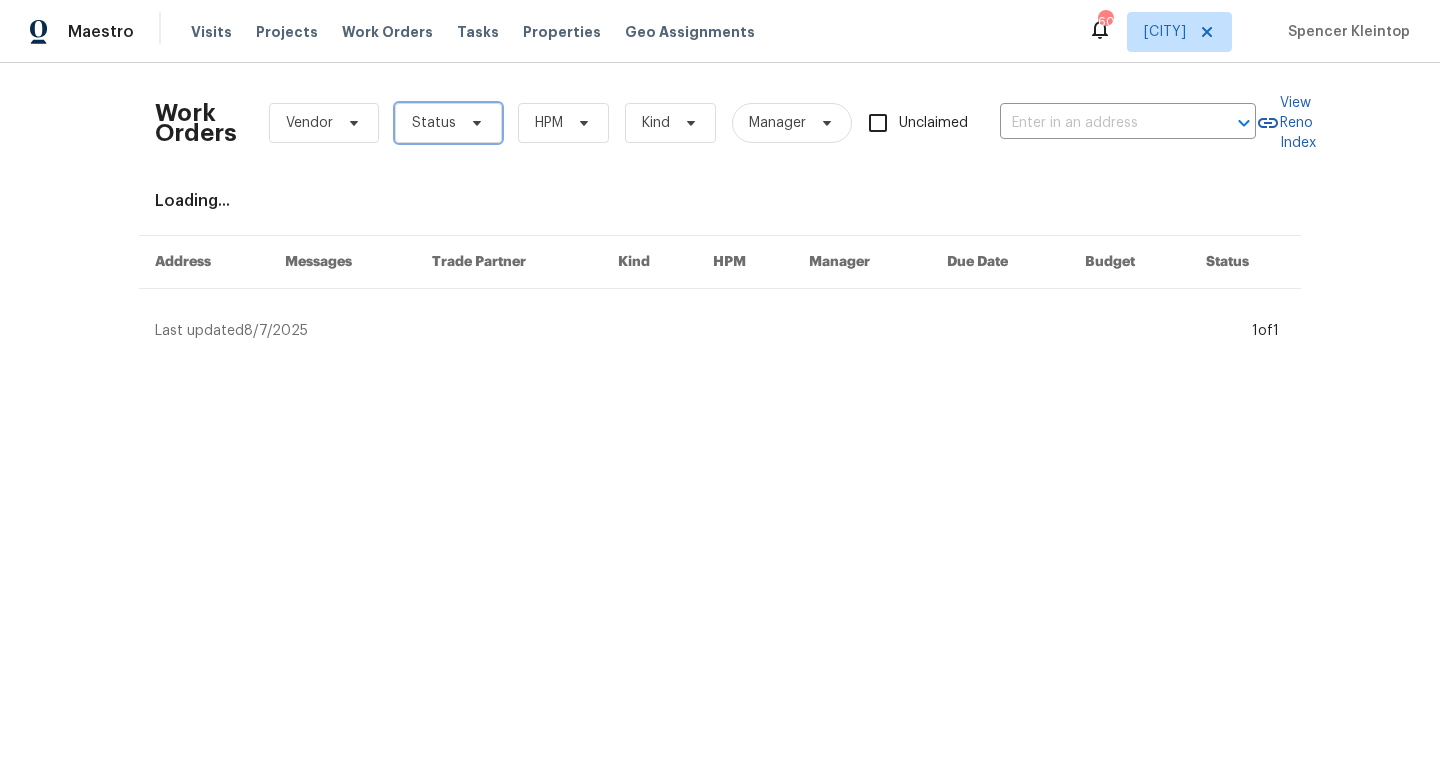 click 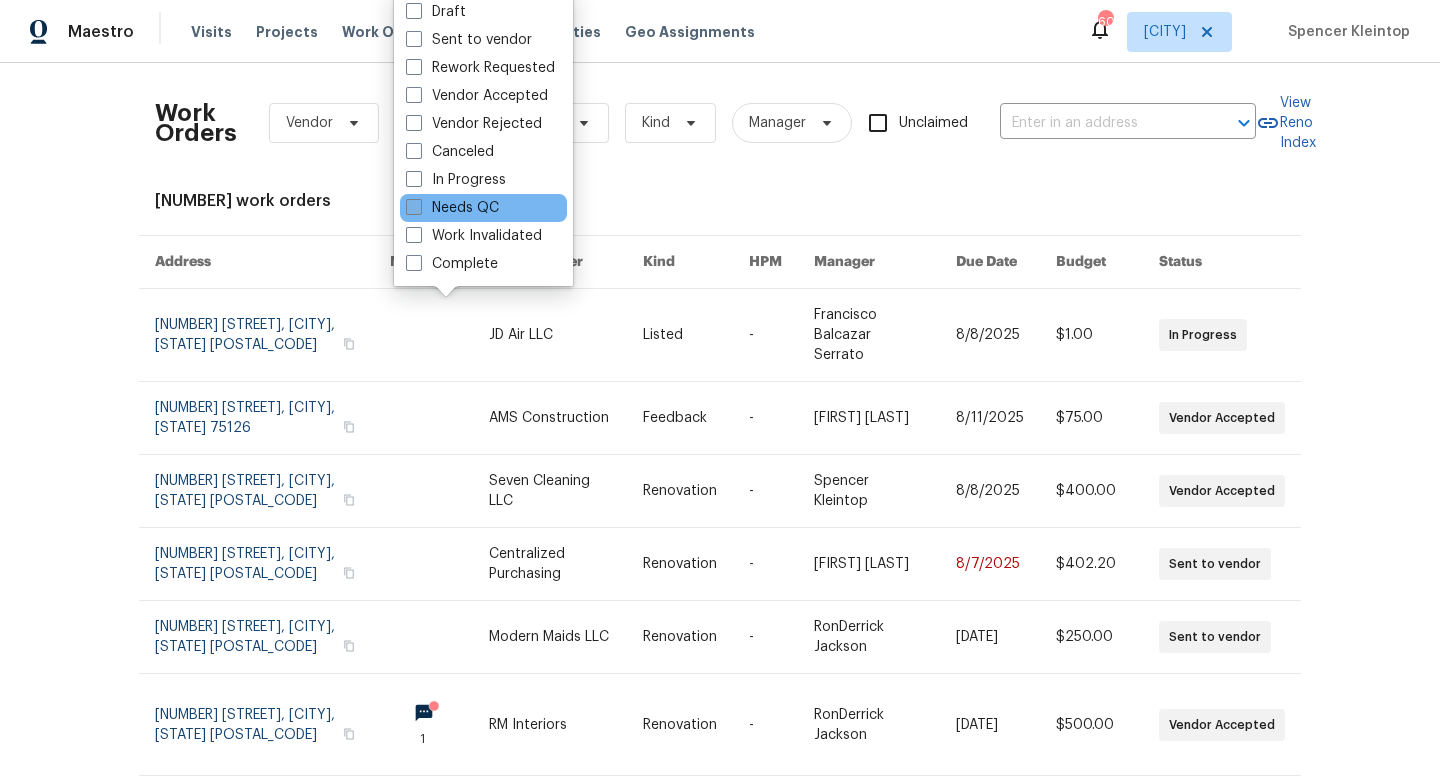 click on "Needs QC" at bounding box center [452, 208] 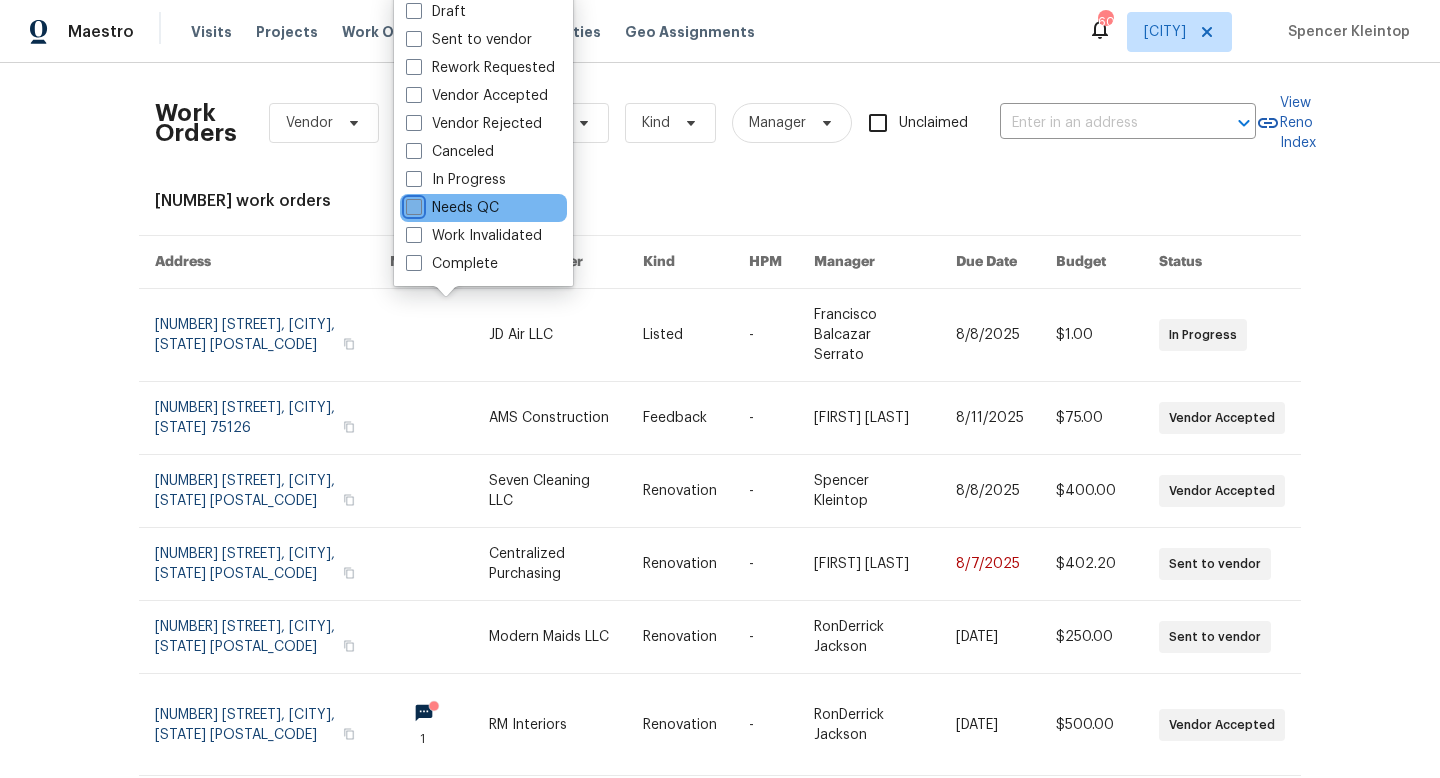 click on "Needs QC" at bounding box center [412, 204] 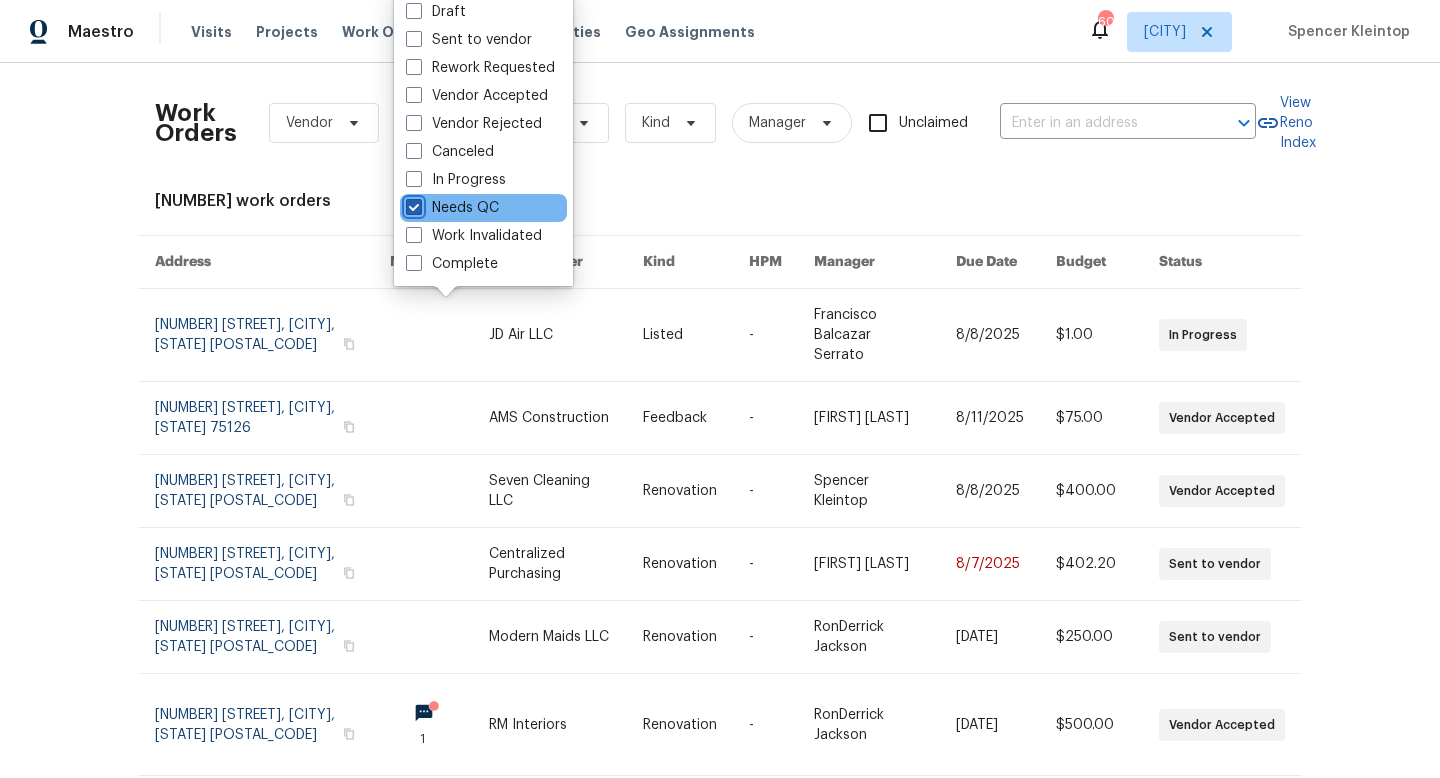checkbox on "true" 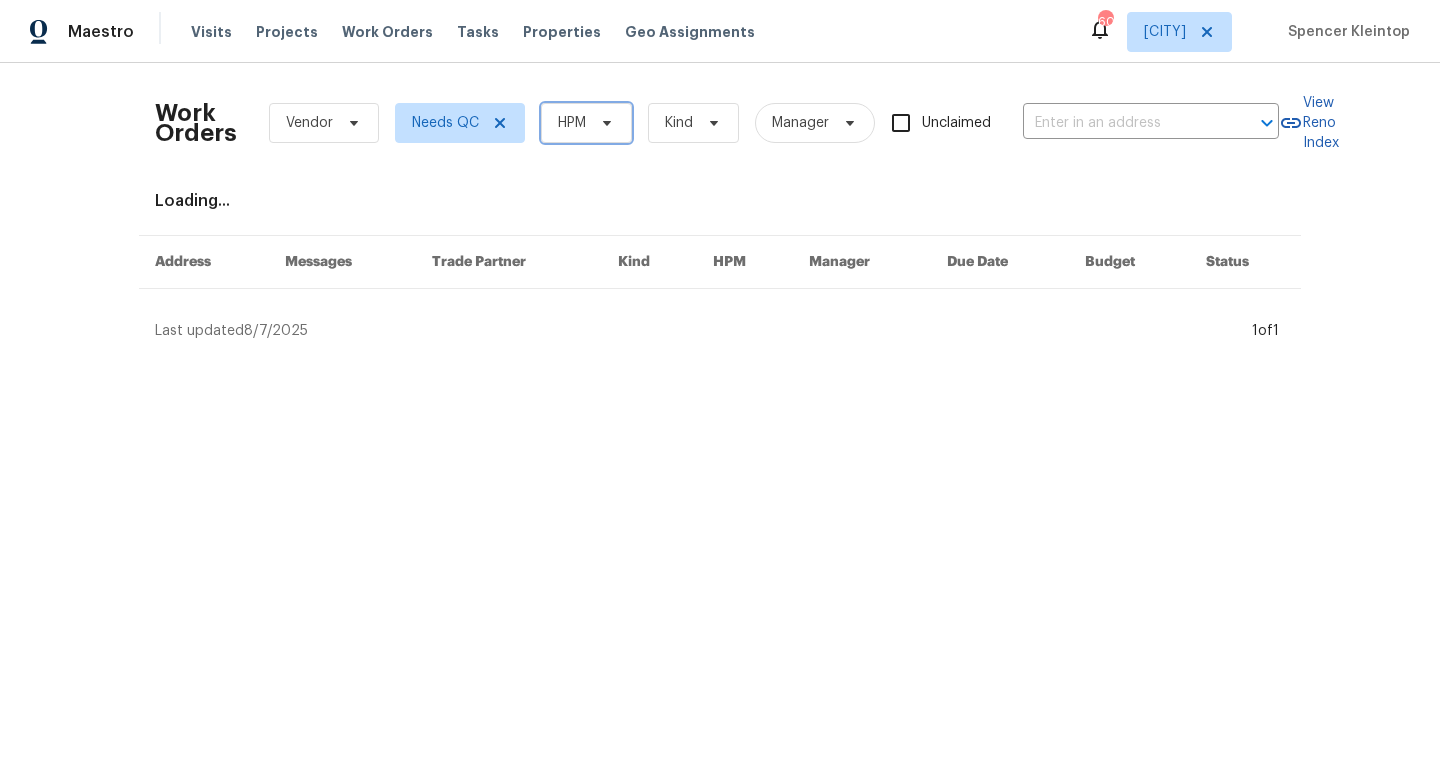 click at bounding box center (604, 123) 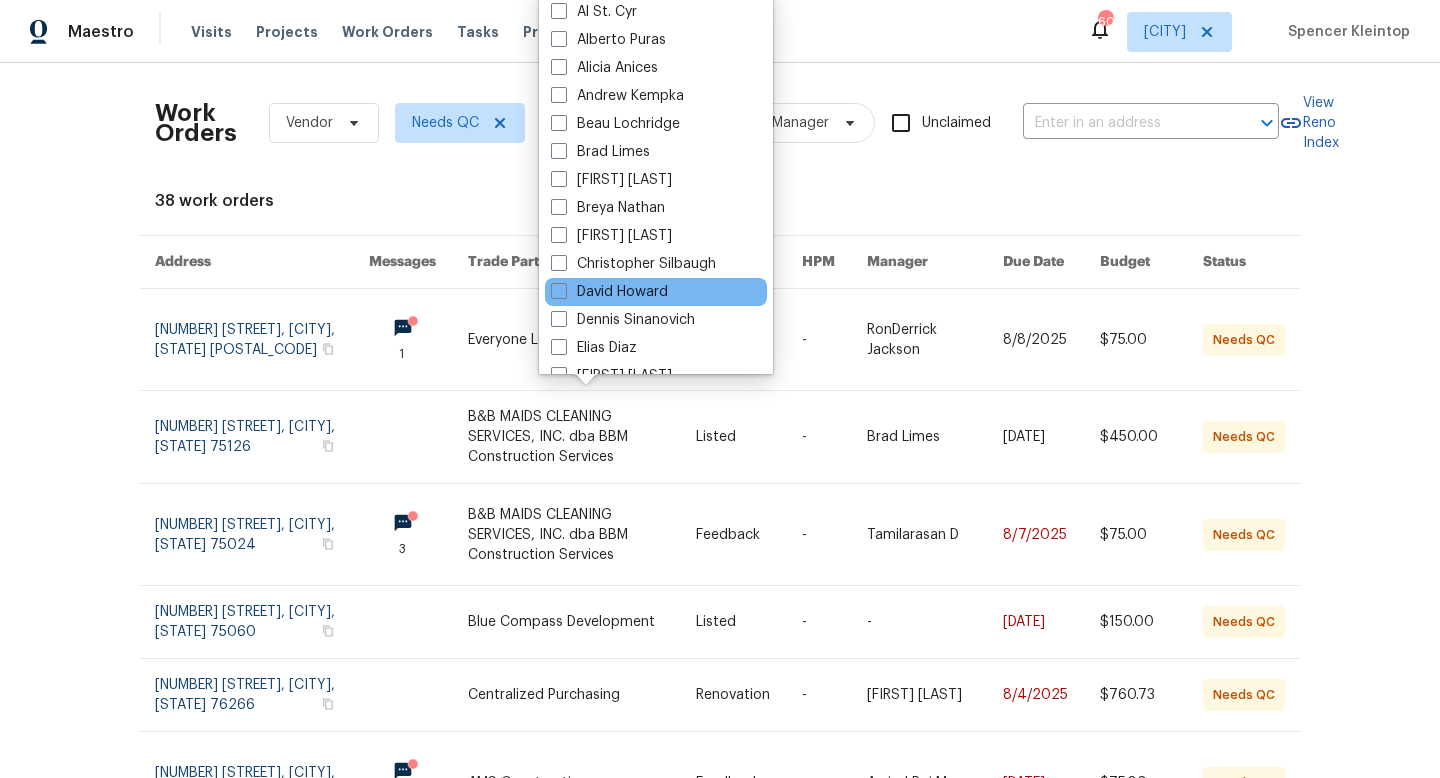 scroll, scrollTop: 1116, scrollLeft: 0, axis: vertical 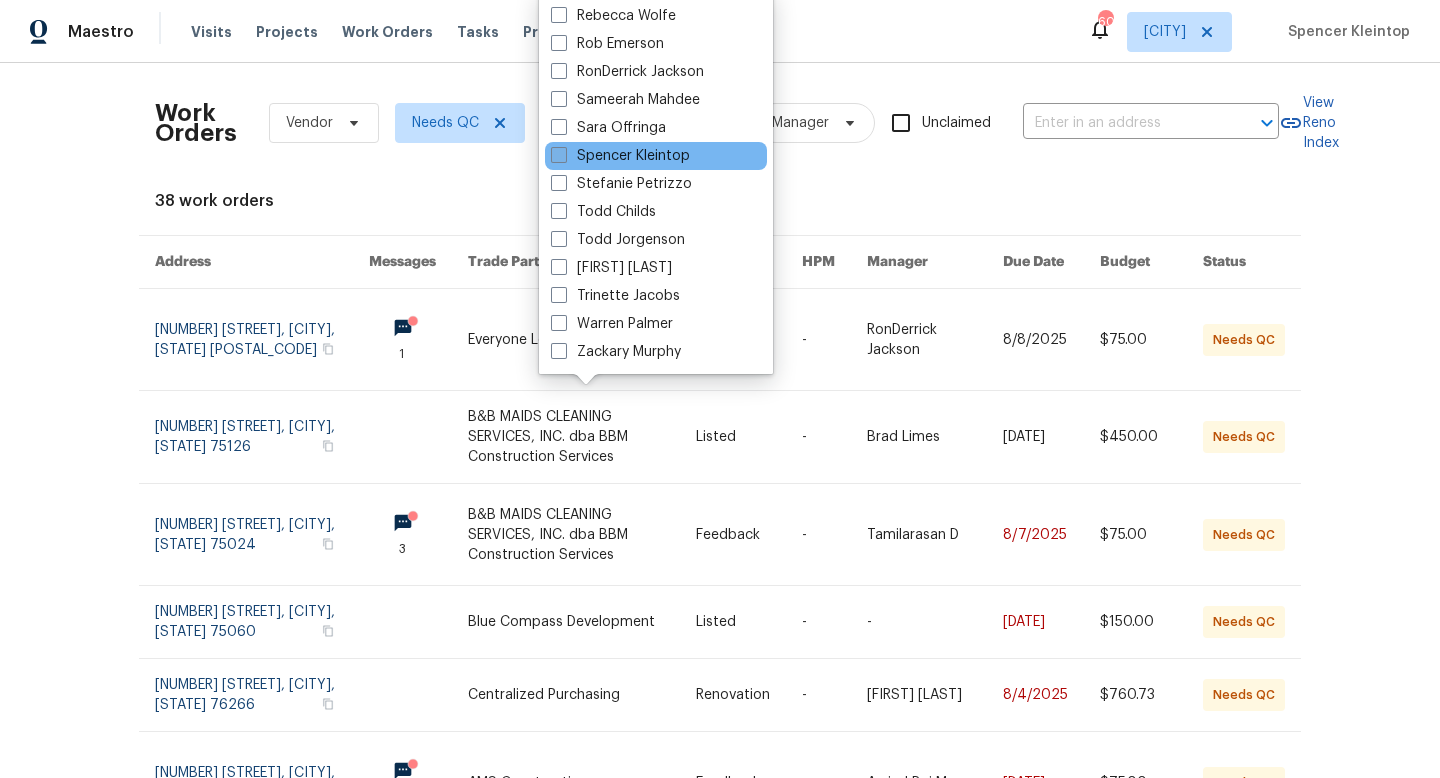 click on "Spencer Kleintop" at bounding box center [620, 156] 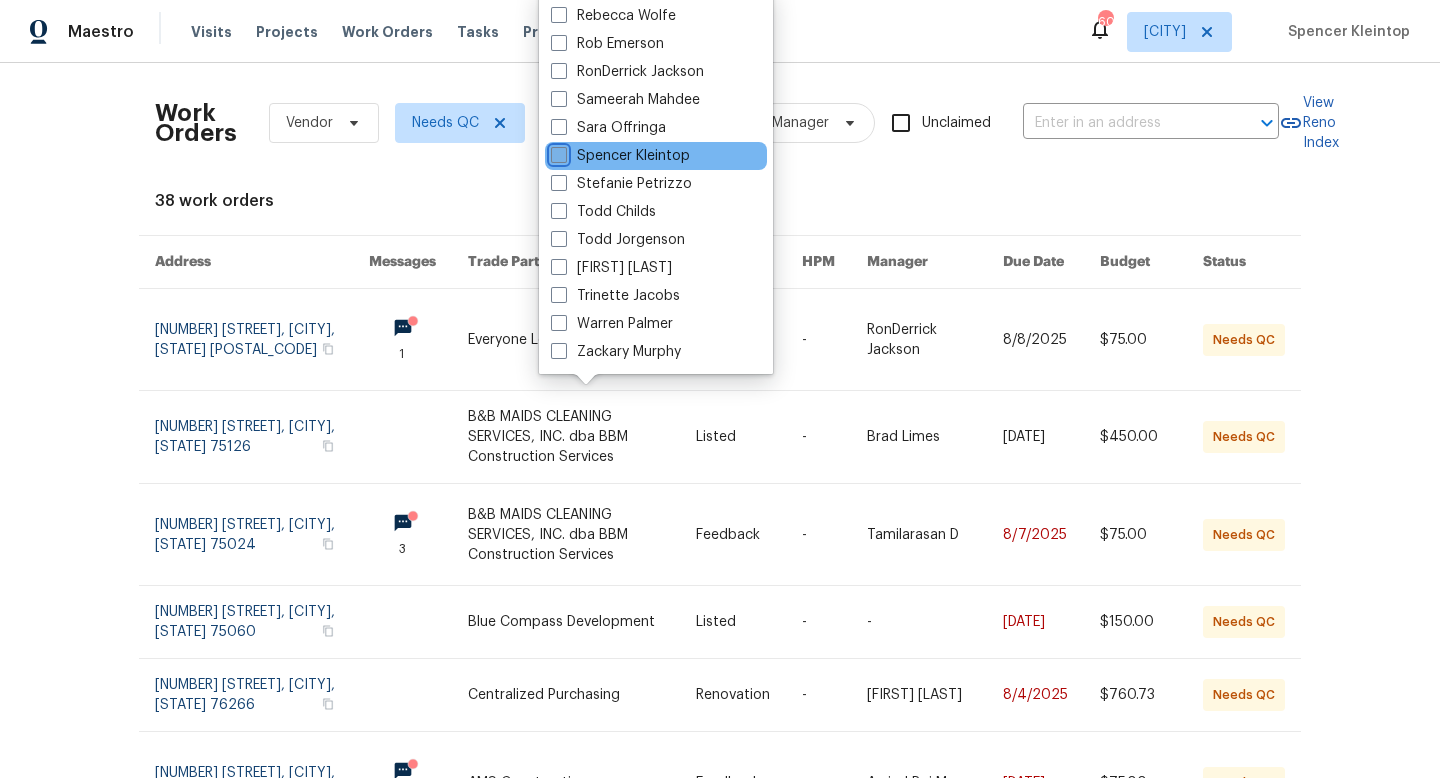 click on "Spencer Kleintop" at bounding box center [557, 152] 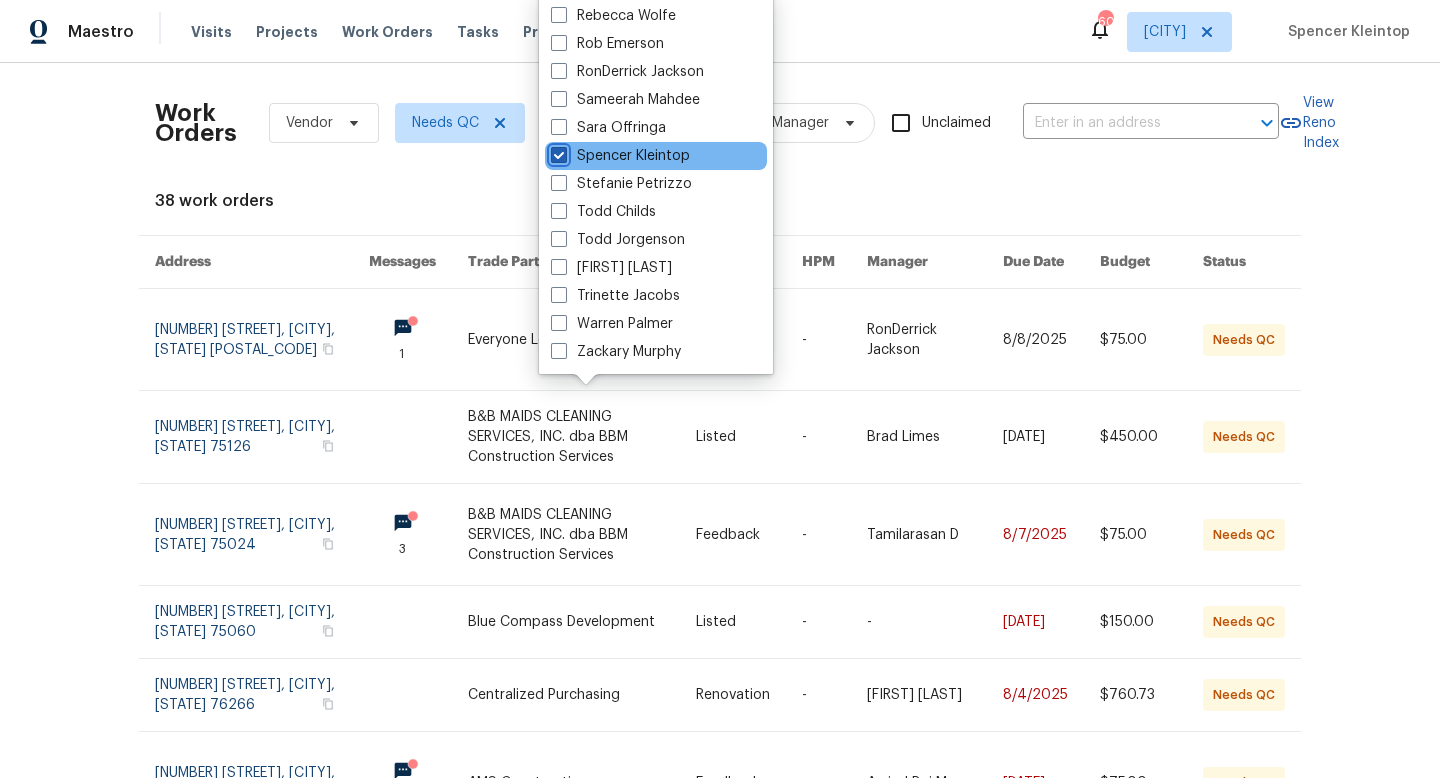 checkbox on "true" 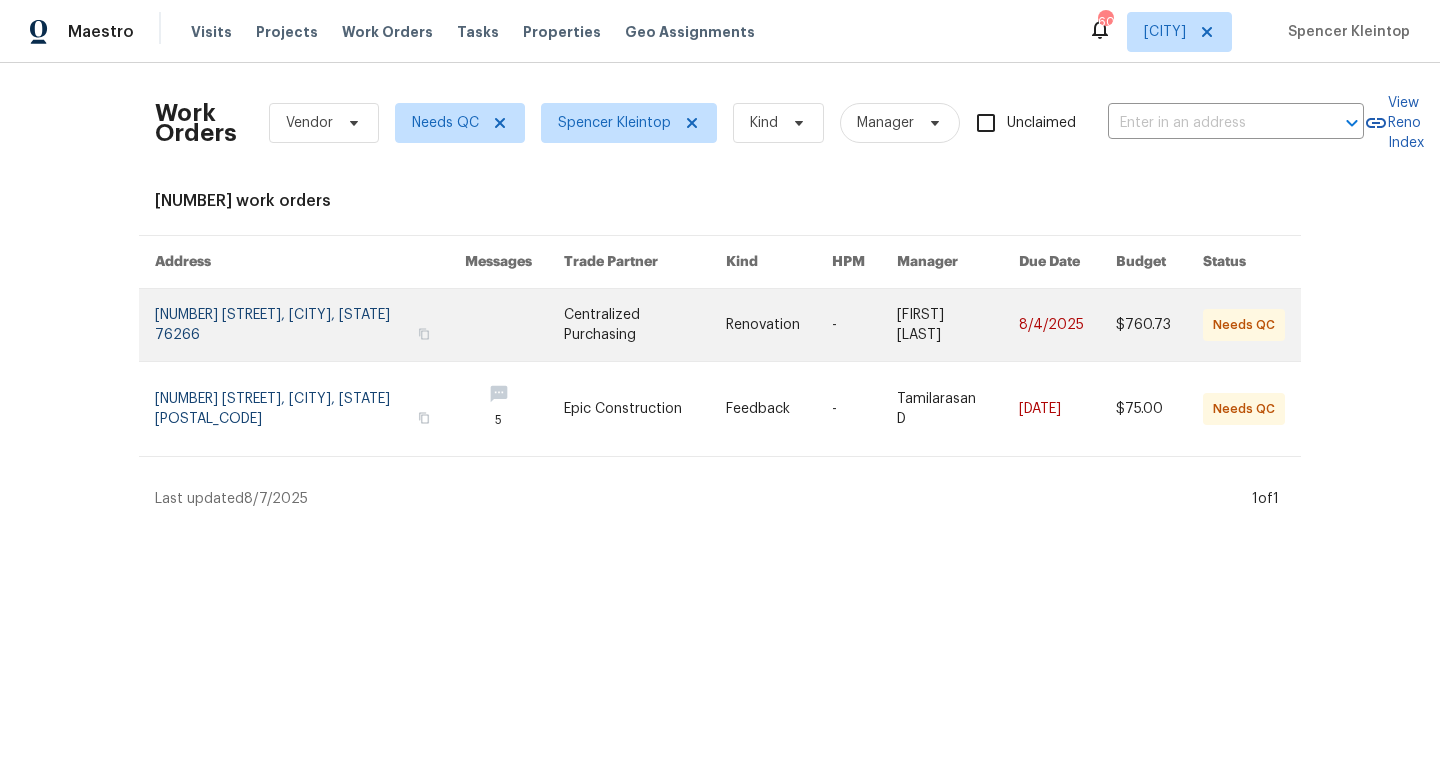 click at bounding box center [645, 325] 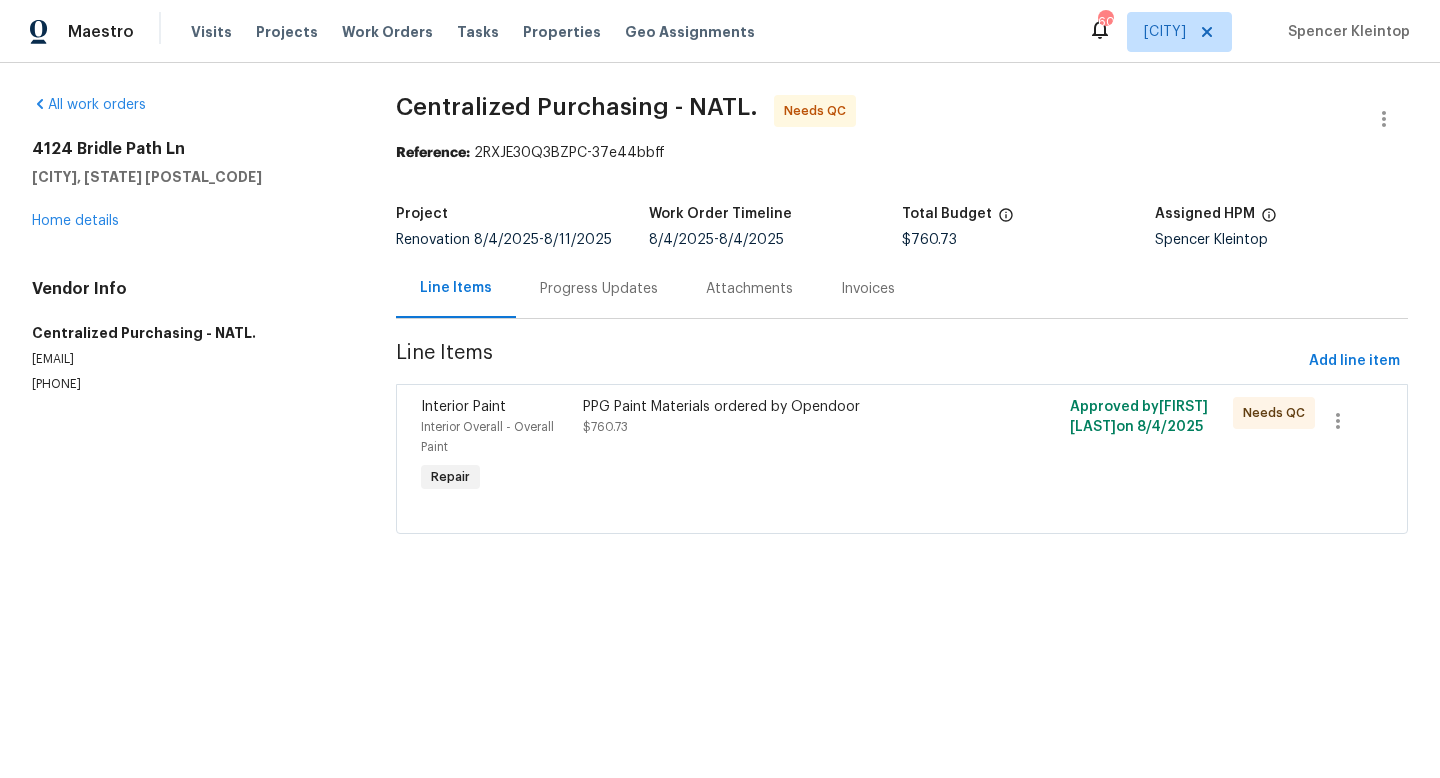 click on "PPG Paint Materials ordered by Opendoor" at bounding box center [780, 407] 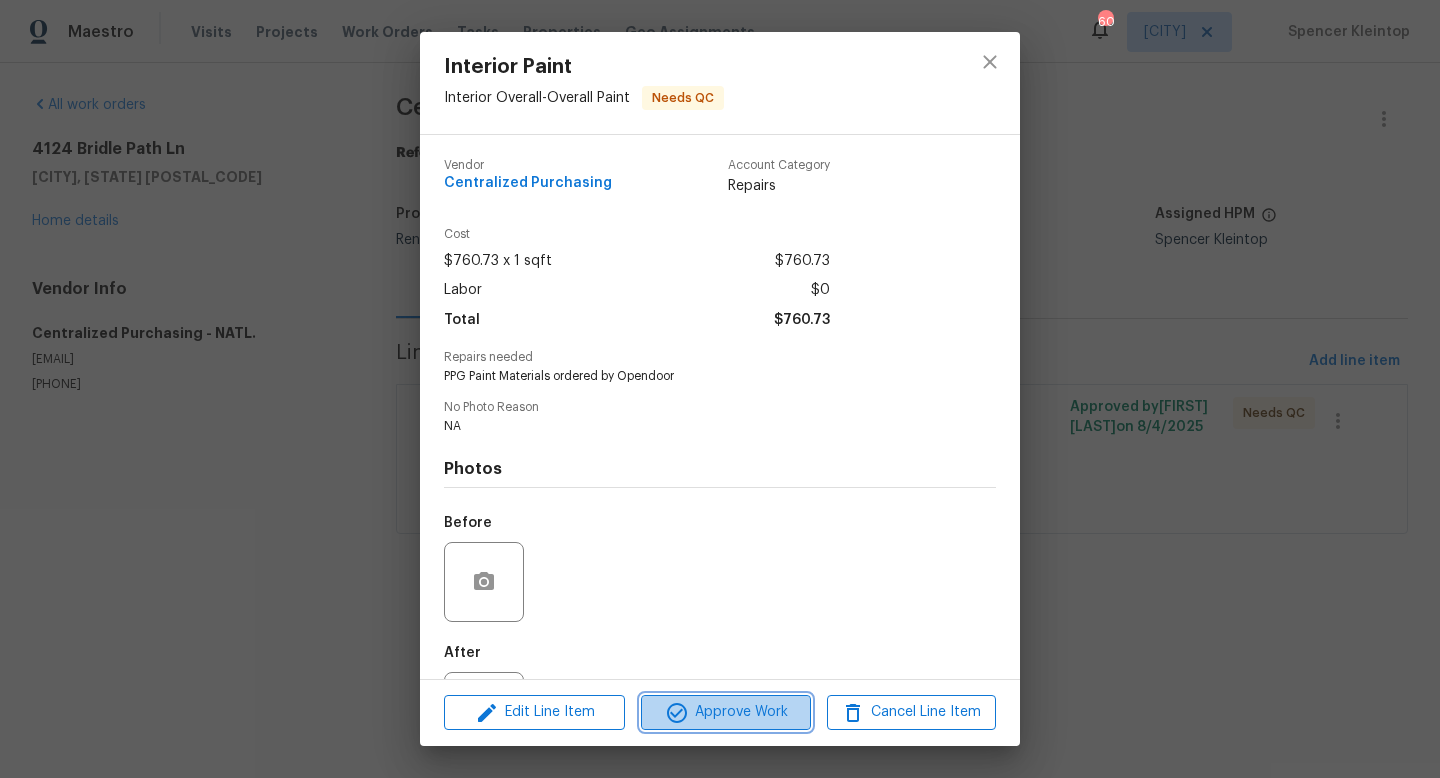 click 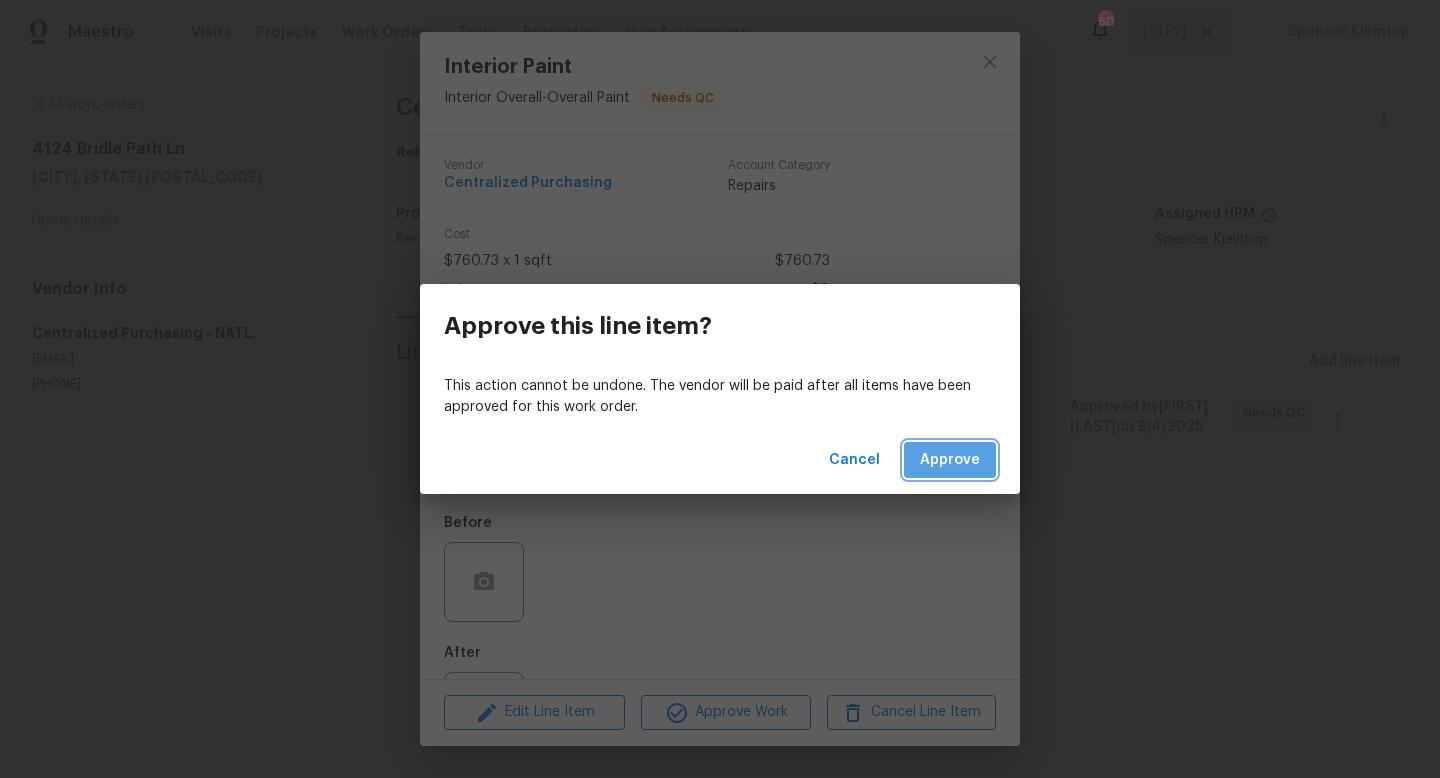 click on "Approve" at bounding box center [950, 460] 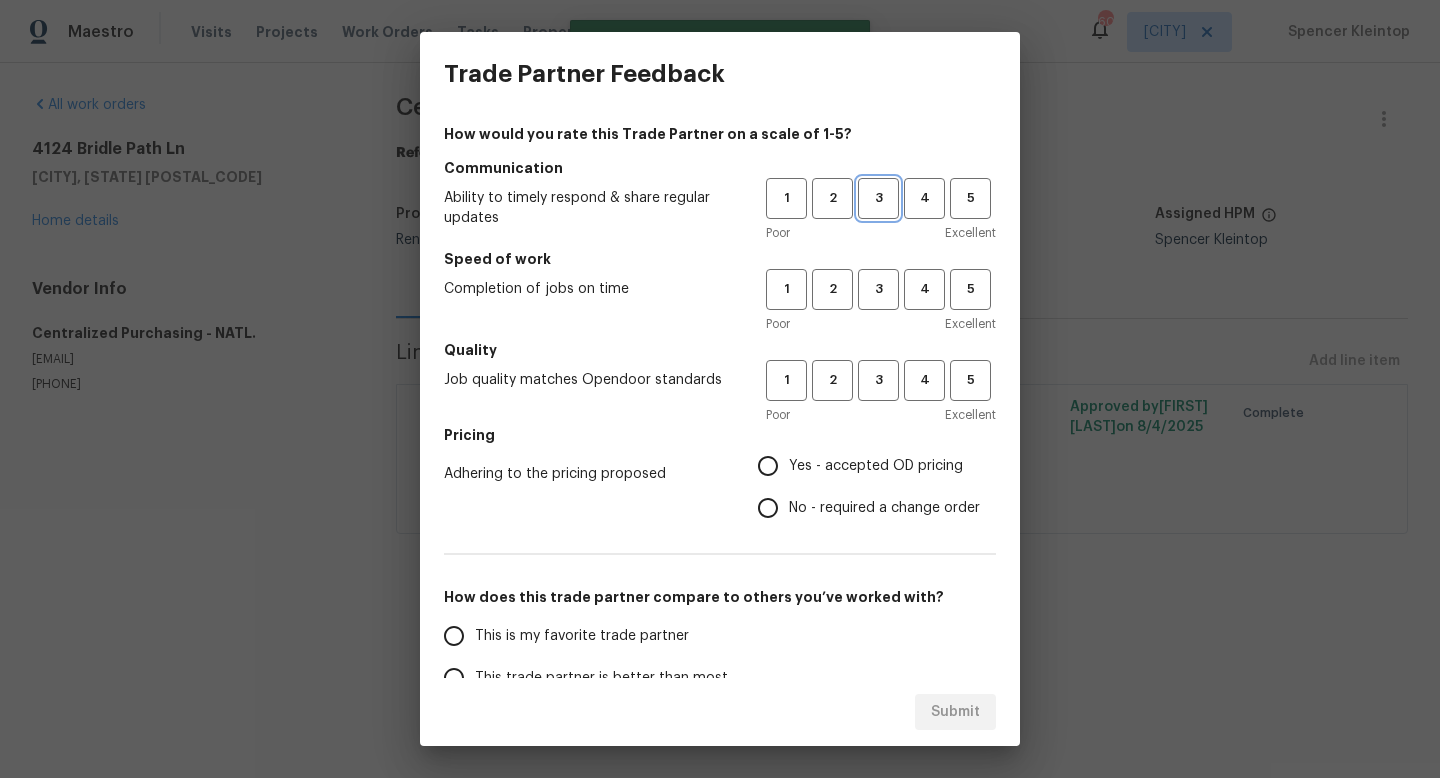 click on "3" at bounding box center [878, 198] 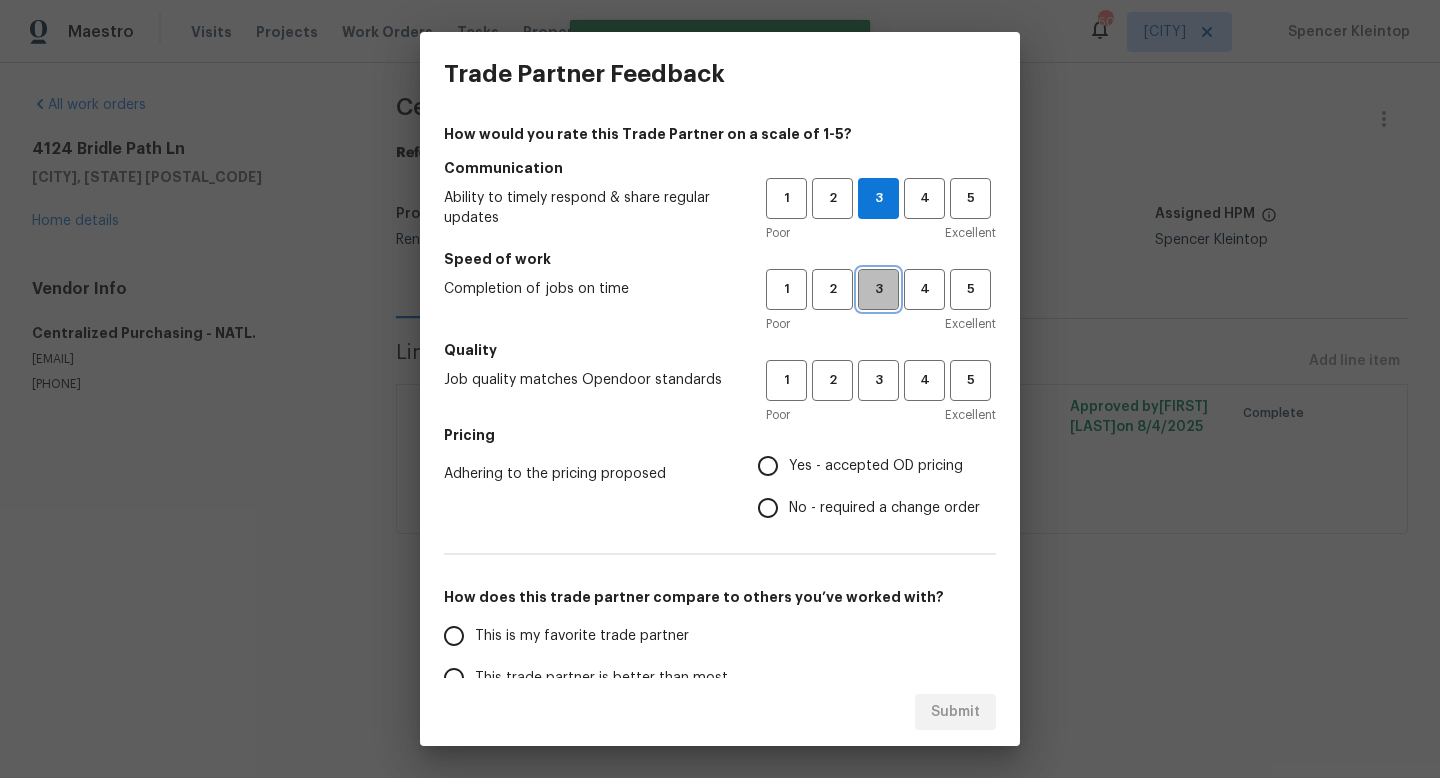 click on "3" at bounding box center (878, 289) 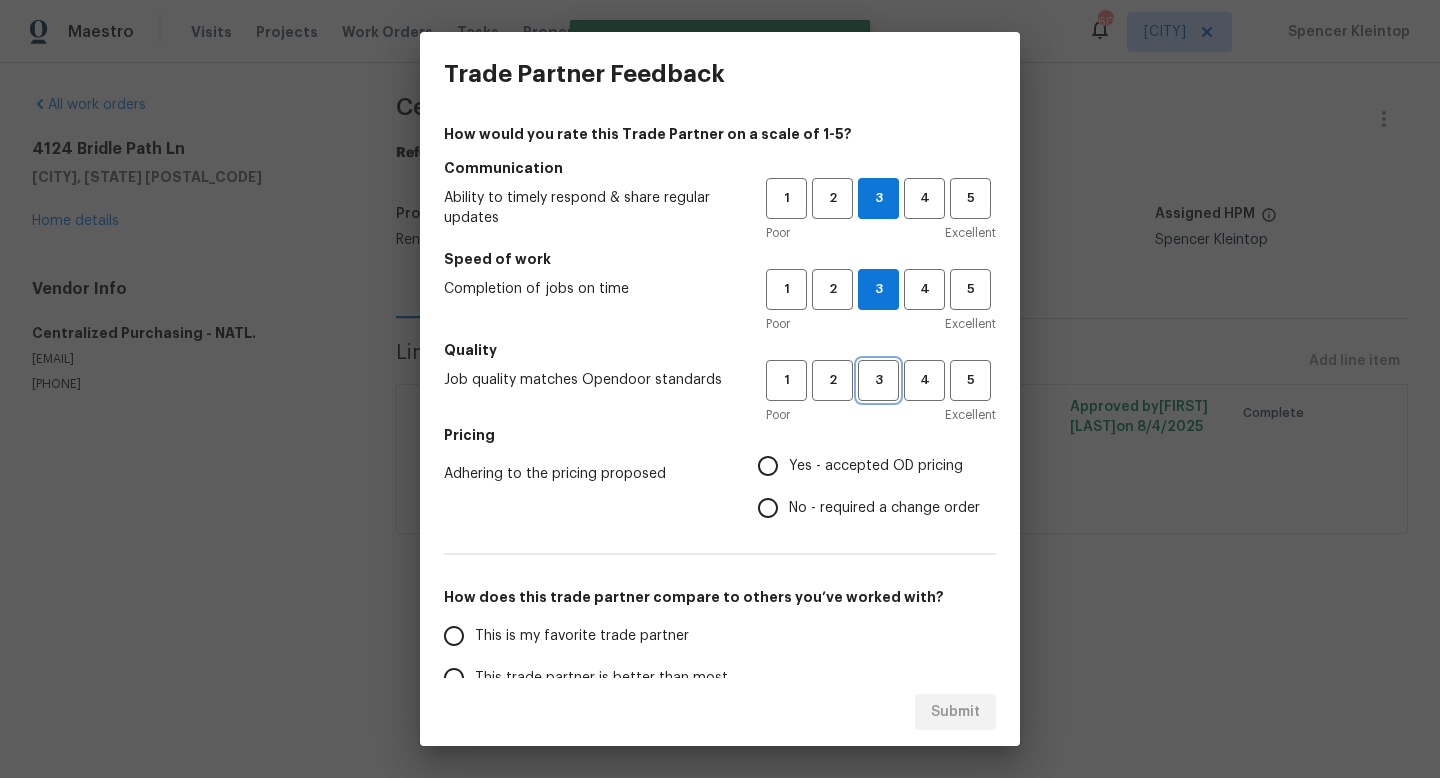 click on "3" at bounding box center [878, 380] 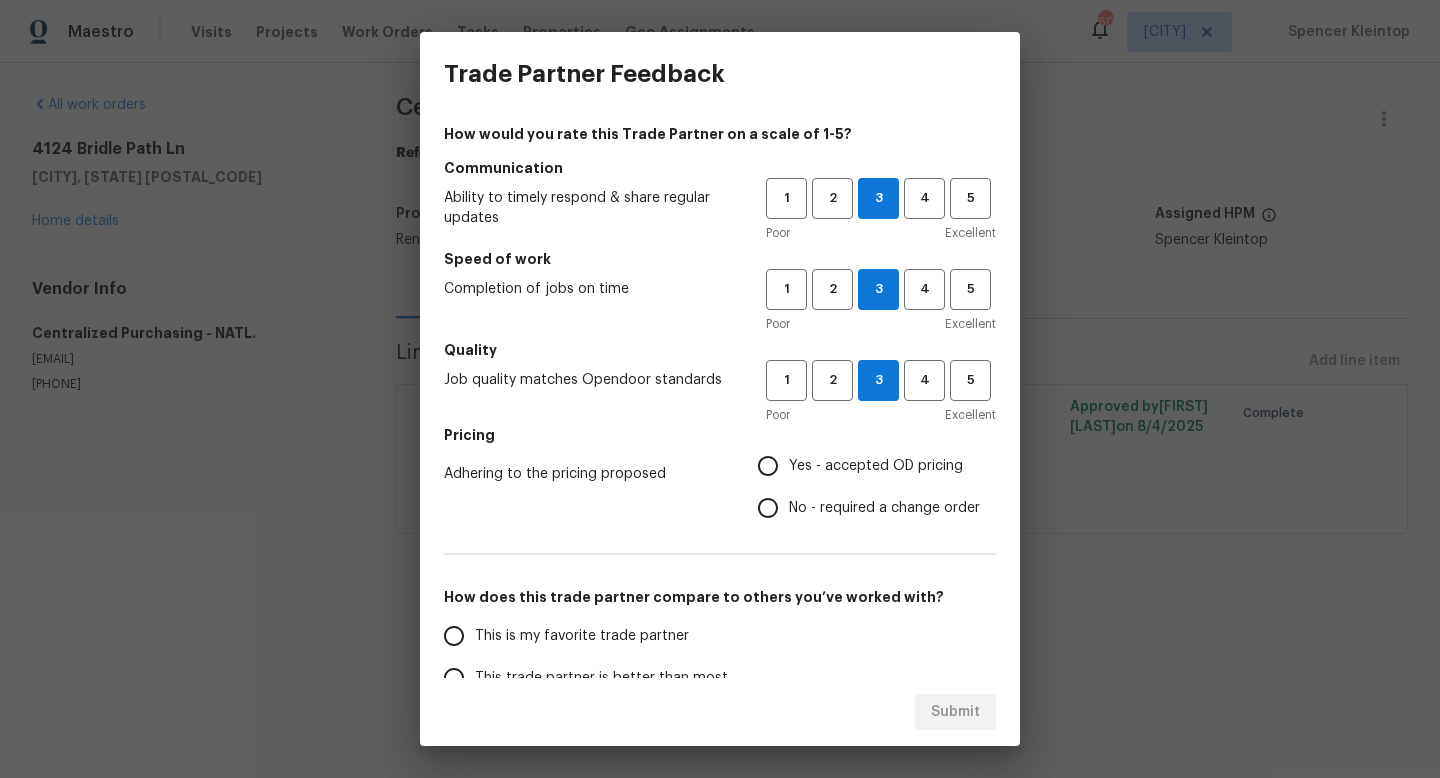 click on "Yes - accepted OD pricing" at bounding box center (768, 466) 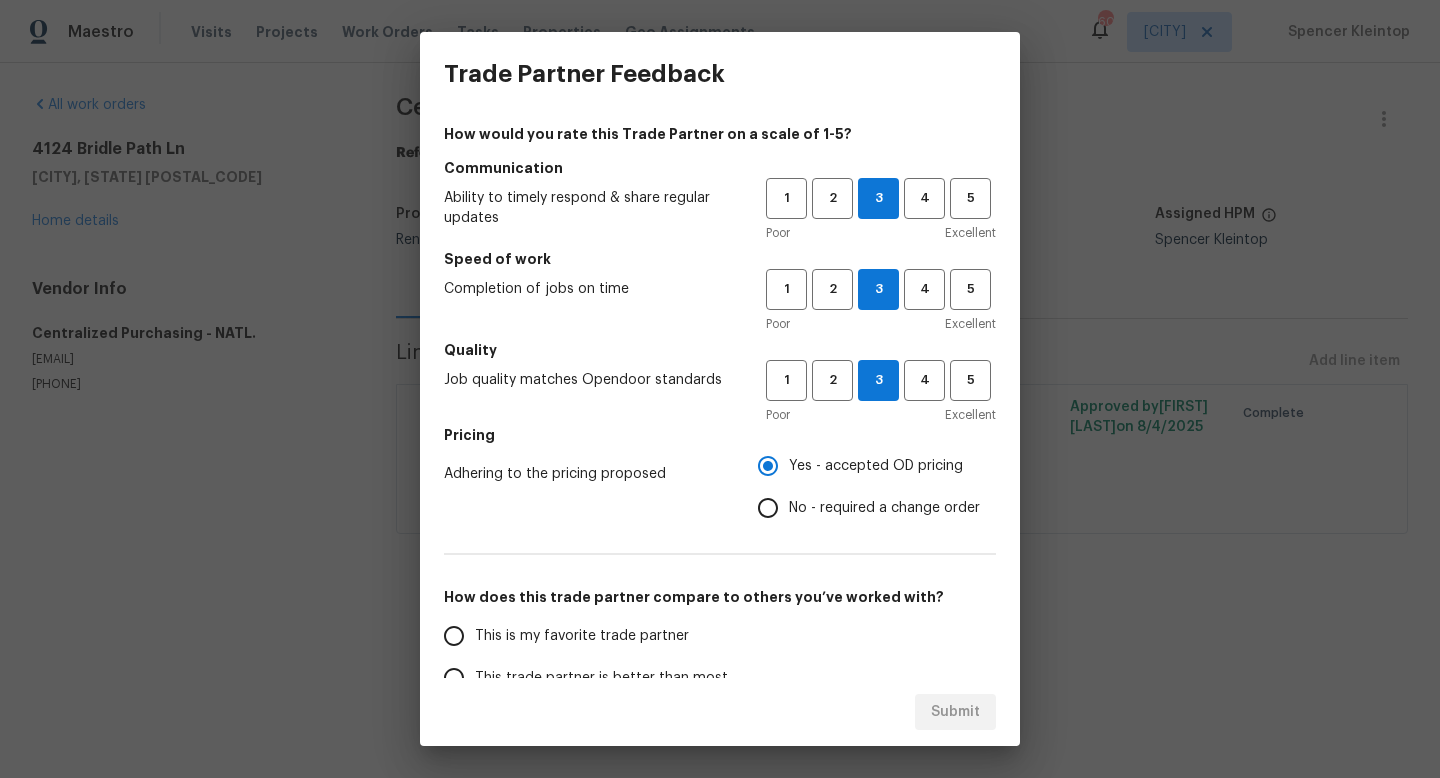 drag, startPoint x: 486, startPoint y: 621, endPoint x: 468, endPoint y: 621, distance: 18 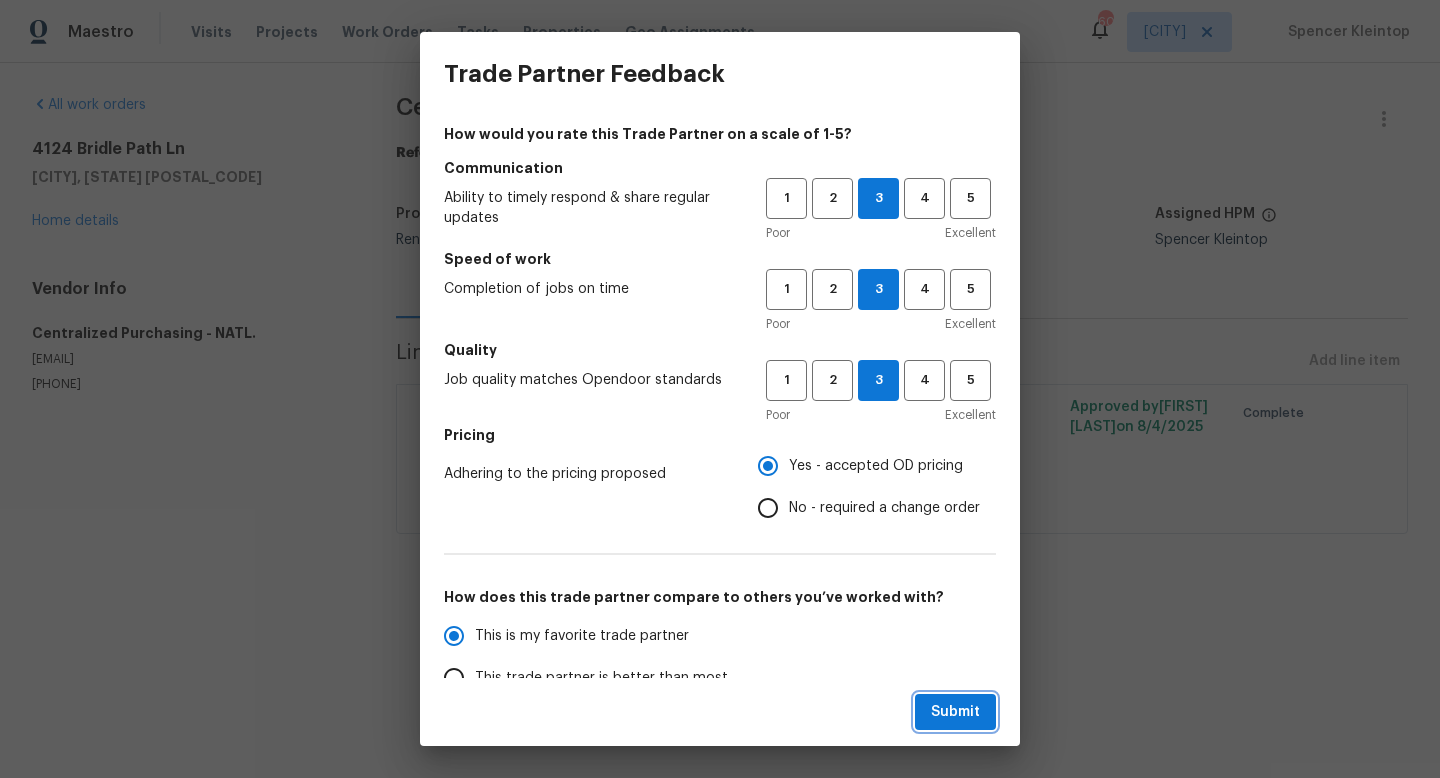 click on "Submit" at bounding box center [955, 712] 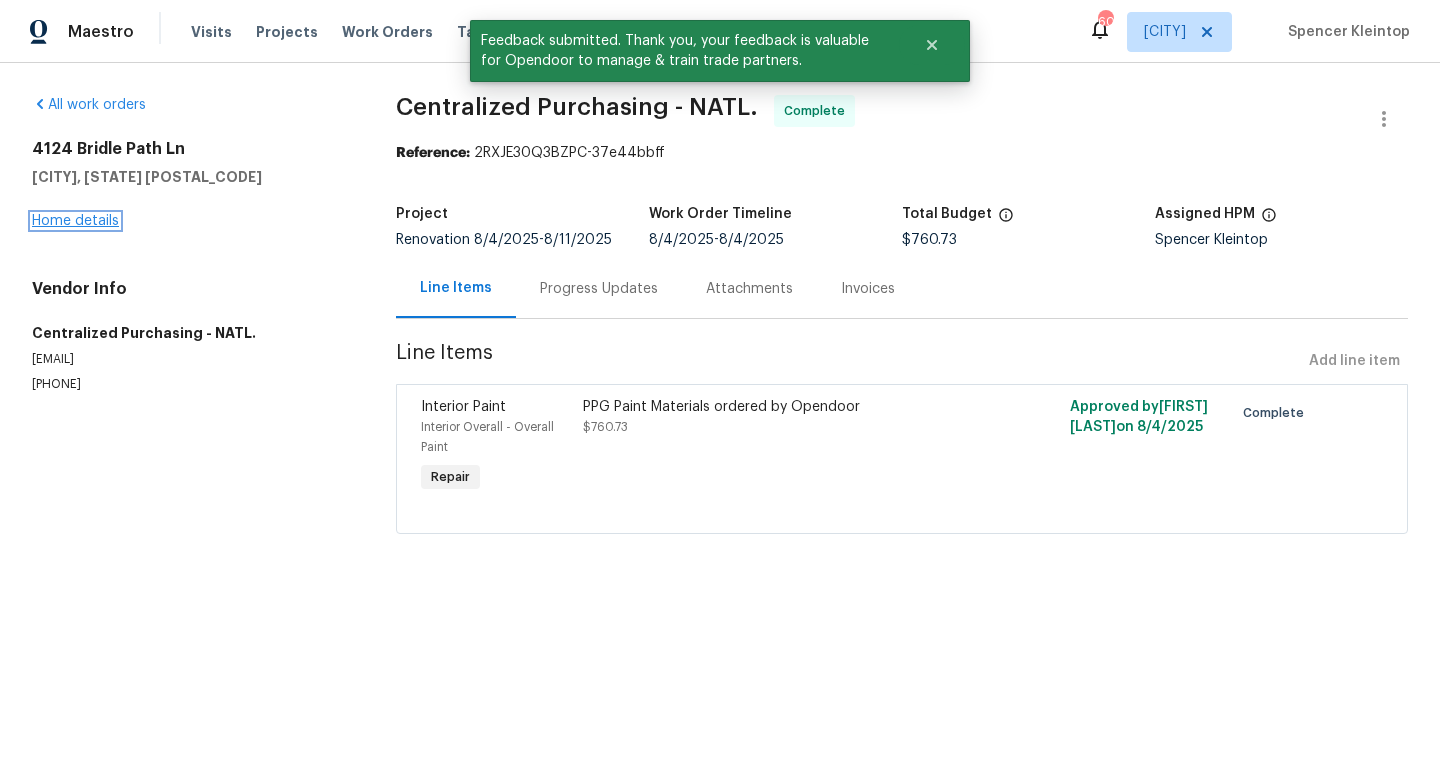click on "Home details" at bounding box center [75, 221] 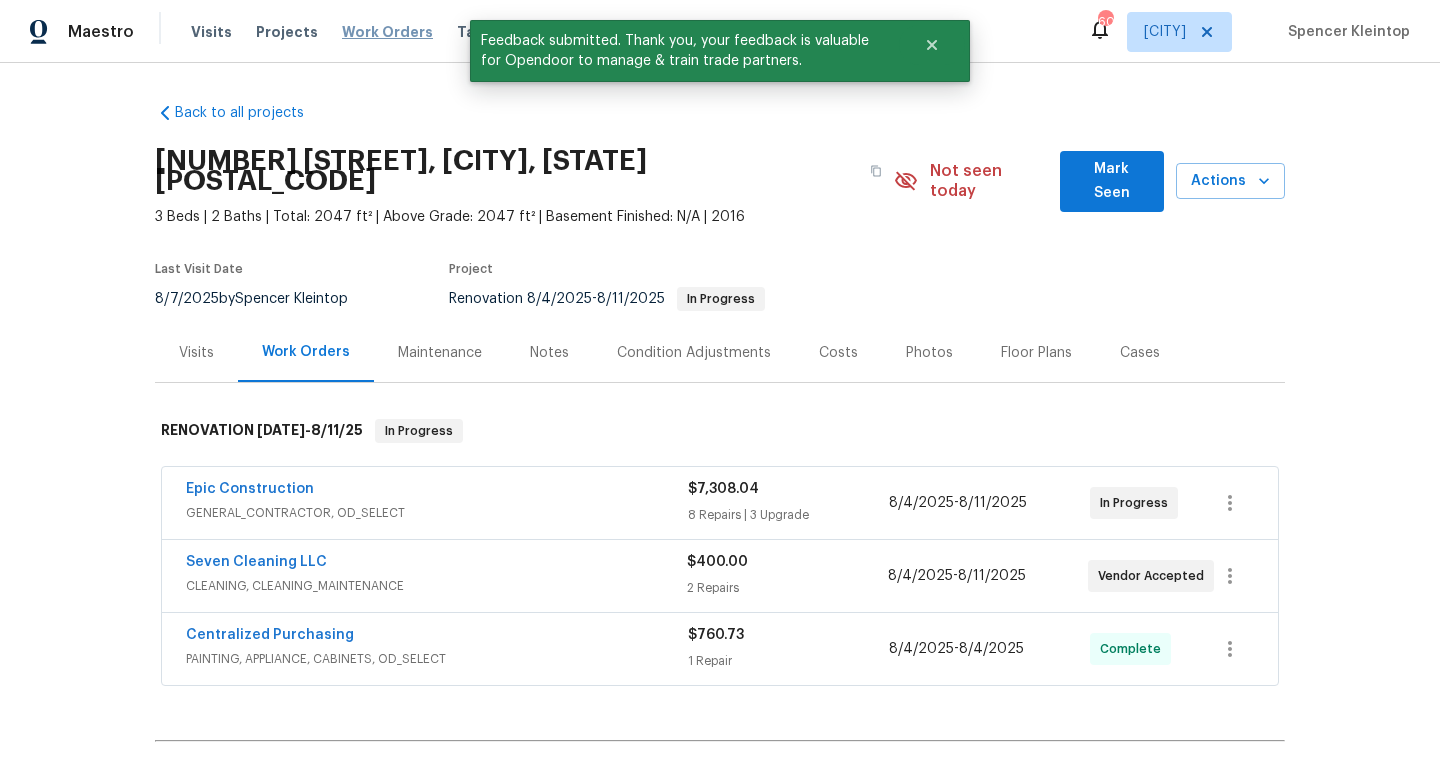 click on "Work Orders" at bounding box center (387, 32) 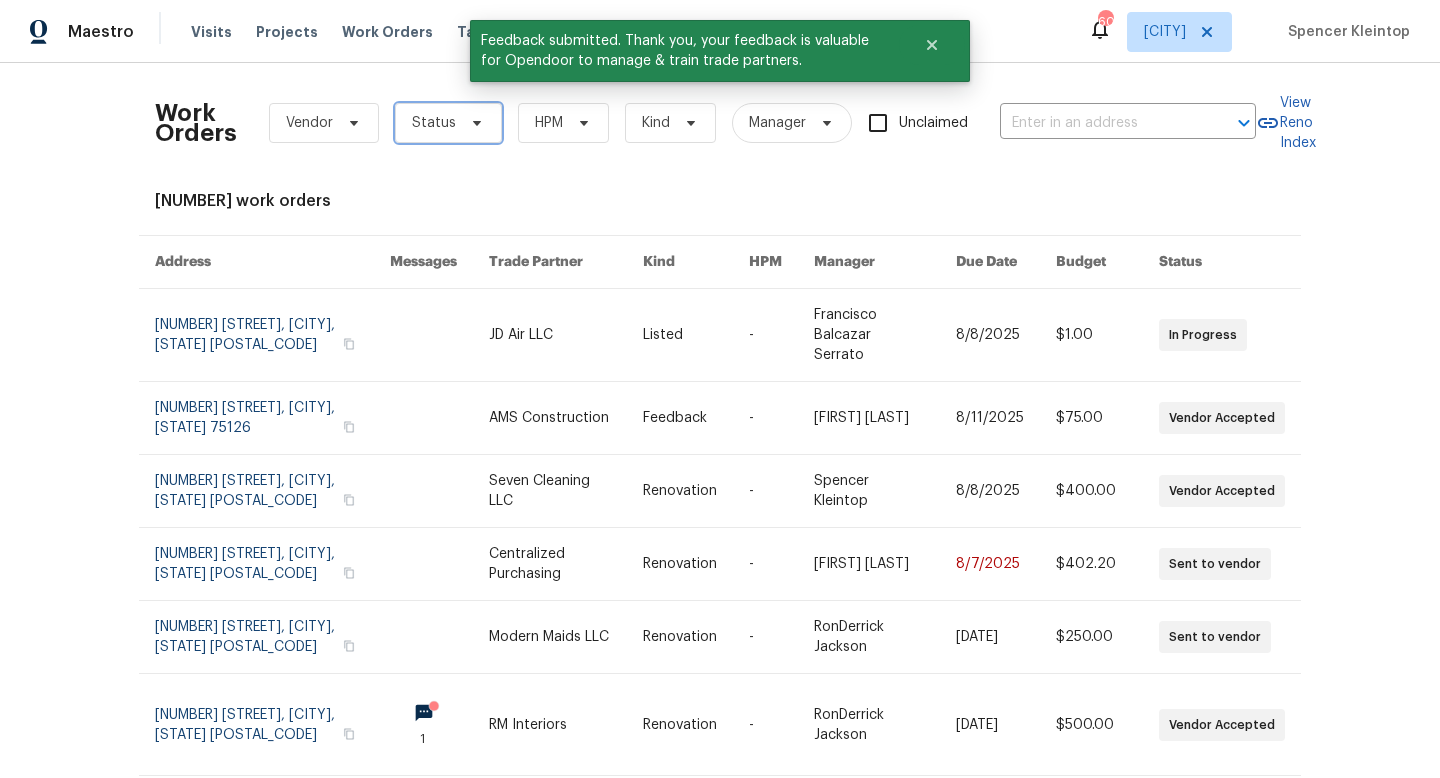 click on "Status" at bounding box center [434, 123] 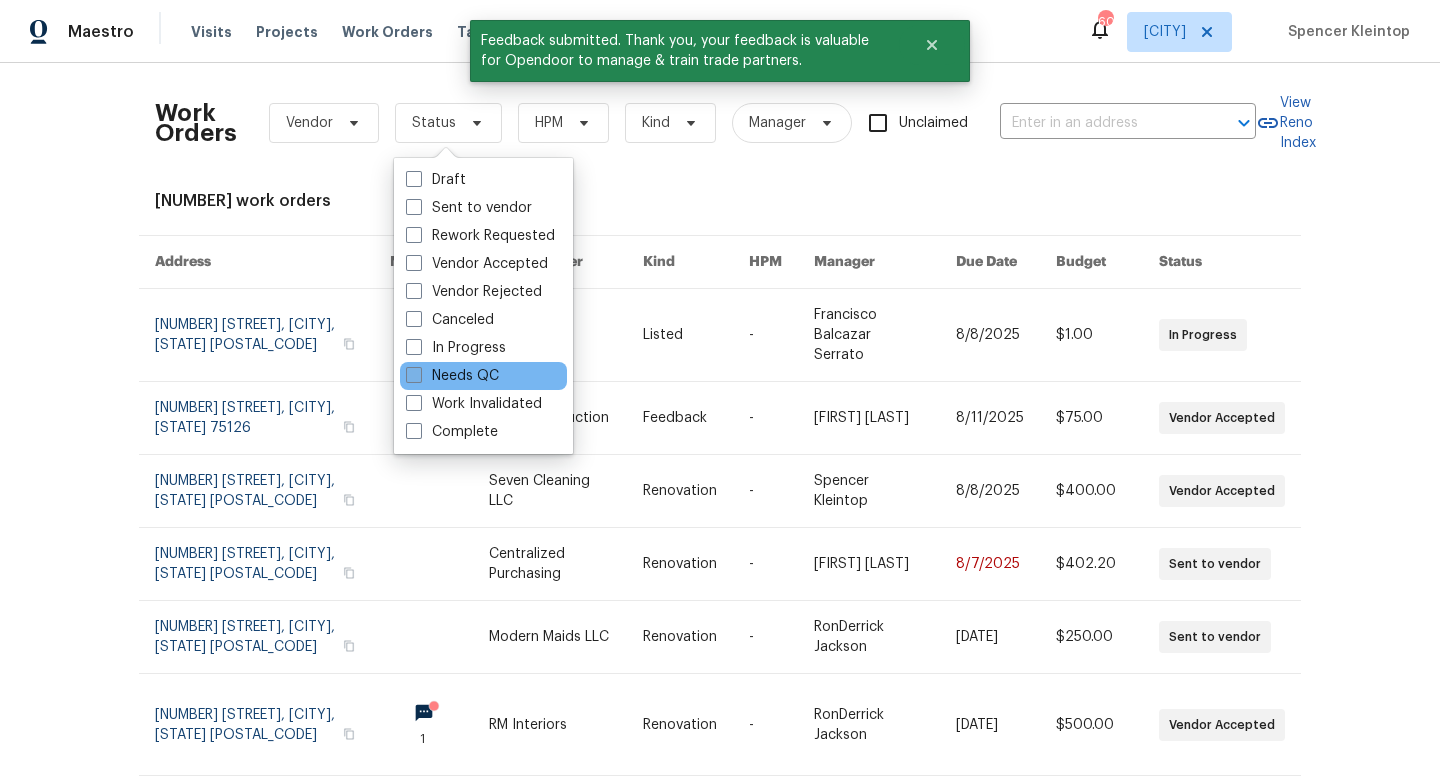 click on "Needs QC" at bounding box center (452, 376) 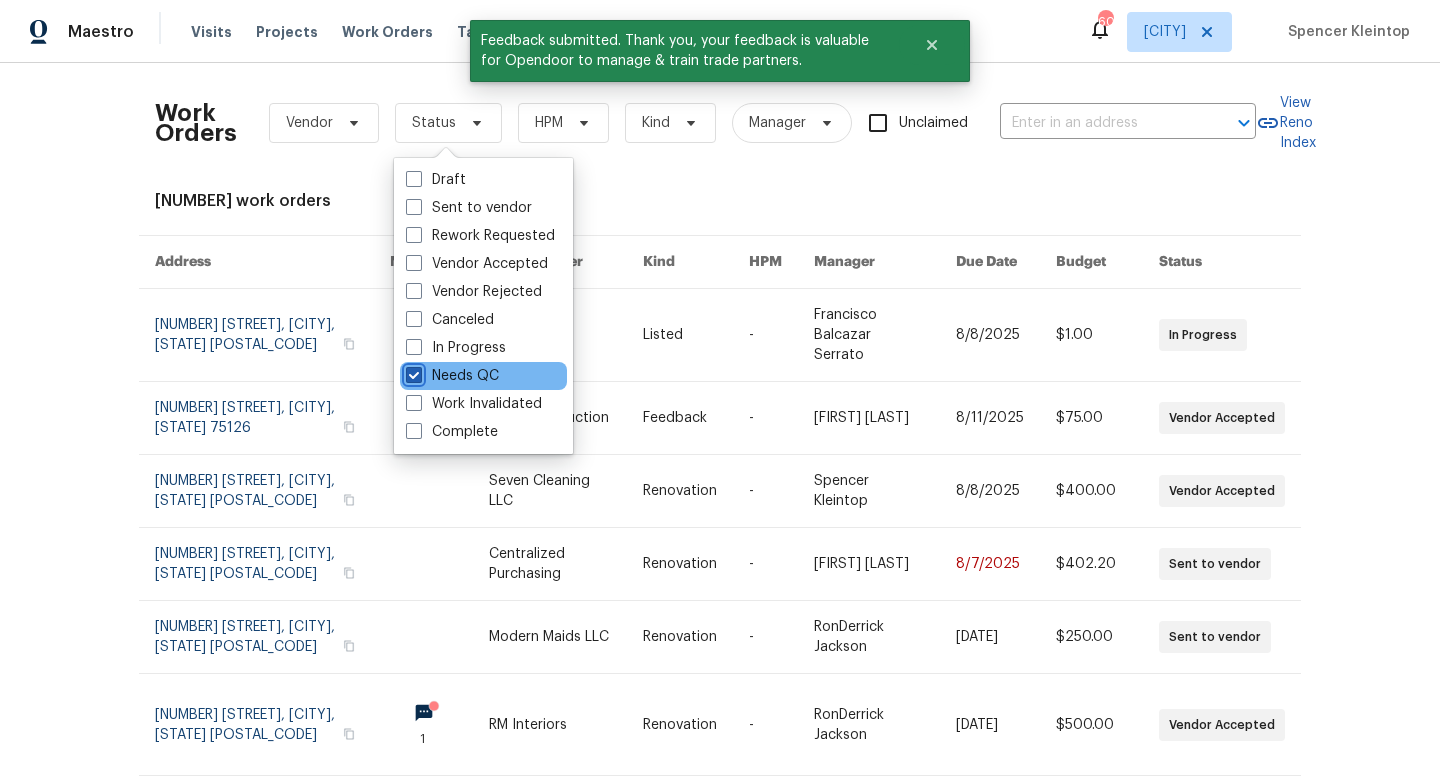 checkbox on "true" 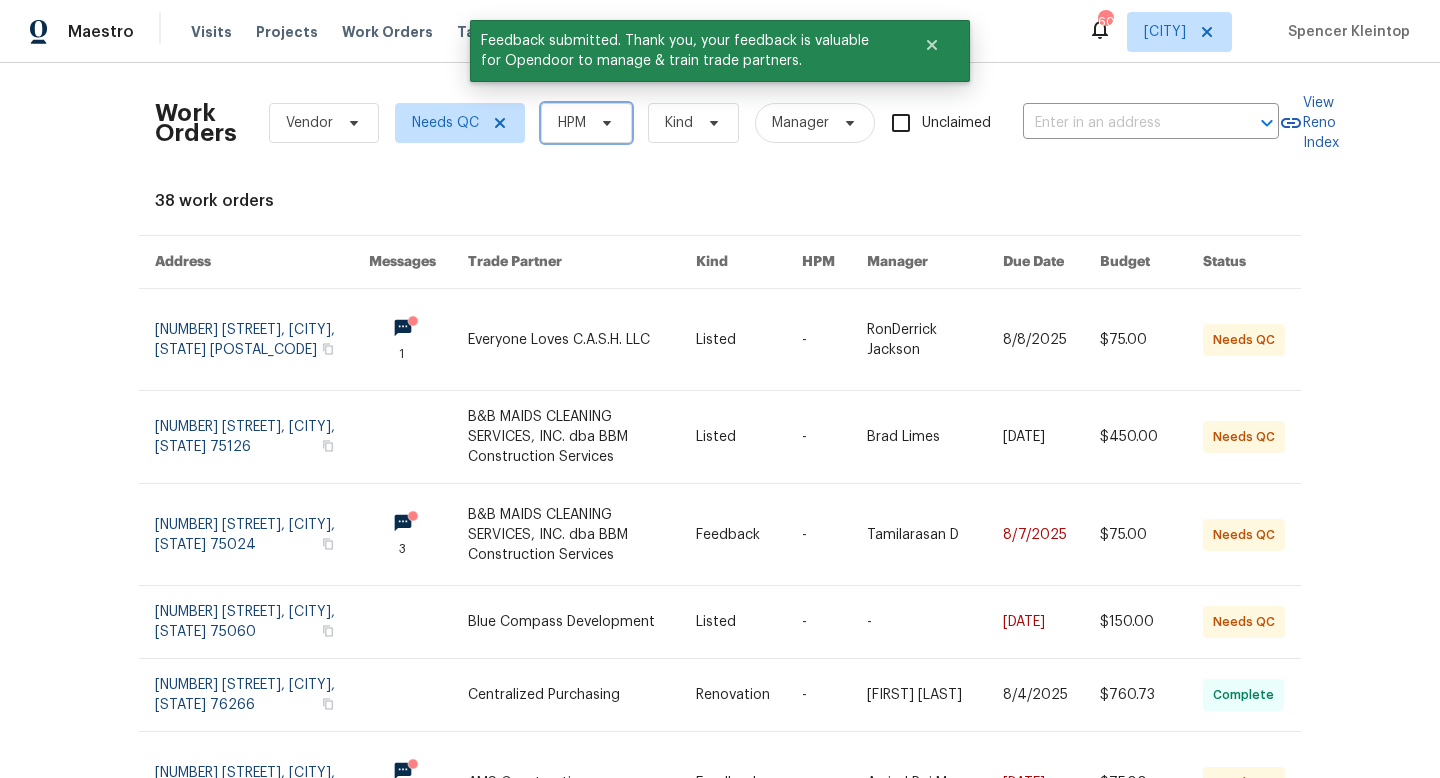 click 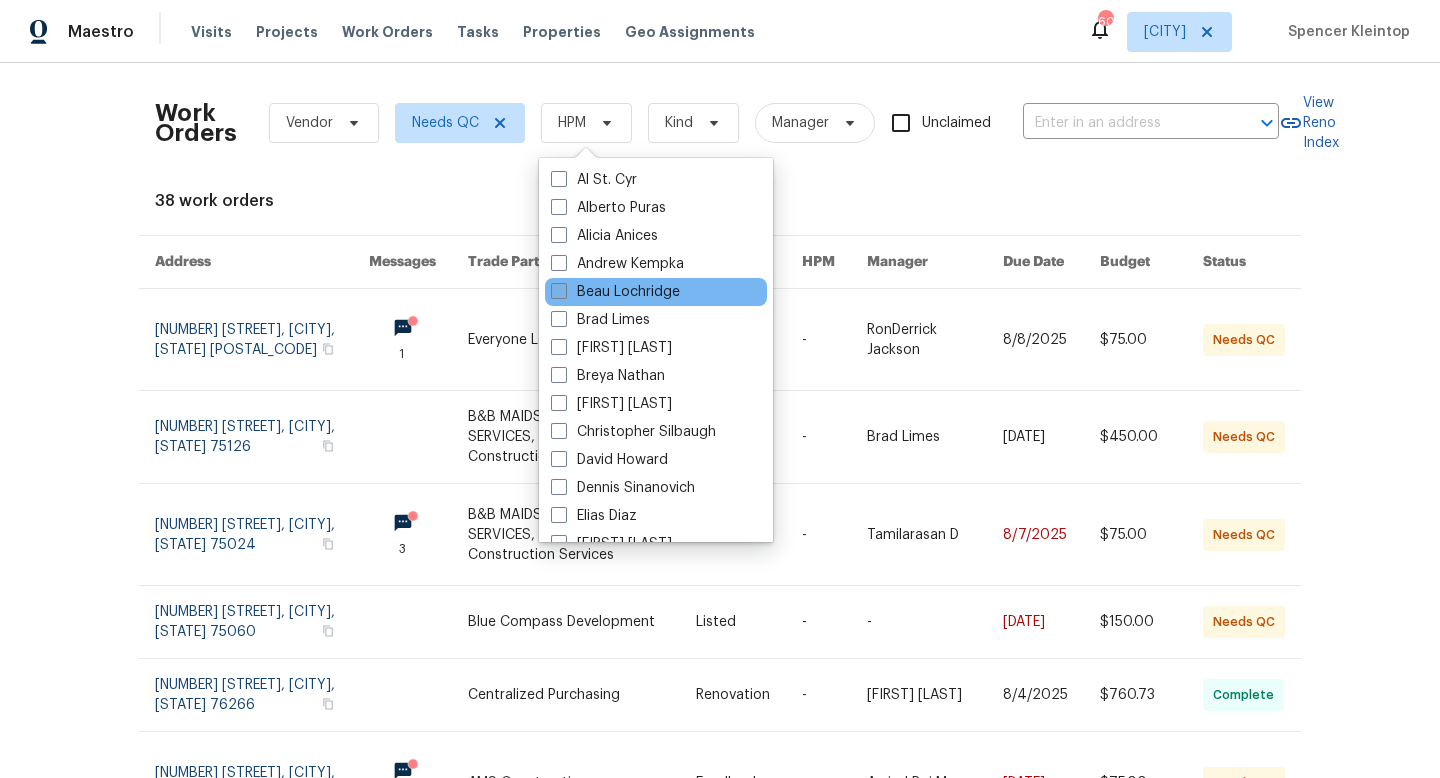 scroll, scrollTop: 1116, scrollLeft: 0, axis: vertical 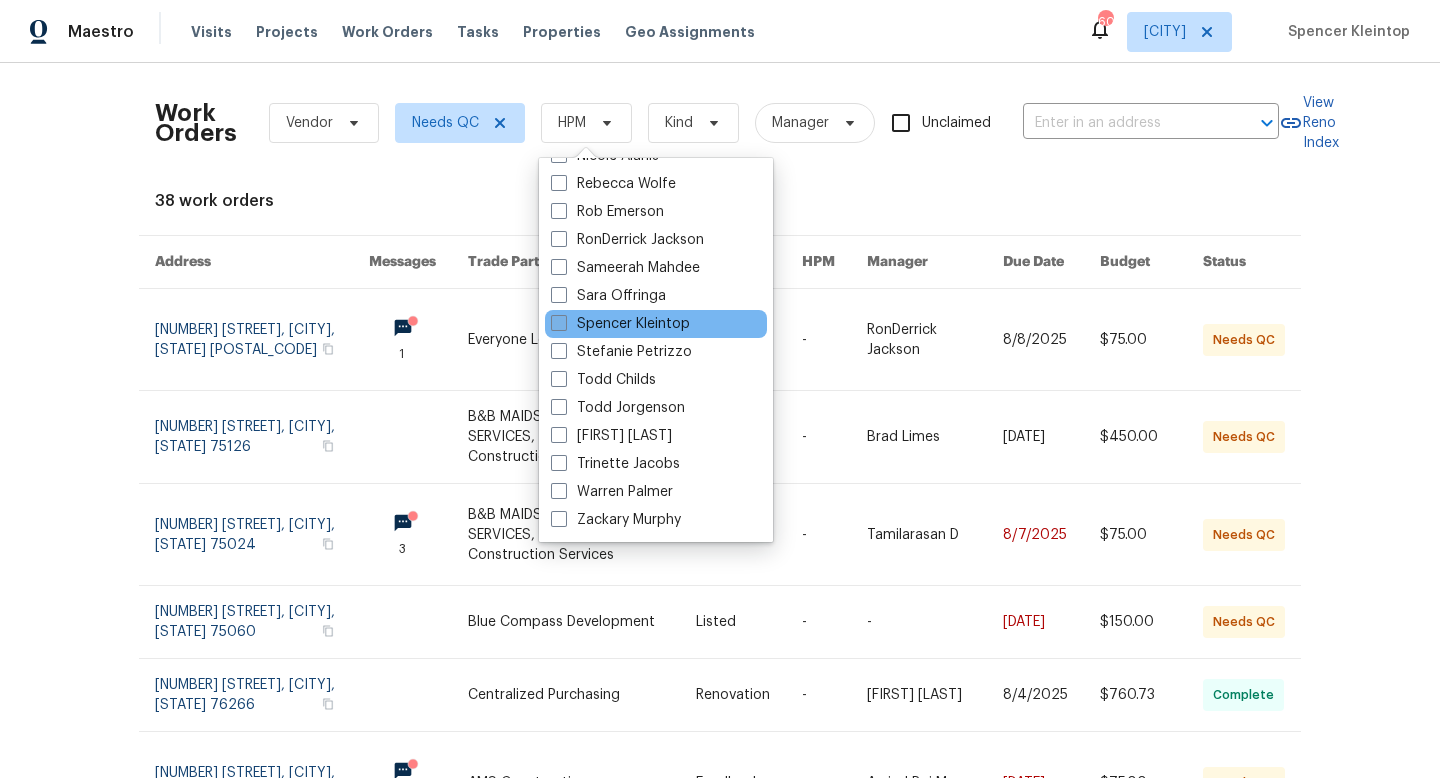 click on "Spencer Kleintop" at bounding box center (620, 324) 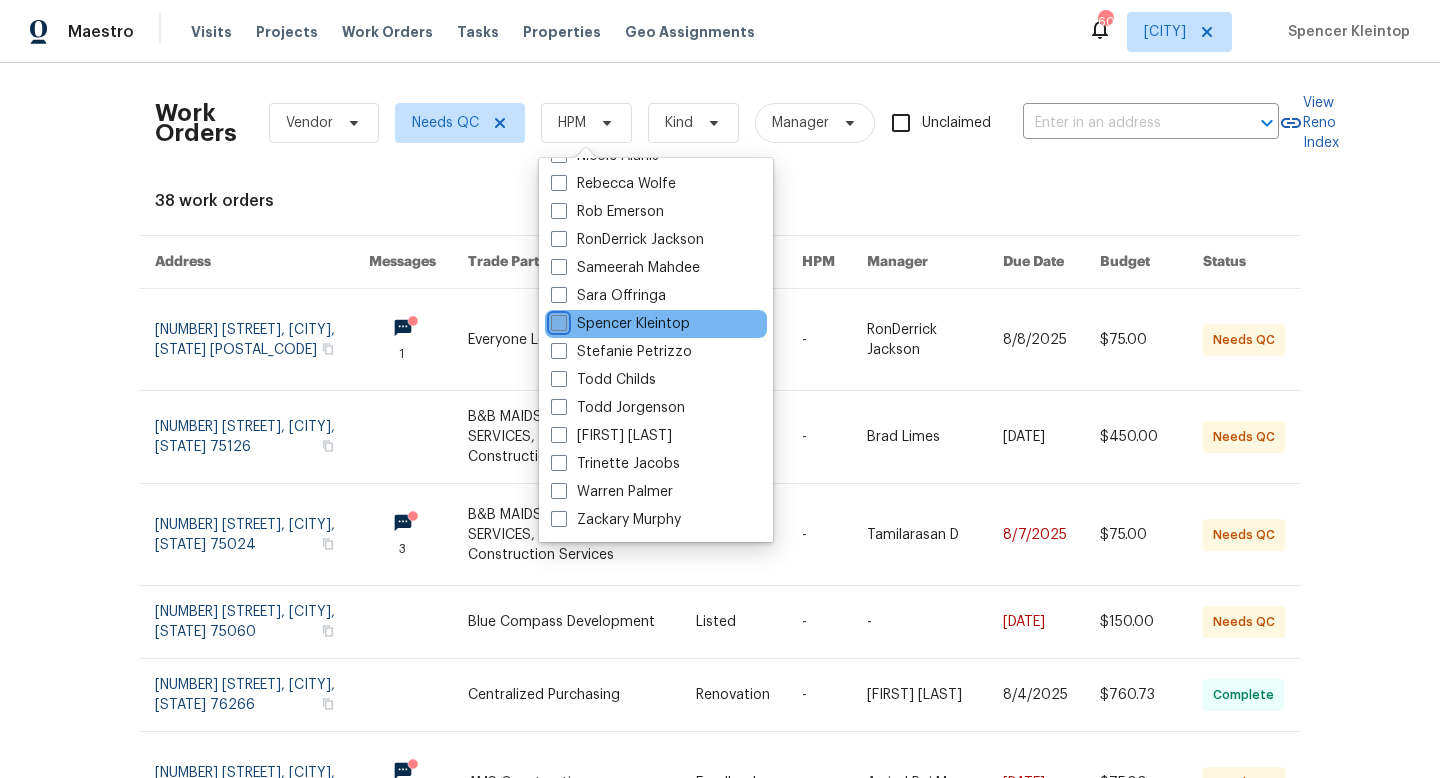 click on "Spencer Kleintop" at bounding box center (557, 320) 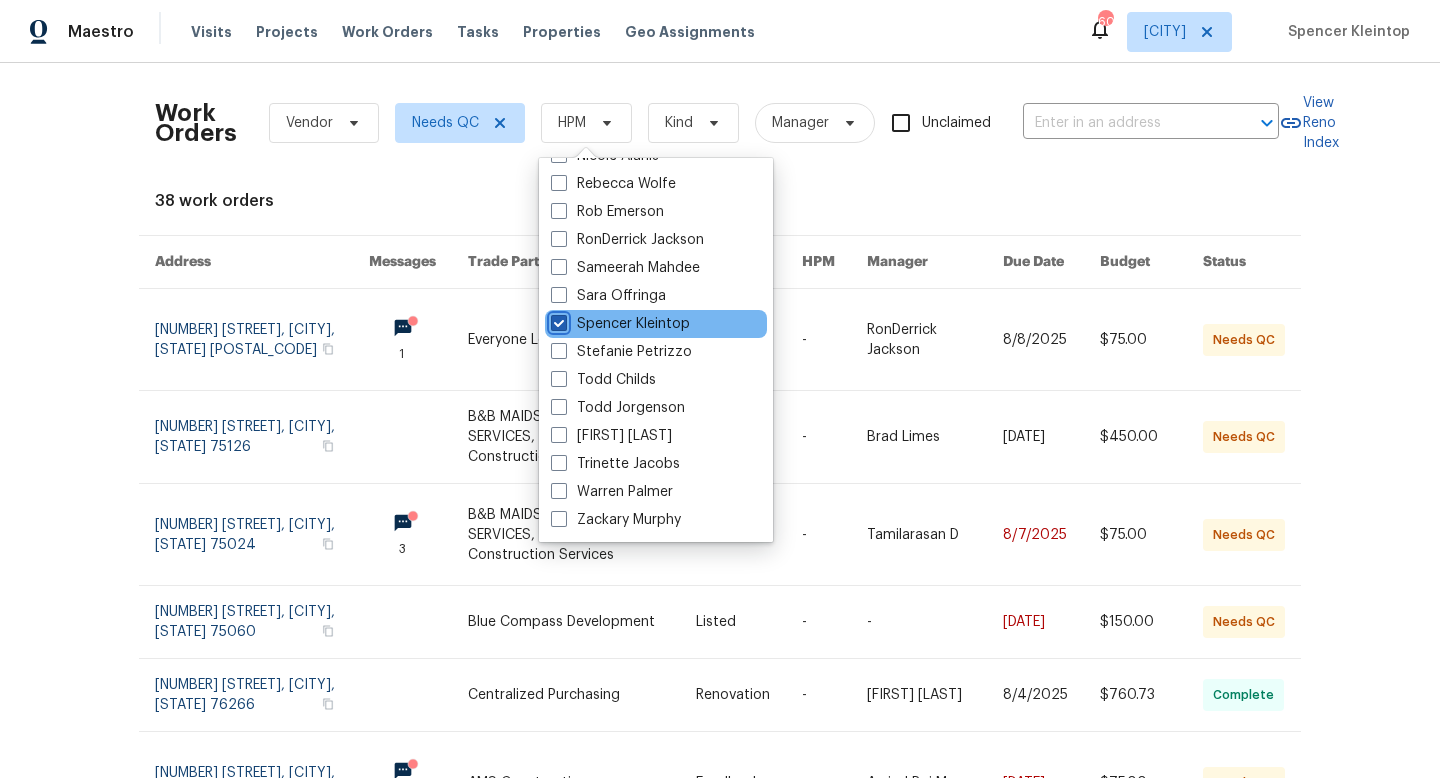 checkbox on "true" 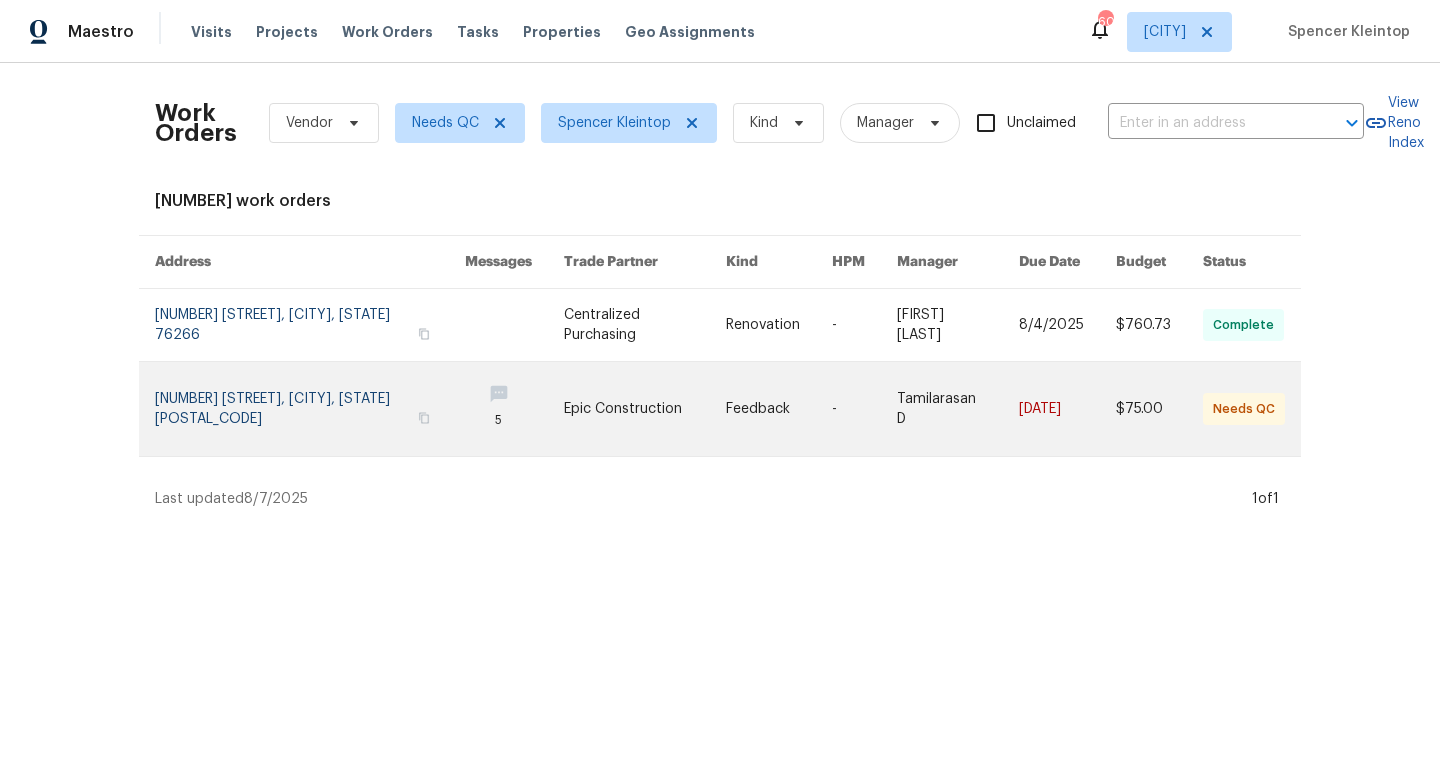 click at bounding box center [645, 409] 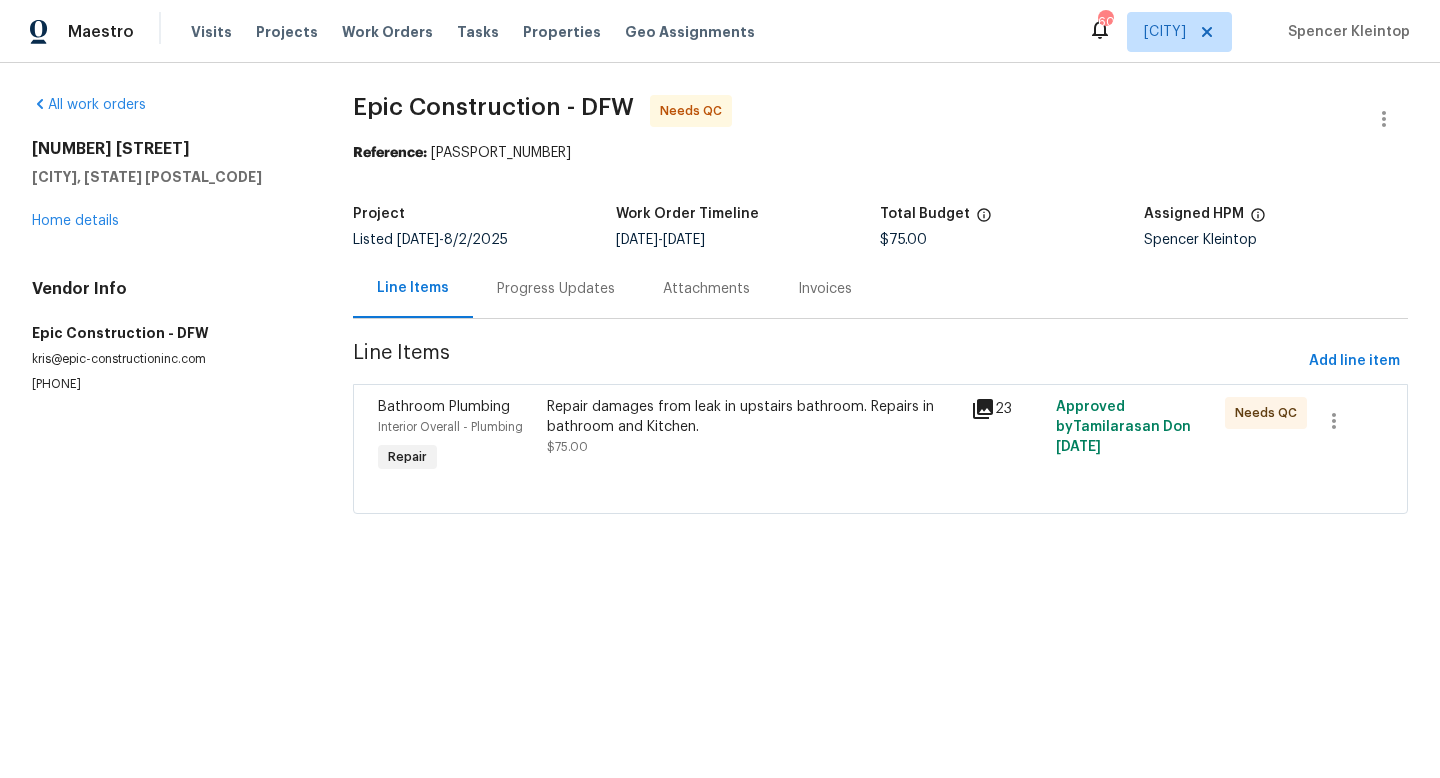 click on "Progress Updates" at bounding box center (556, 288) 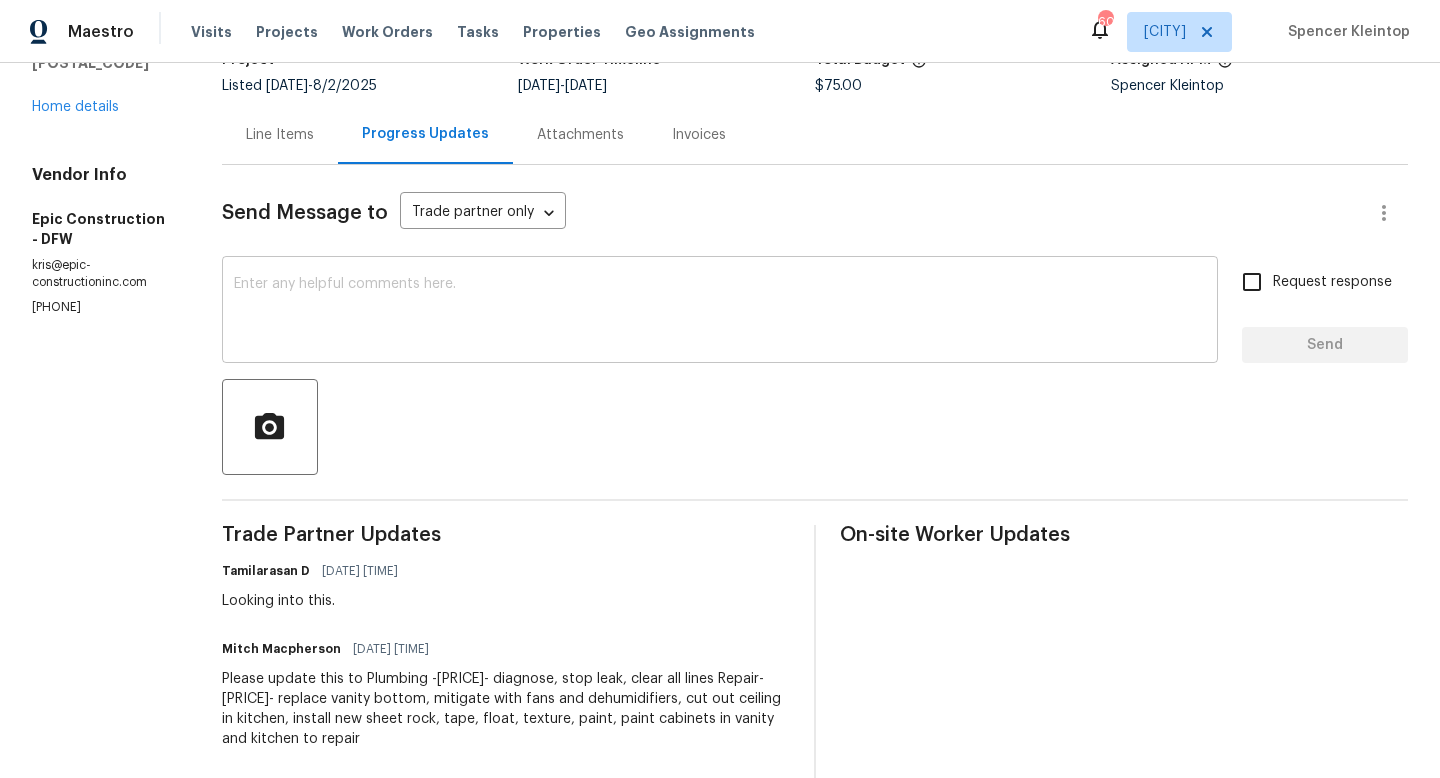 scroll, scrollTop: 0, scrollLeft: 0, axis: both 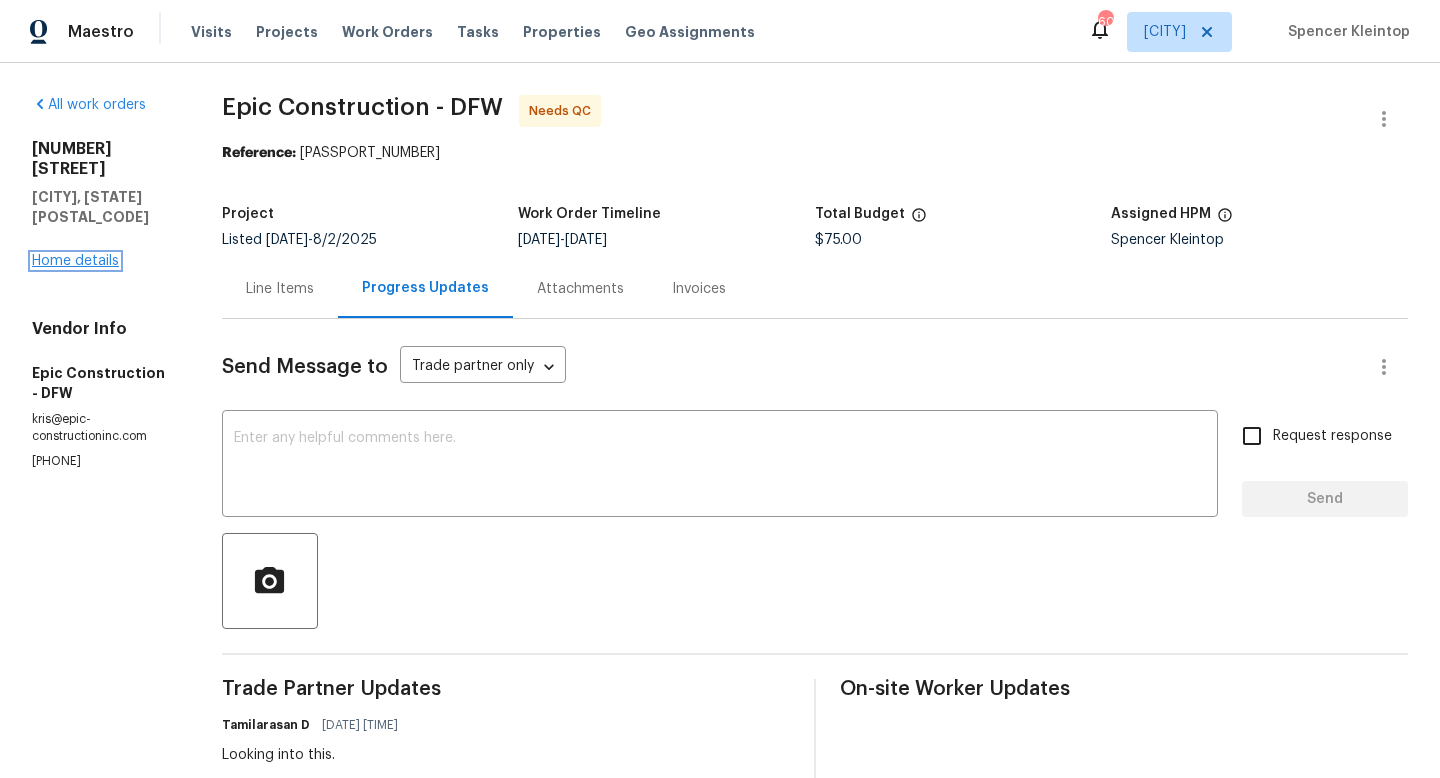 click on "Home details" at bounding box center [75, 261] 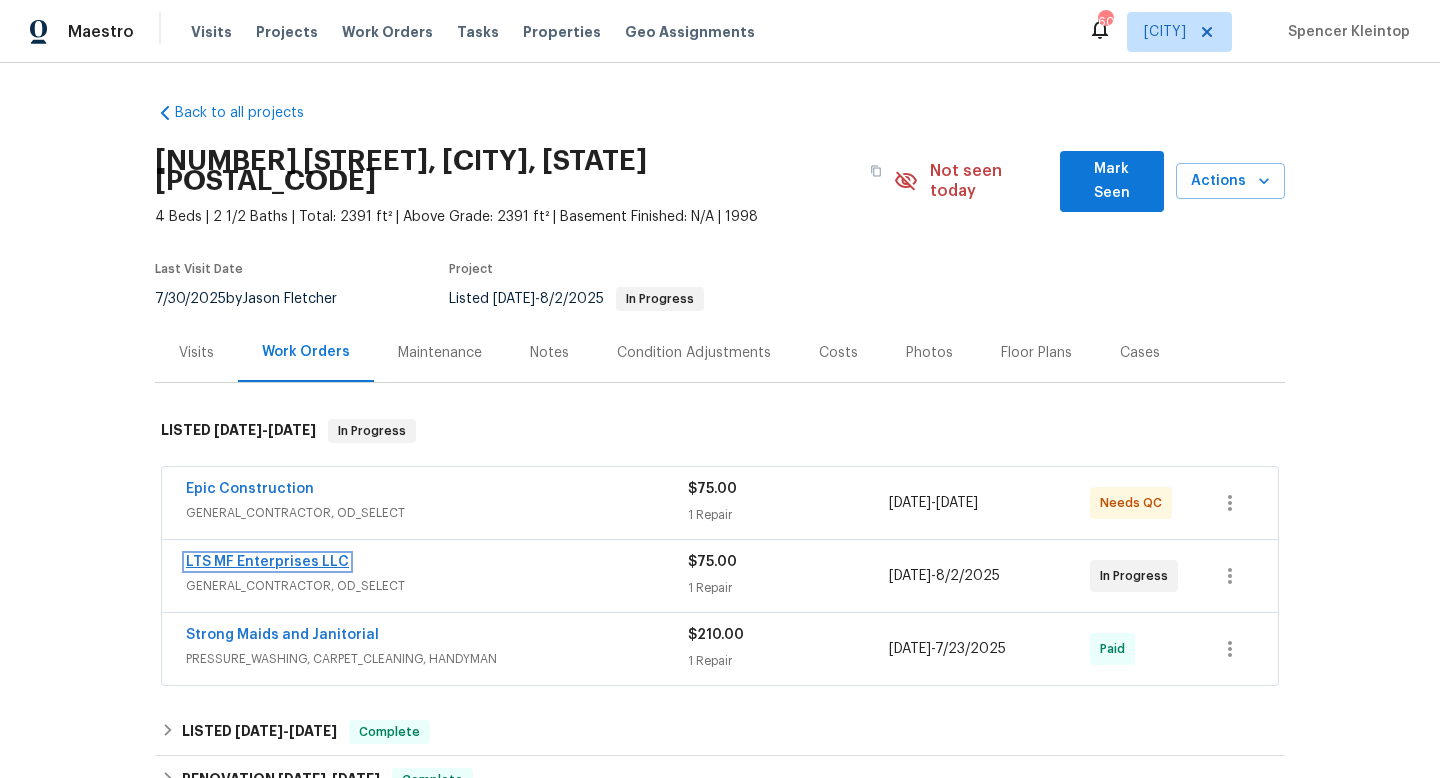 click on "LTS MF Enterprises LLC" at bounding box center (267, 562) 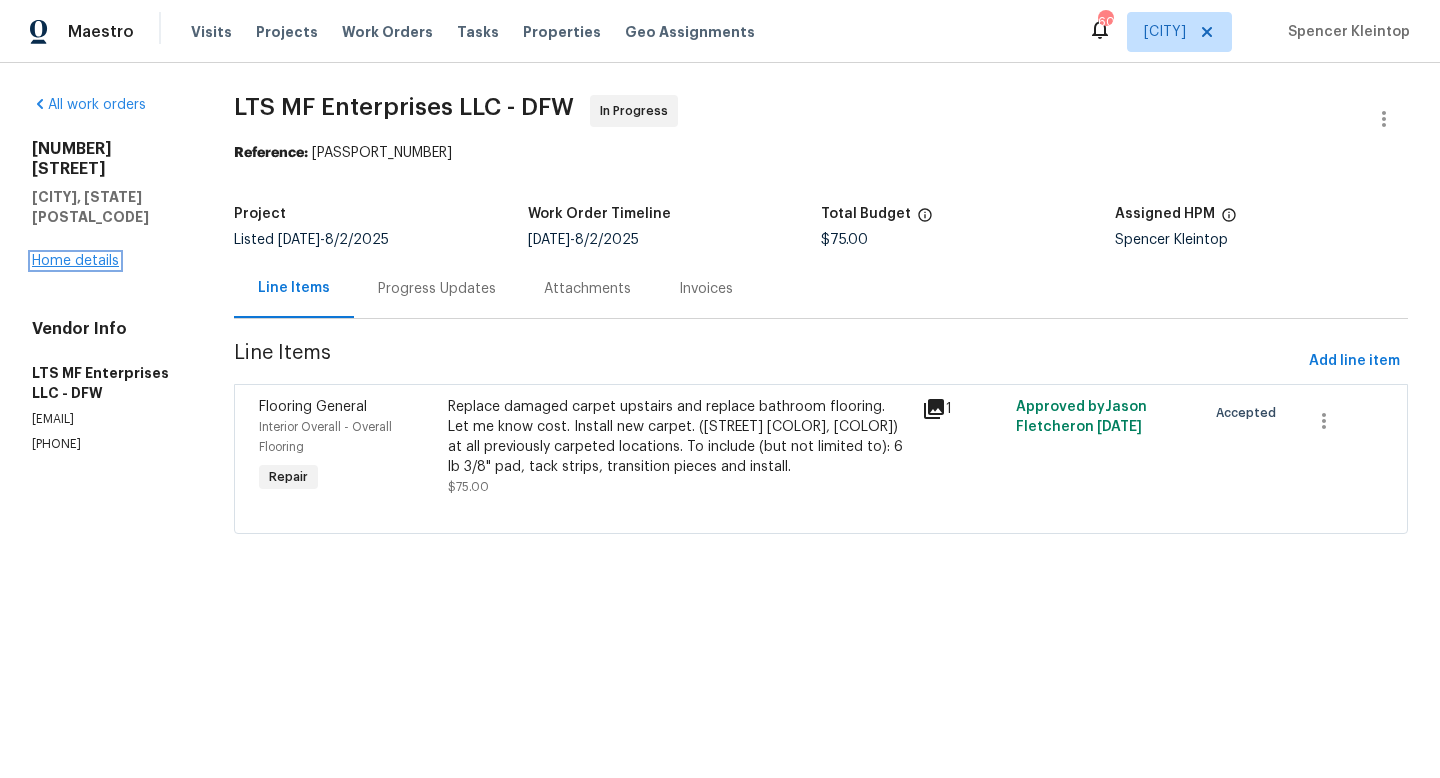 click on "Home details" at bounding box center (75, 261) 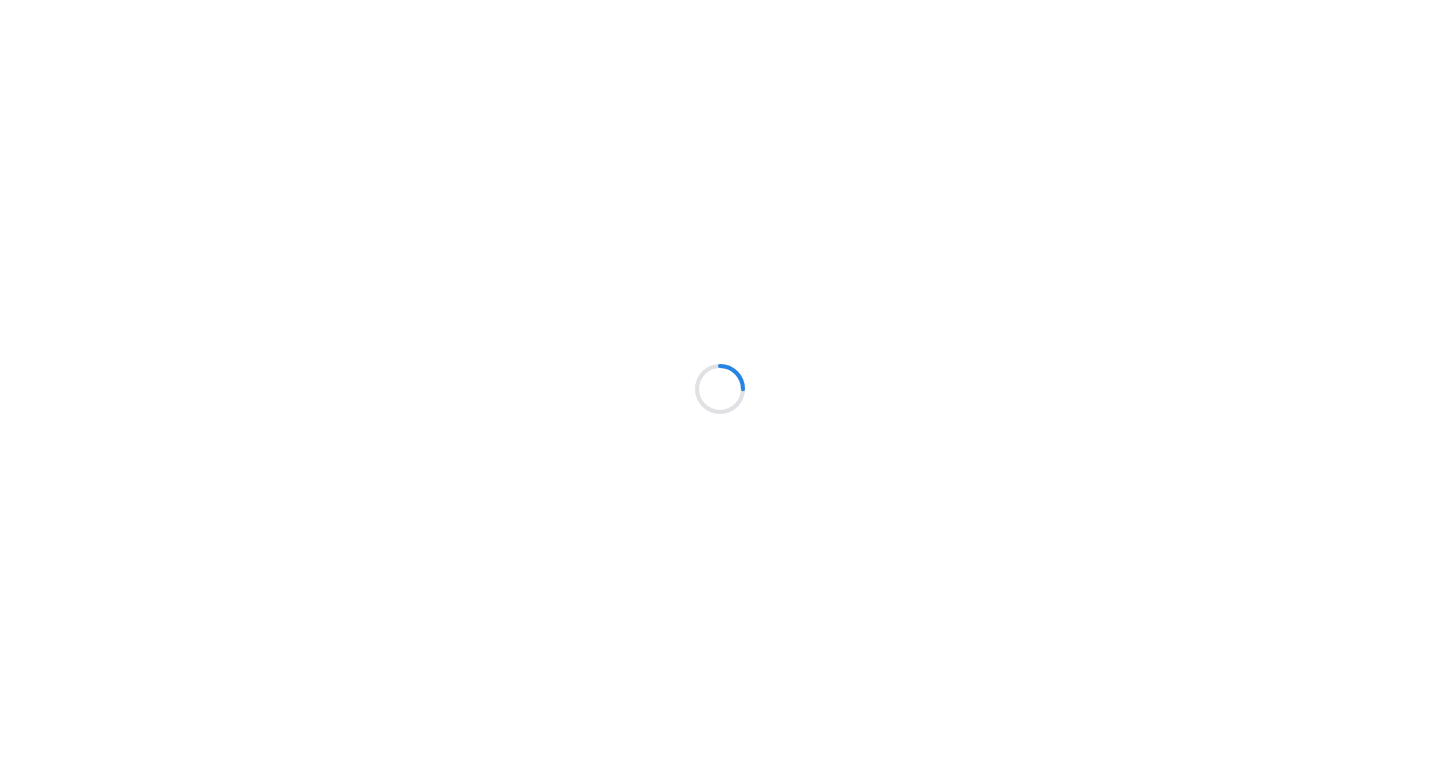 scroll, scrollTop: 0, scrollLeft: 0, axis: both 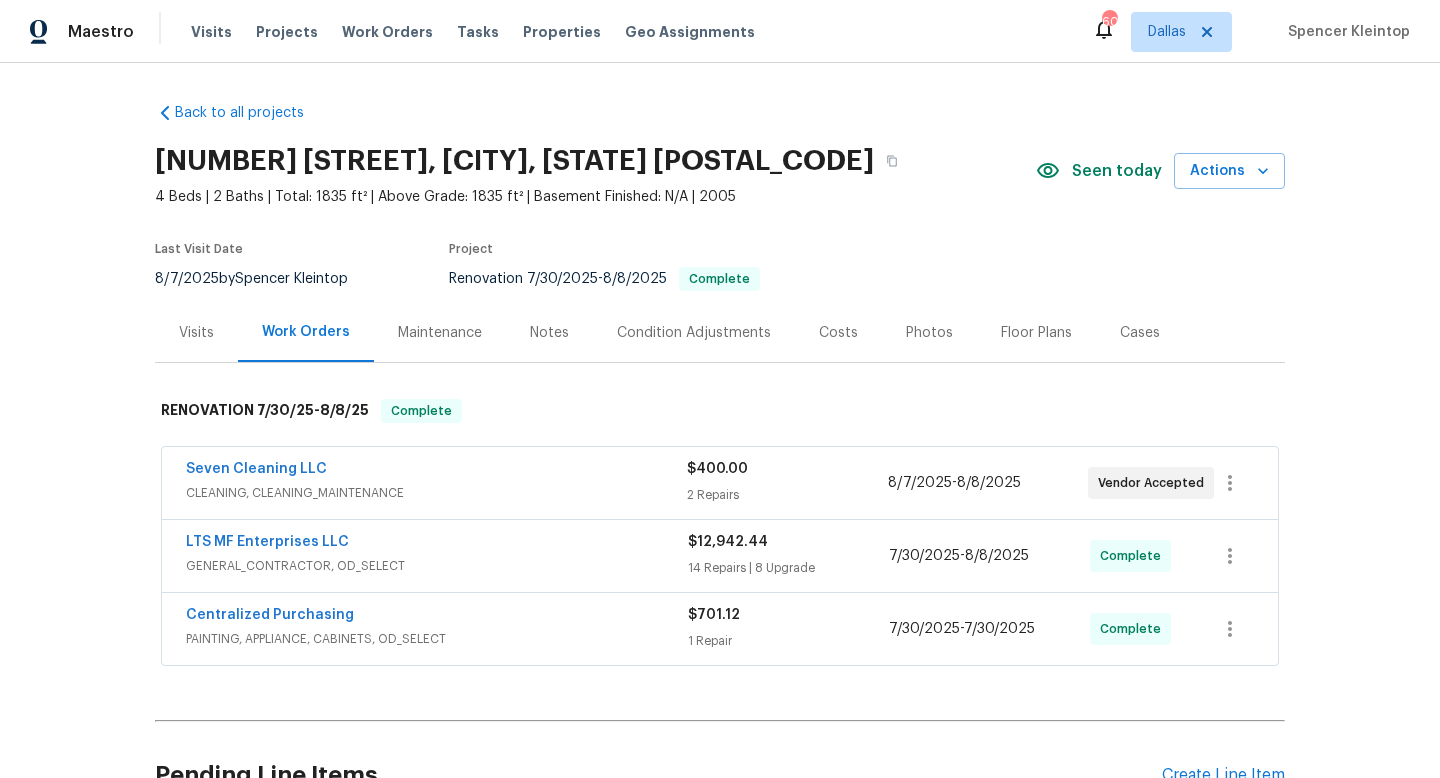 click on "Notes" at bounding box center (549, 333) 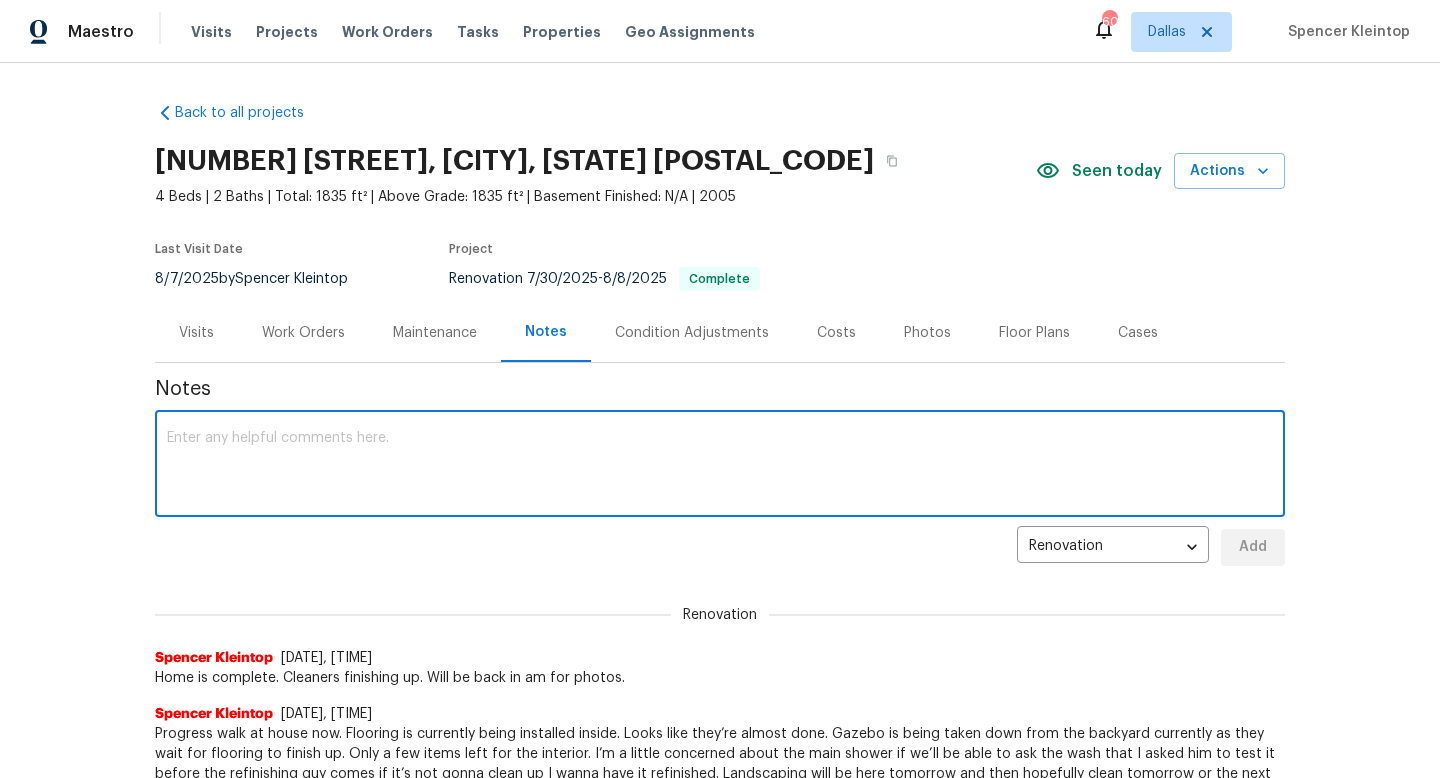 click at bounding box center (720, 466) 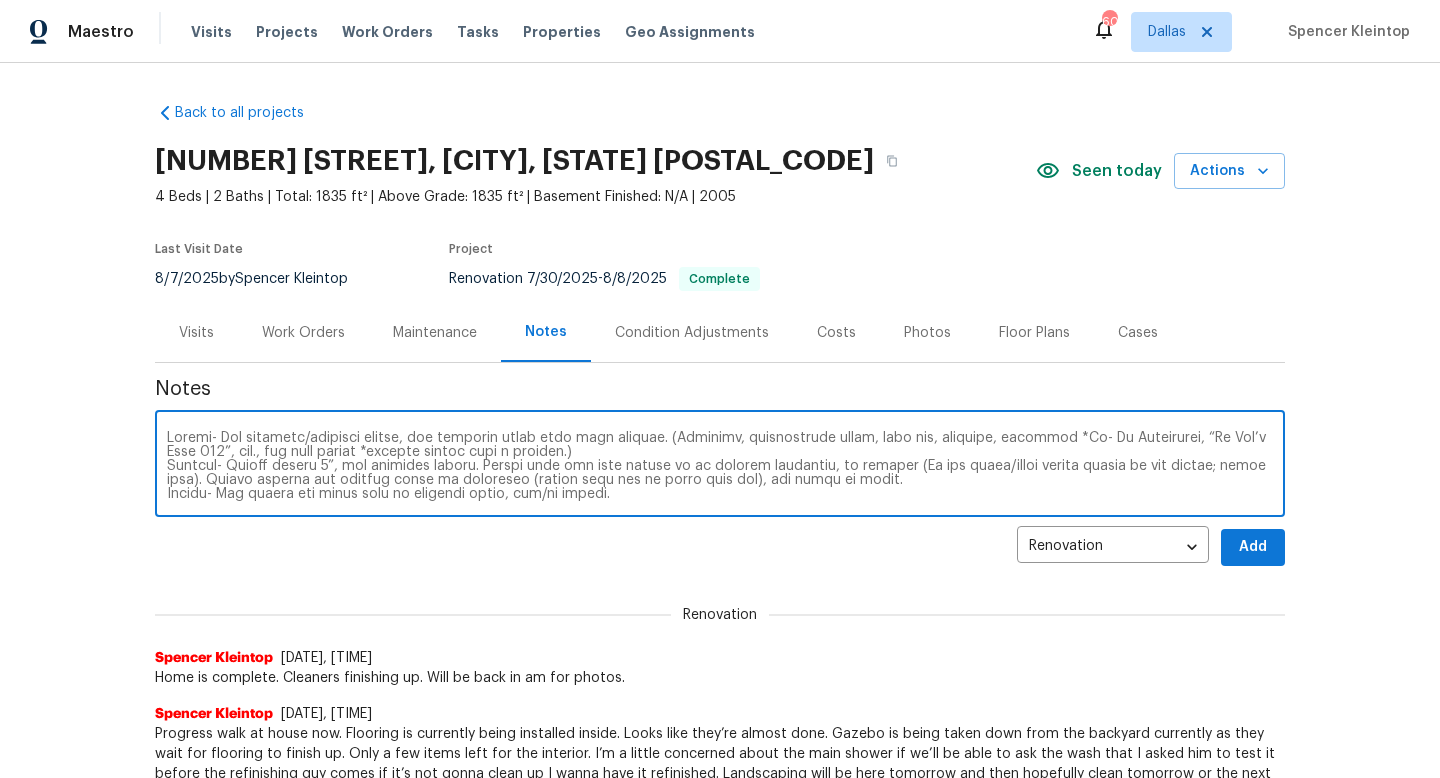 scroll, scrollTop: 140, scrollLeft: 0, axis: vertical 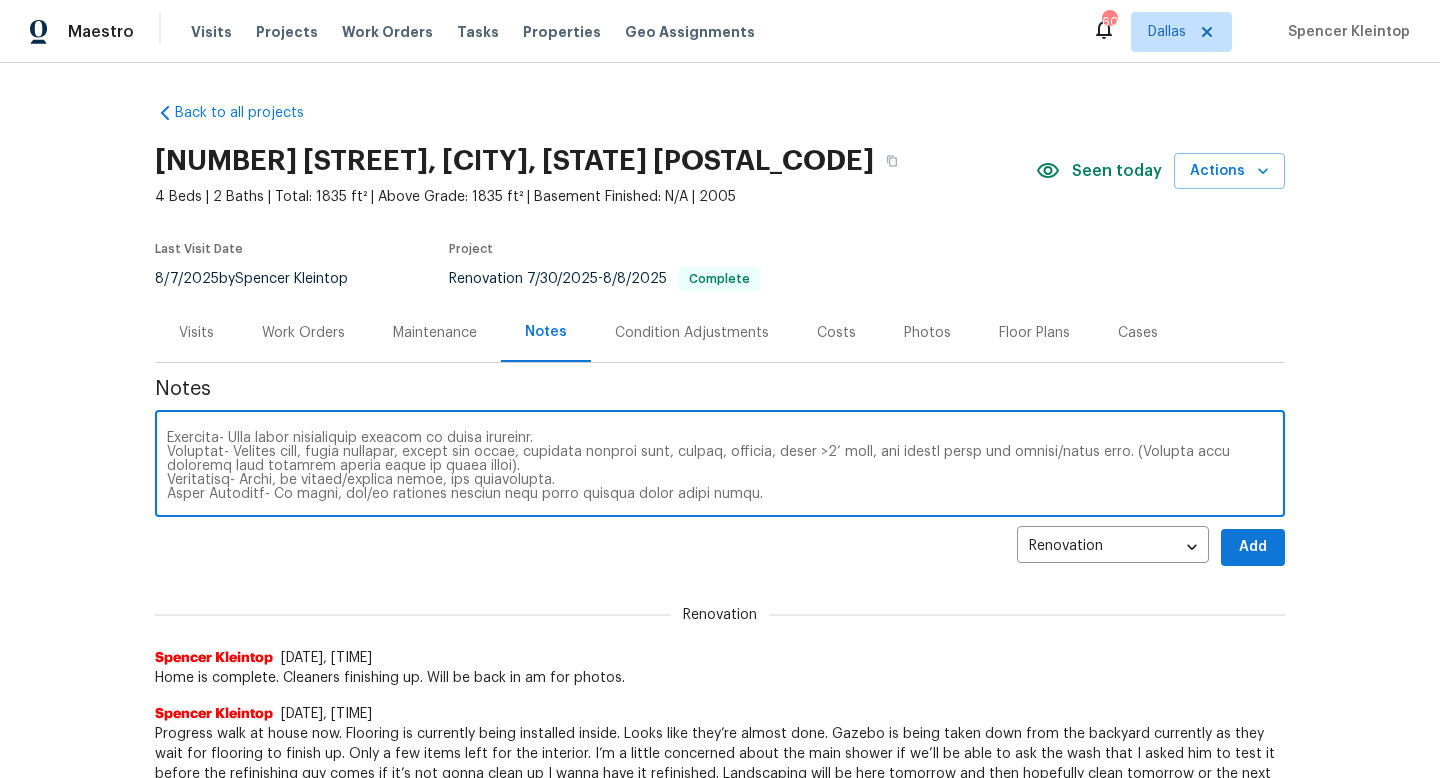 type on "Debris- All interior/exterior debris, and personal items have been removed. (Doormats, personalized items, yard art, planters, stickers *Ex- No Soliciting, “We Don’t Call 911”, etc., and yard debris *nothing larger than a quarter.)
Windows- Always remove 1”, and vertical blinds. Blinds that are left should be in perfect condition, or removed (Do not store/stack broken blinds in the garage; trash them). Window screens are removed based on condition (remove them all or leave them all), and glass is clean.
Attics- All attics are clear with no personal items, and/or debris.
Outlets/Switches- Coverplates are installed at all outlets/switches with no missing, mismatched, and/or damaged coverplates.
Wiring- All miscellaneous wiring (audio, video, internet, etc.) is removed or tucked away neatly into the wall.
Pavers/Landscape Borders- Placed neatly, or removed.
Landscaping- Lawn mowed, trees/bushes/hedges trimmed, and weed barrier included when fresh mulch is added.
Smoke/CO Detectors- No chirping and/or missing..." 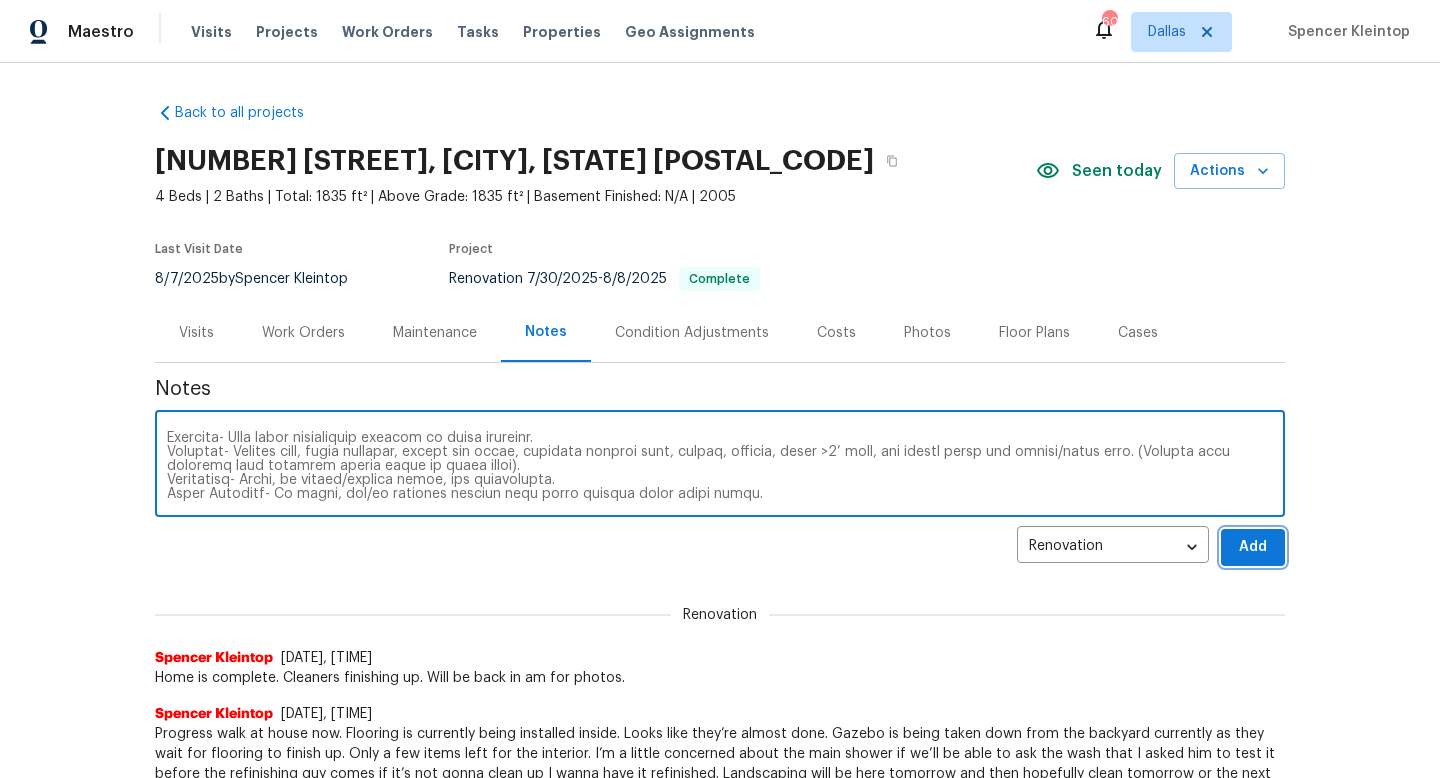 click on "Add" at bounding box center [1253, 547] 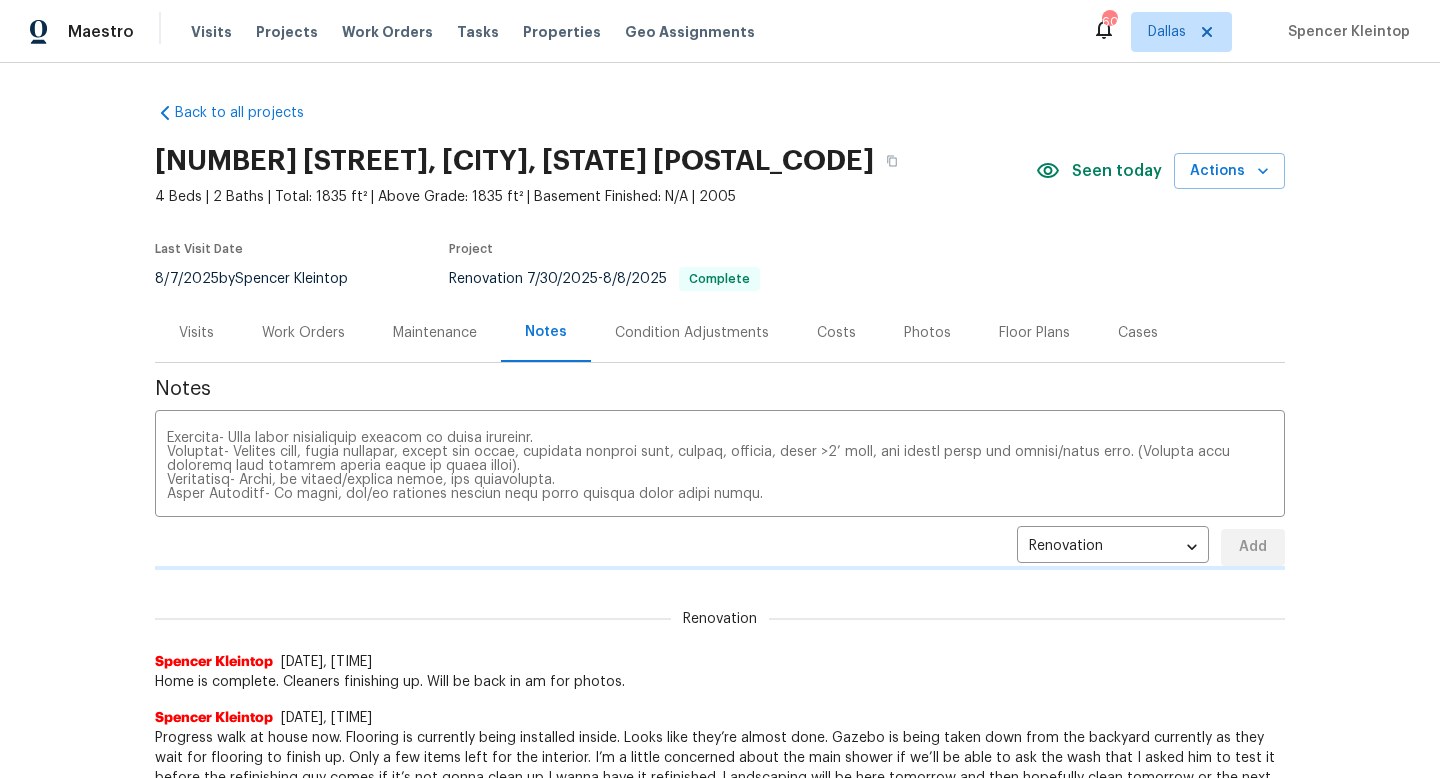 type 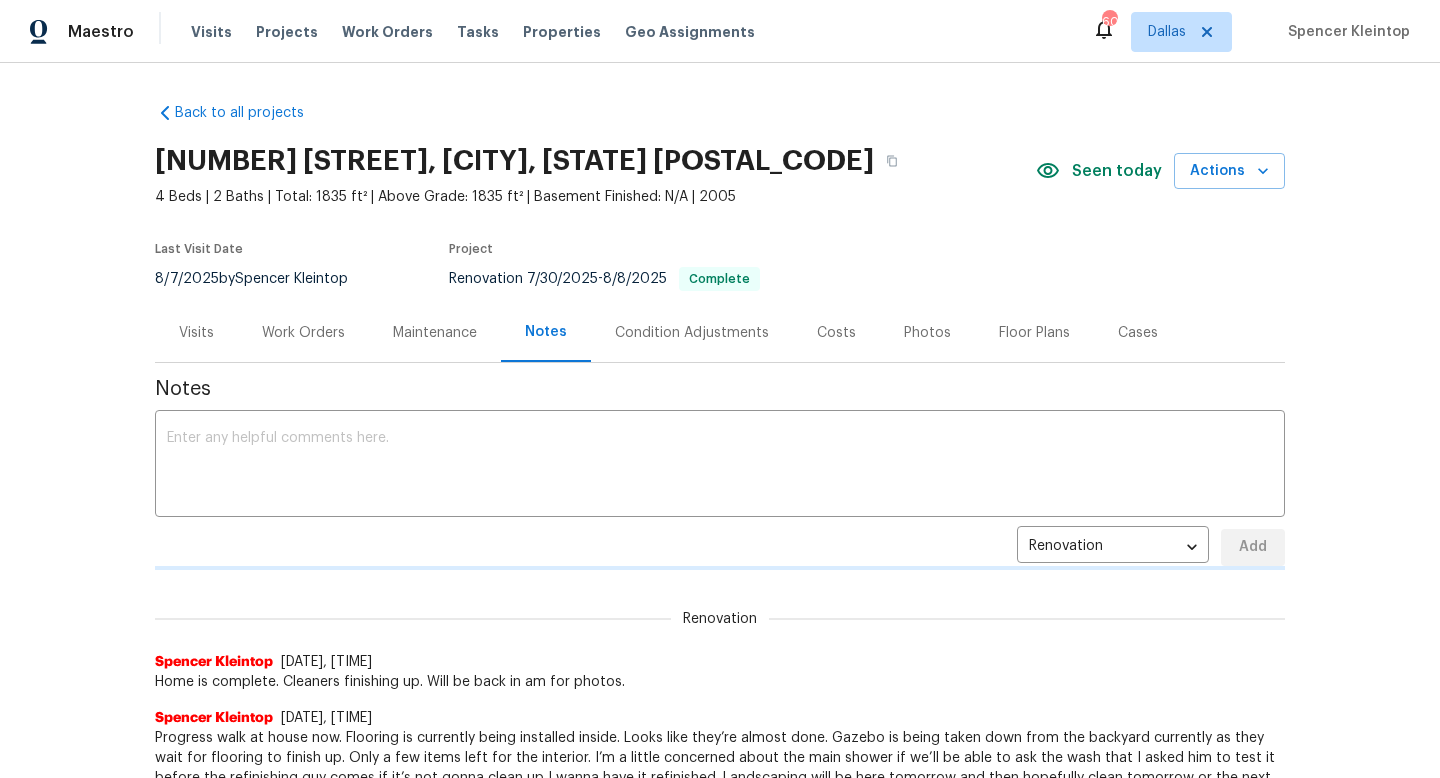 scroll, scrollTop: 0, scrollLeft: 0, axis: both 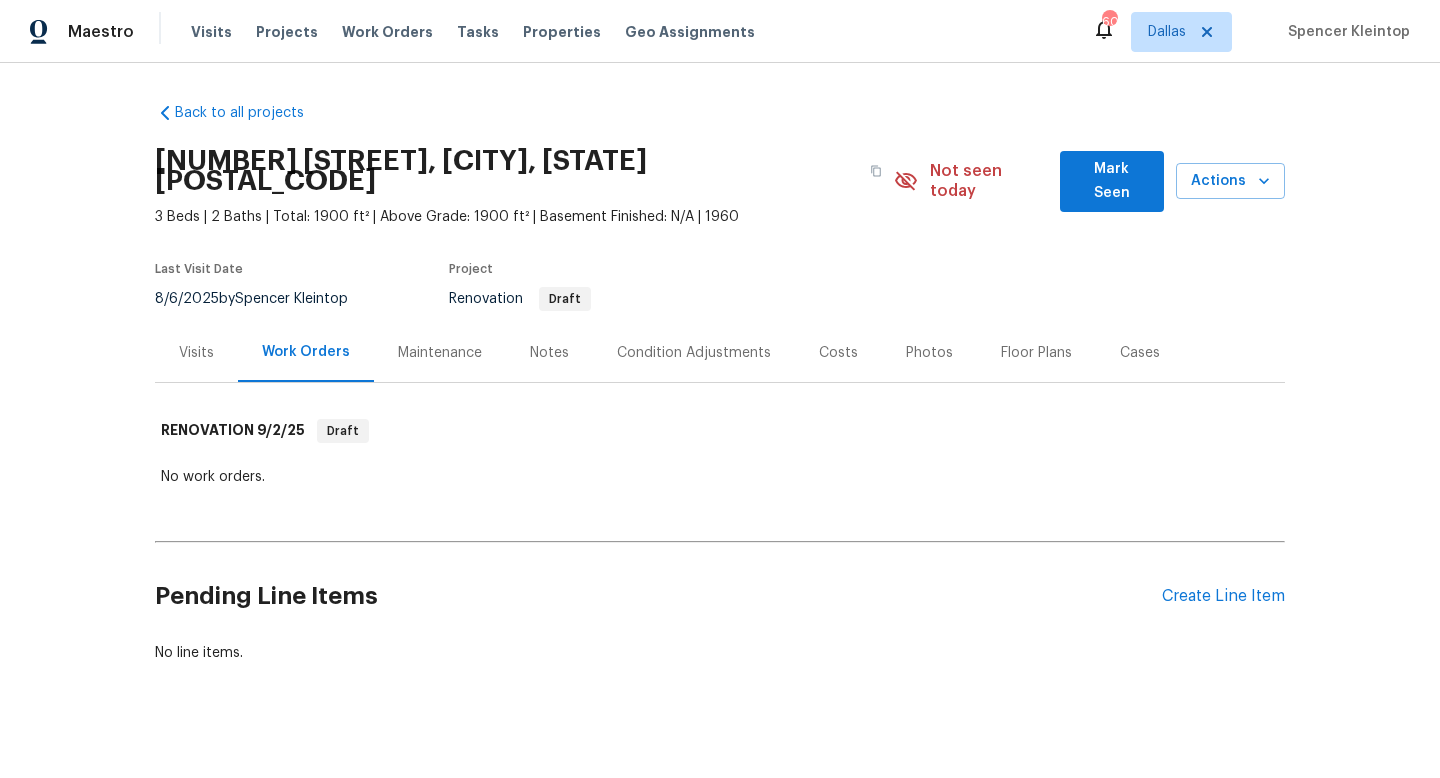 click on "Condition Adjustments" at bounding box center [694, 353] 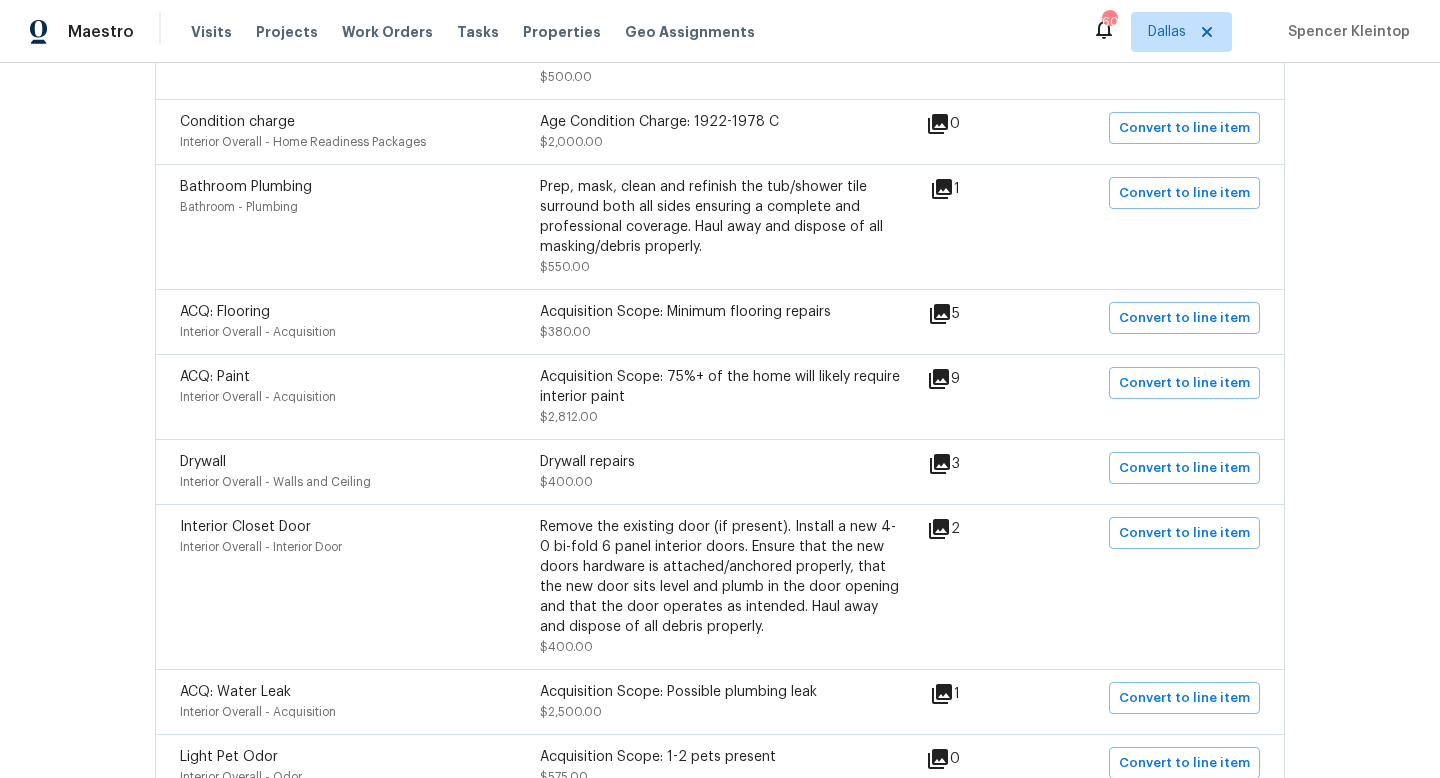scroll, scrollTop: 0, scrollLeft: 0, axis: both 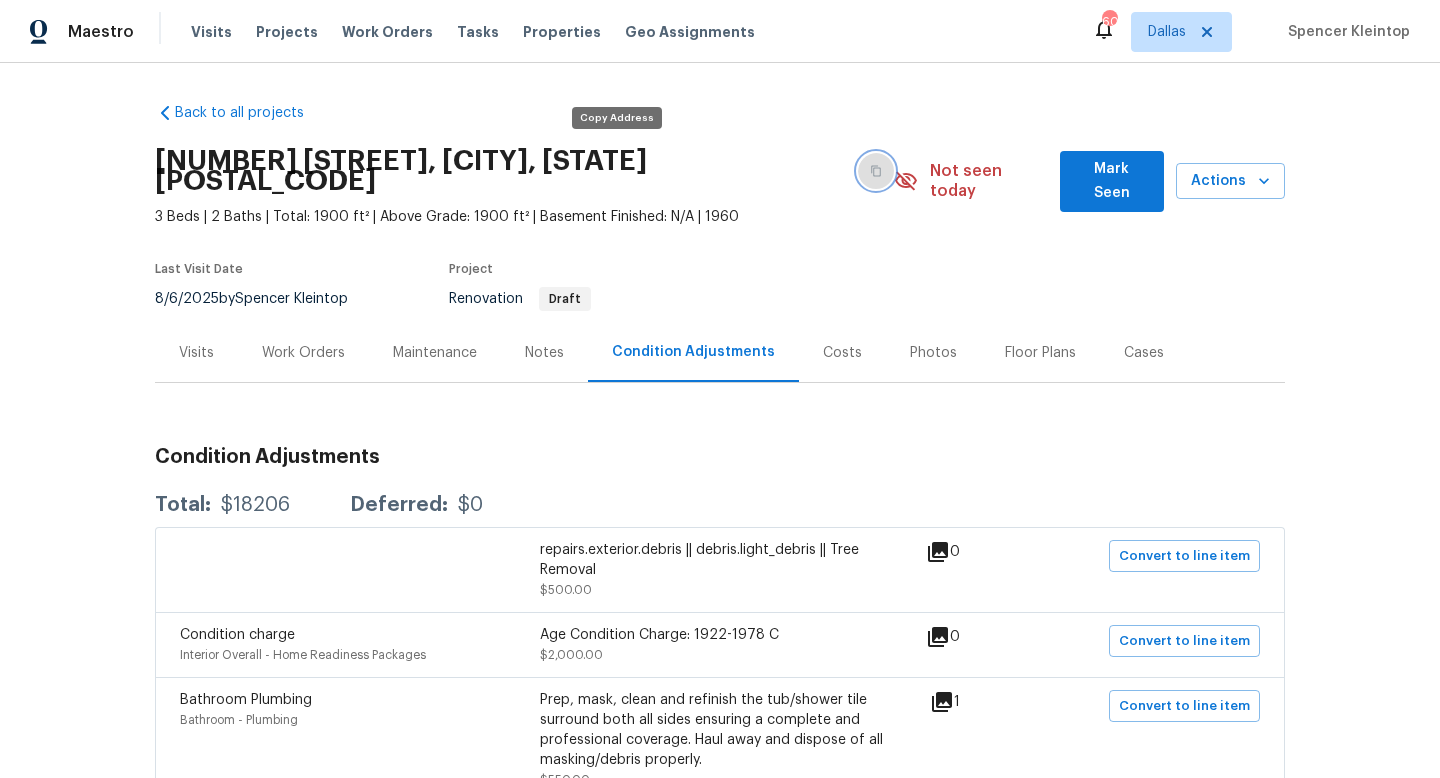 click 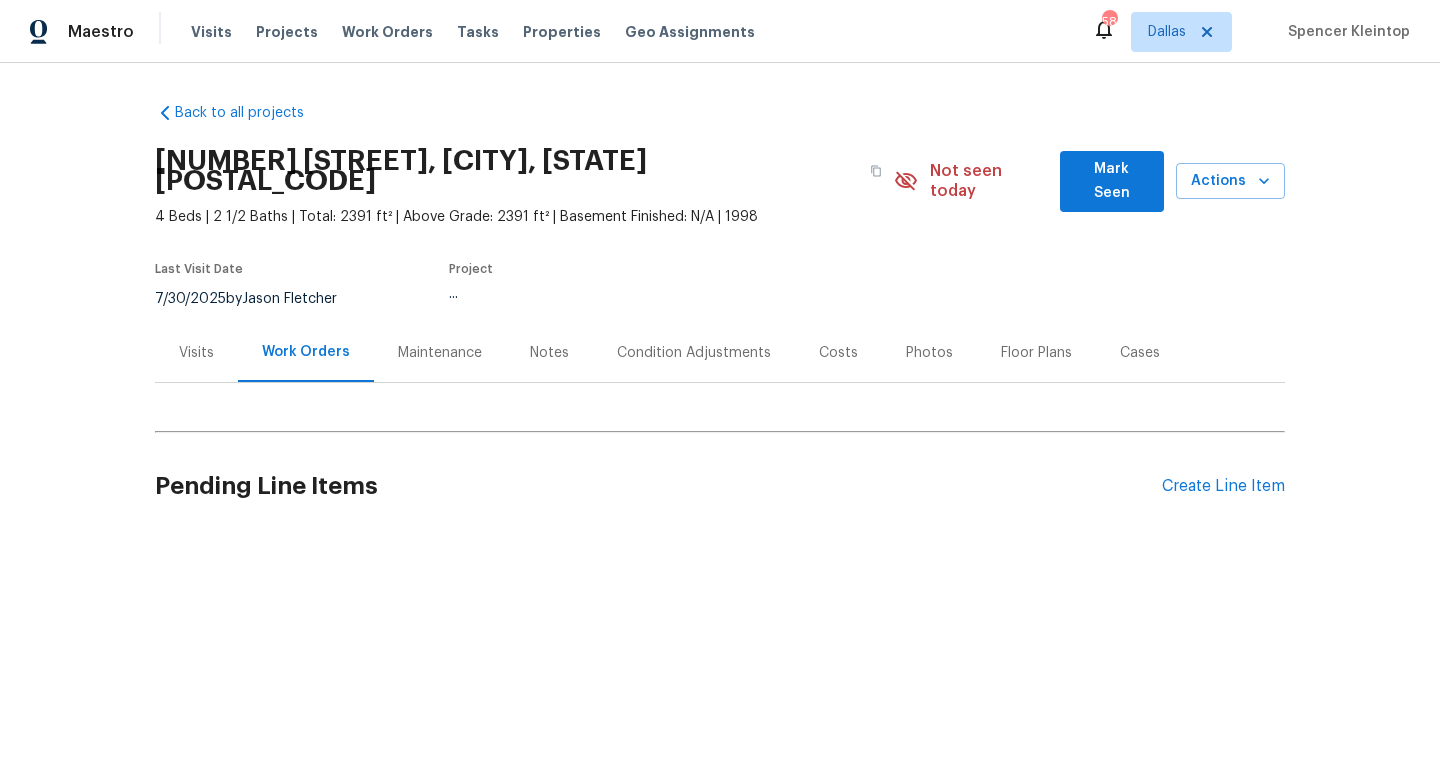 scroll, scrollTop: 0, scrollLeft: 0, axis: both 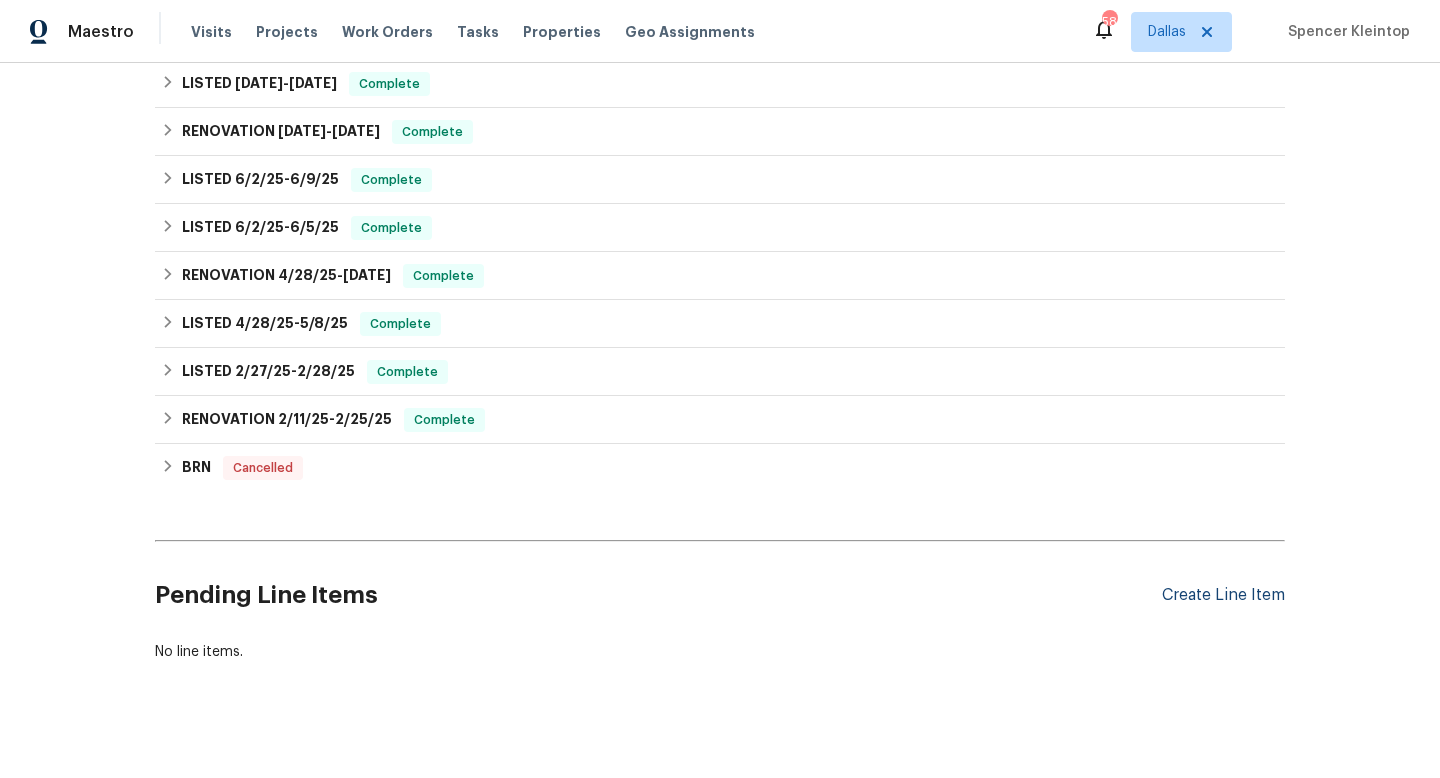 click on "Create Line Item" at bounding box center (1223, 595) 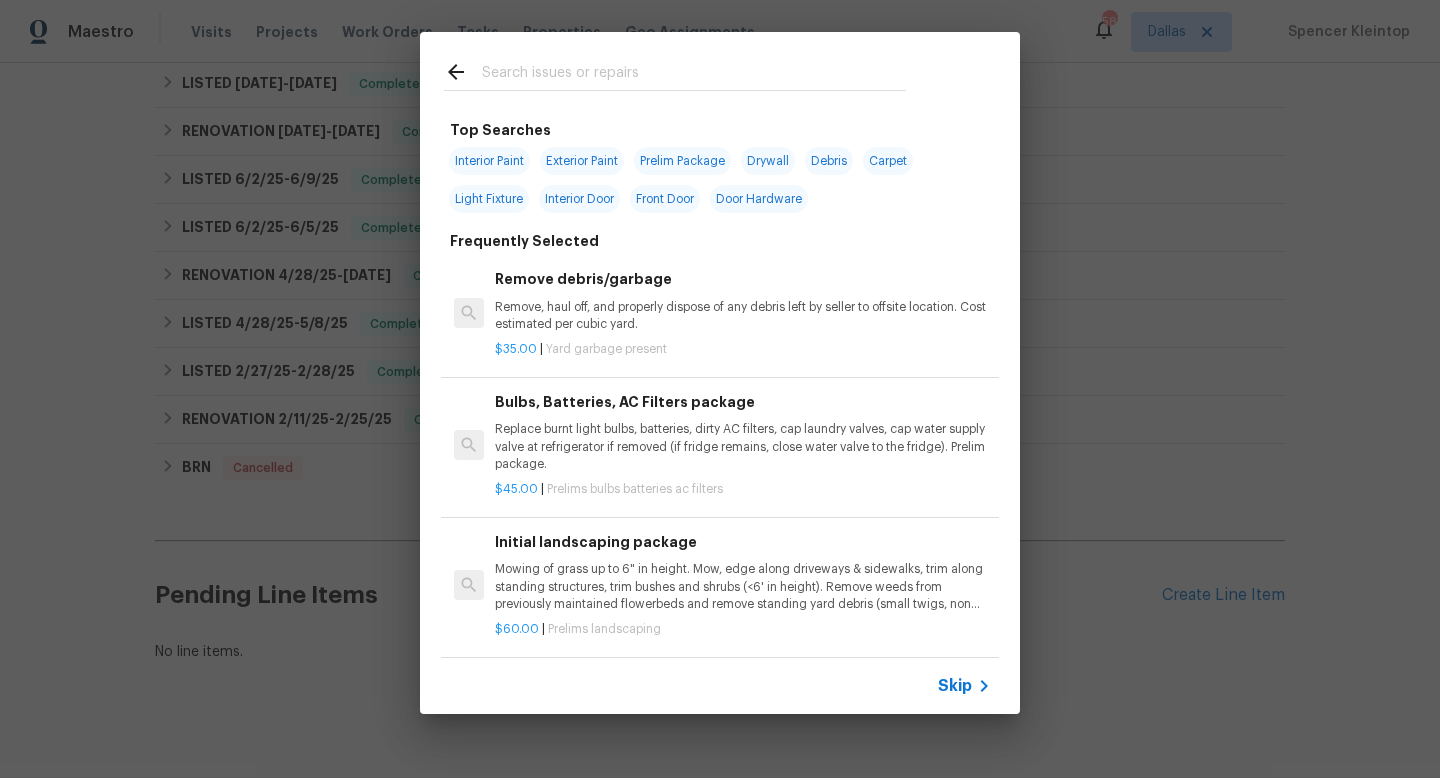 click at bounding box center [694, 75] 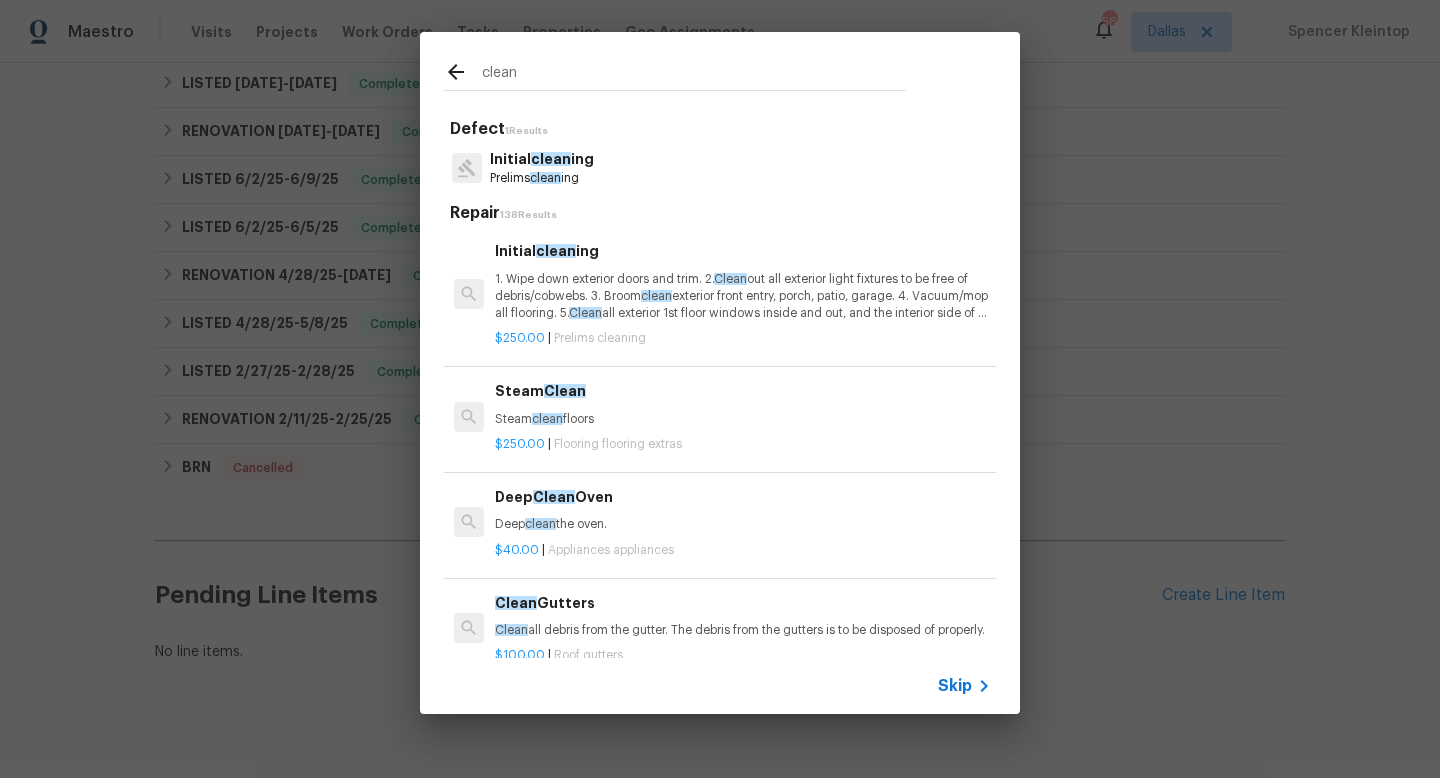type on "clean" 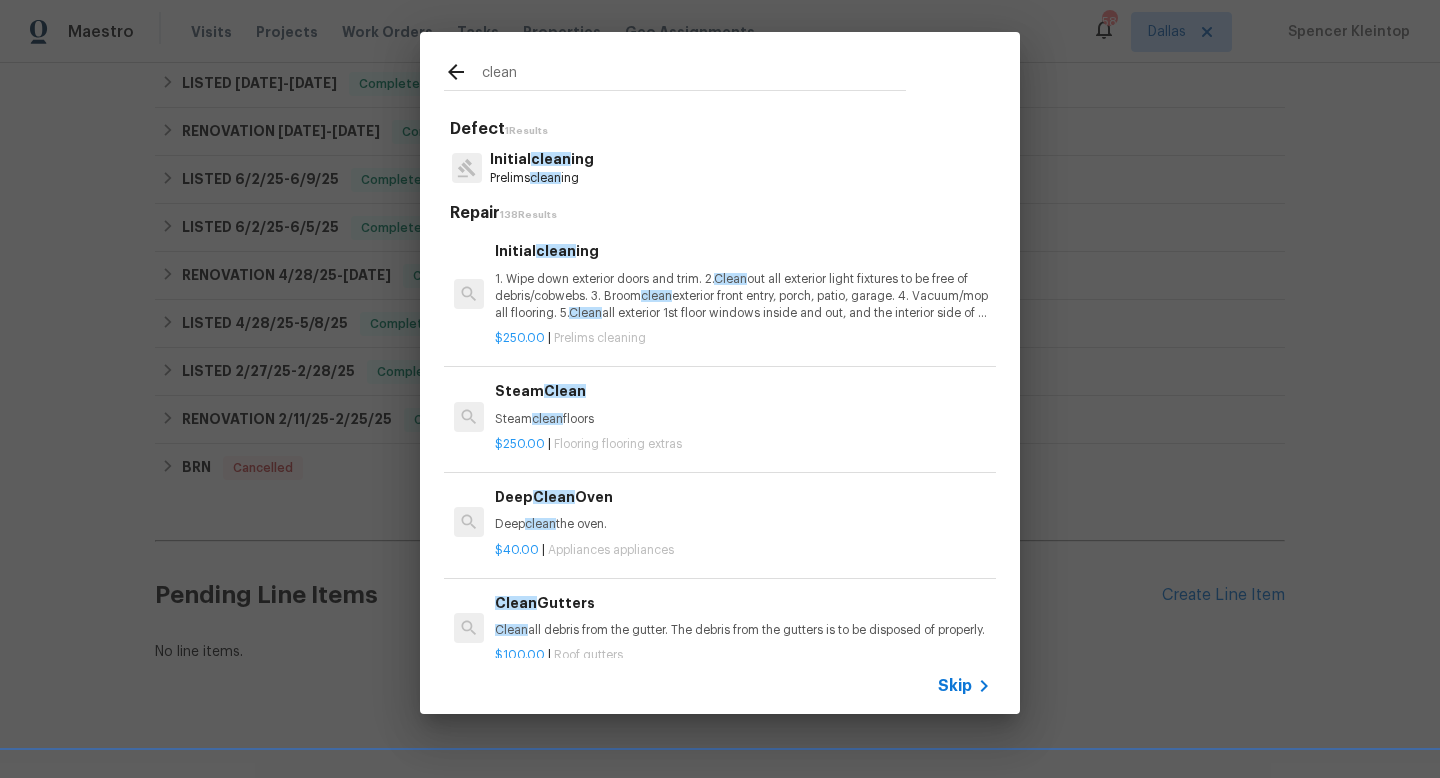 click on "Initial  clean ing" at bounding box center [542, 159] 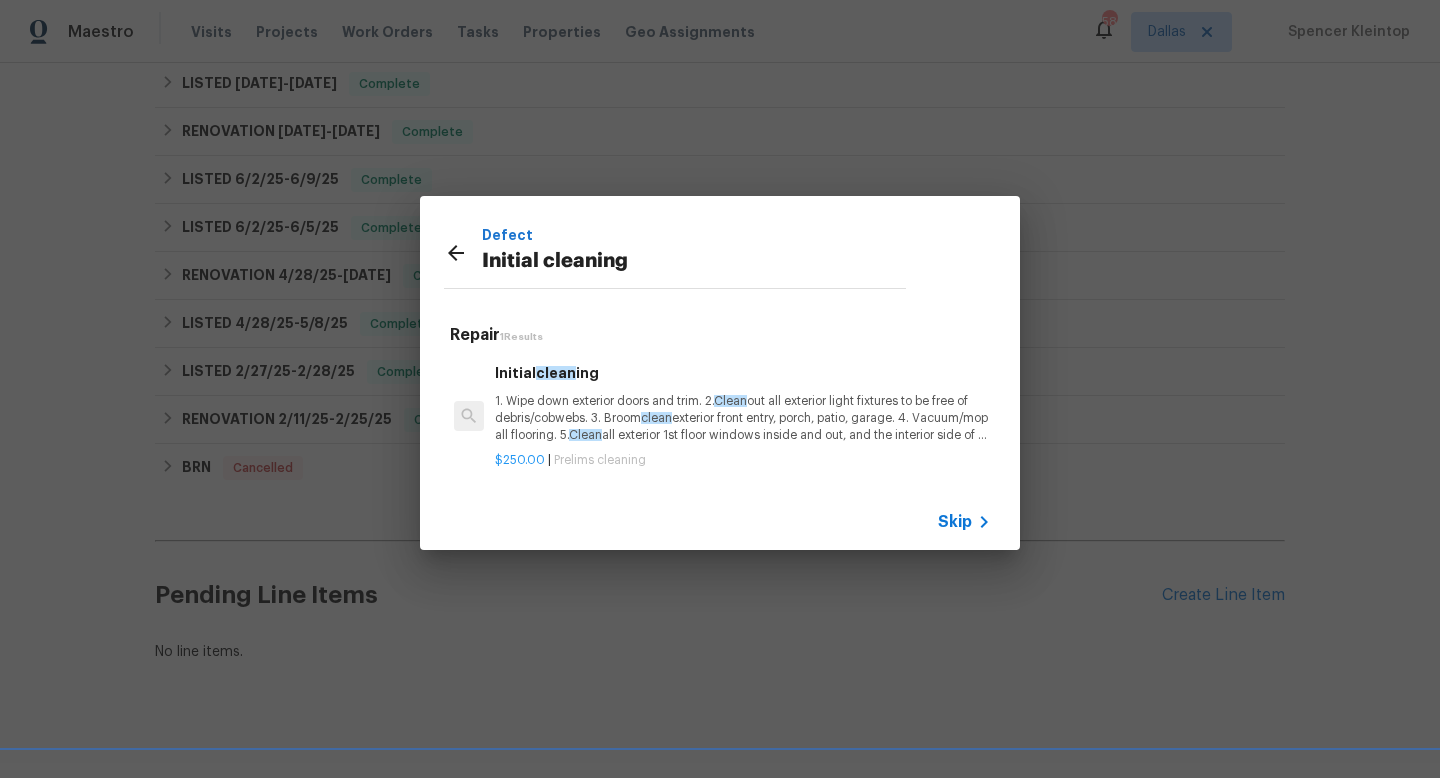 click on "1. Wipe down exterior doors and trim. 2.  Clean  out all exterior light fixtures to be free of debris/cobwebs. 3. Broom  clean  exterior front entry, porch, patio, garage. 4. Vacuum/mop all flooring. 5.  Clean  all exterior 1st floor windows inside and out, and the interior side of all above grade windows.  Clean  all tracks/frames. 6.  Clean  all air vent grills. 7.  Clean  all interior window, base, sill and trim. 8.  Clean  all switch/outlet plates and remove any paint. 9.  Clean  all light fixtures and ceiling fans. 10.  Clean  all doors, frames and trim. 11.  Clean  kitchen and laundry appliances - inside-outside and underneath. 12.  Clean  cabinetry inside and outside and top including drawers. 13.  Clean  counters, sinks, plumbing fixtures, toilets seat to remain down. 14.  Clean  showers, tubs, surrounds, wall tile free of grime and soap scum. 15.  Clean  window coverings if left in place. 16.  Clean  baseboards. 17.  Clean" at bounding box center (743, 418) 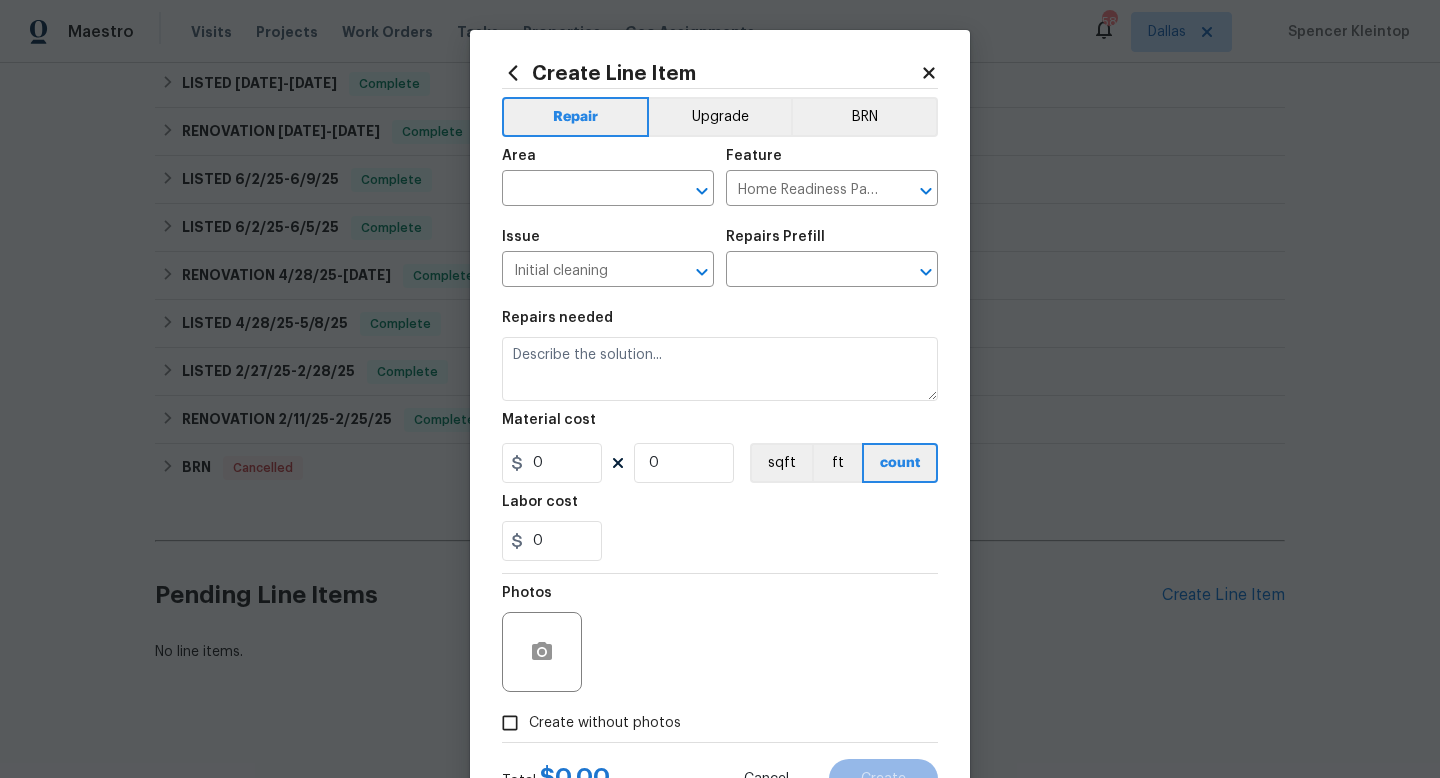 type on "1. Wipe down exterior doors and trim. 2. Clean out all exterior light fixtures to be free of debris/cobwebs. 3. Broom clean exterior front entry, porch, patio, garage. 4. Vacuum/mop all flooring. 5. Clean all exterior 1st floor windows inside and out, and the interior side of all above grade windows. Clean all tracks/frames. 6. Clean all air vent grills. 7. Clean all interior window, base, sill and trim. 8. Clean all switch/outlet plates and remove any paint. 9. Clean all light fixtures and ceiling fans. 10. Clean all doors, frames and trim. 11. Clean kitchen and laundry appliances - inside-outside and underneath. 12. Clean cabinetry inside and outside and top including drawers. 13. Clean counters, sinks, plumbing fixtures, toilets seat to remain down. 14. Clean showers, tubs, surrounds, wall tile free of grime and soap scum. 15. Clean window coverings if left in place. 16. Clean baseboards. 17. Clean top of furnace, water heater, softener. 18. Remove cobwebs from inside house, exterior areas. 19. Remove a..." 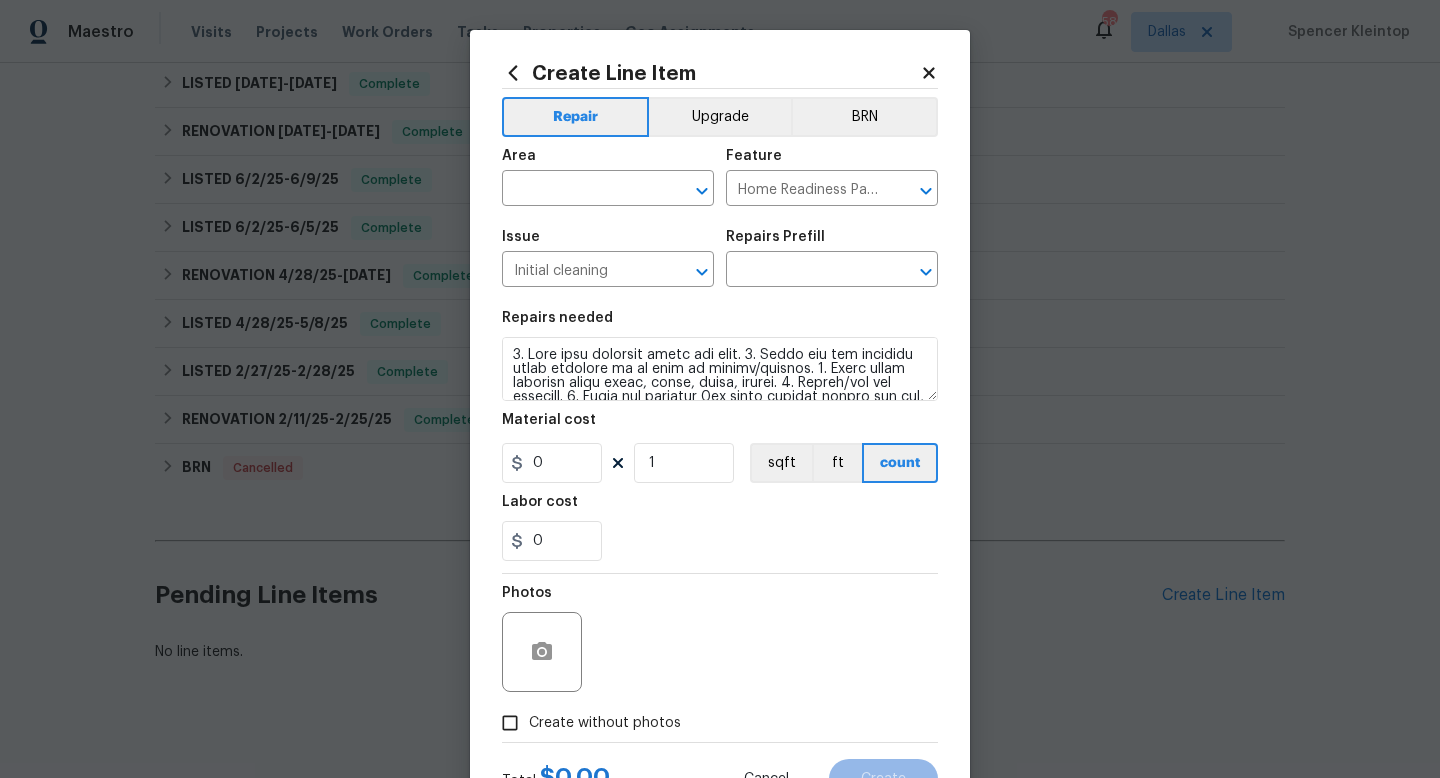 type on "Initial cleaning $250.00" 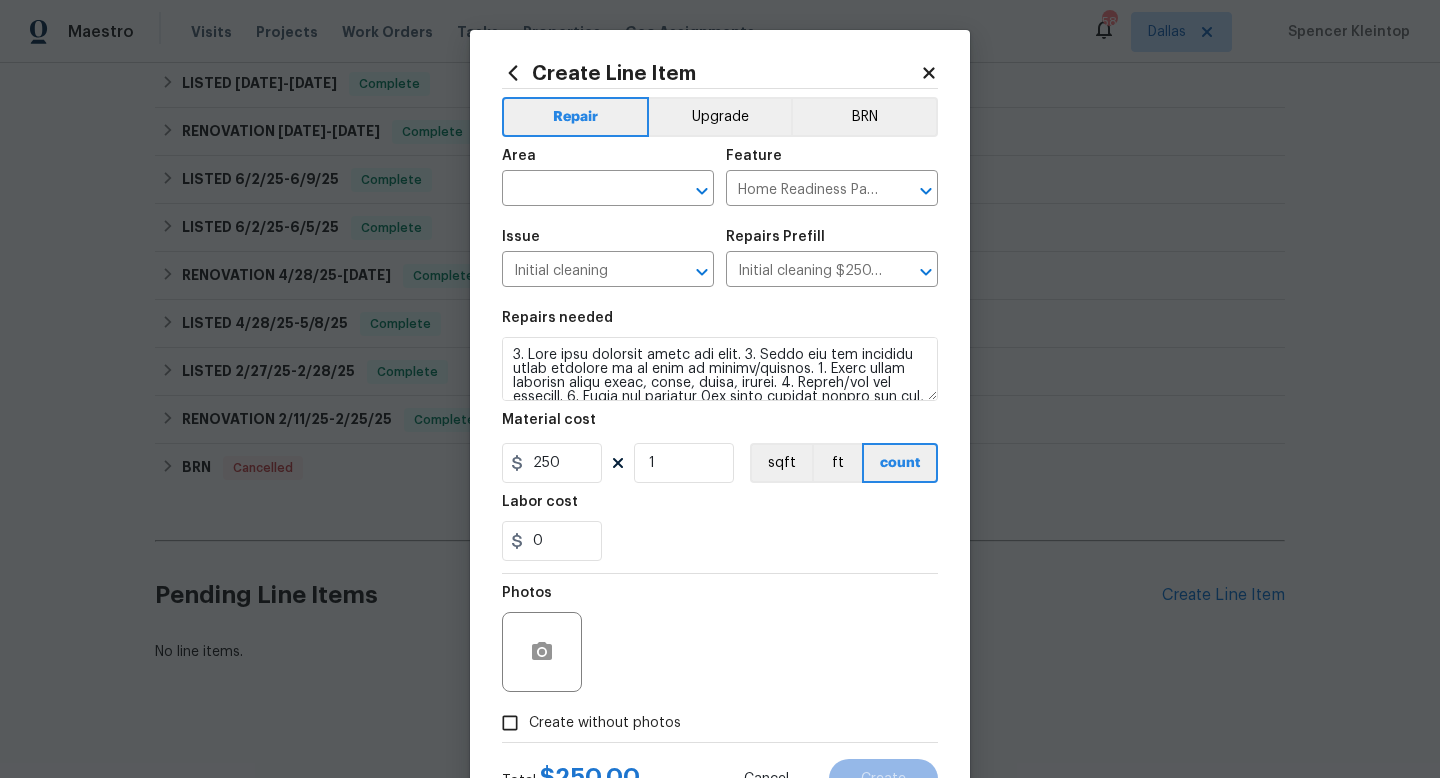 click on "Area ​" at bounding box center (608, 177) 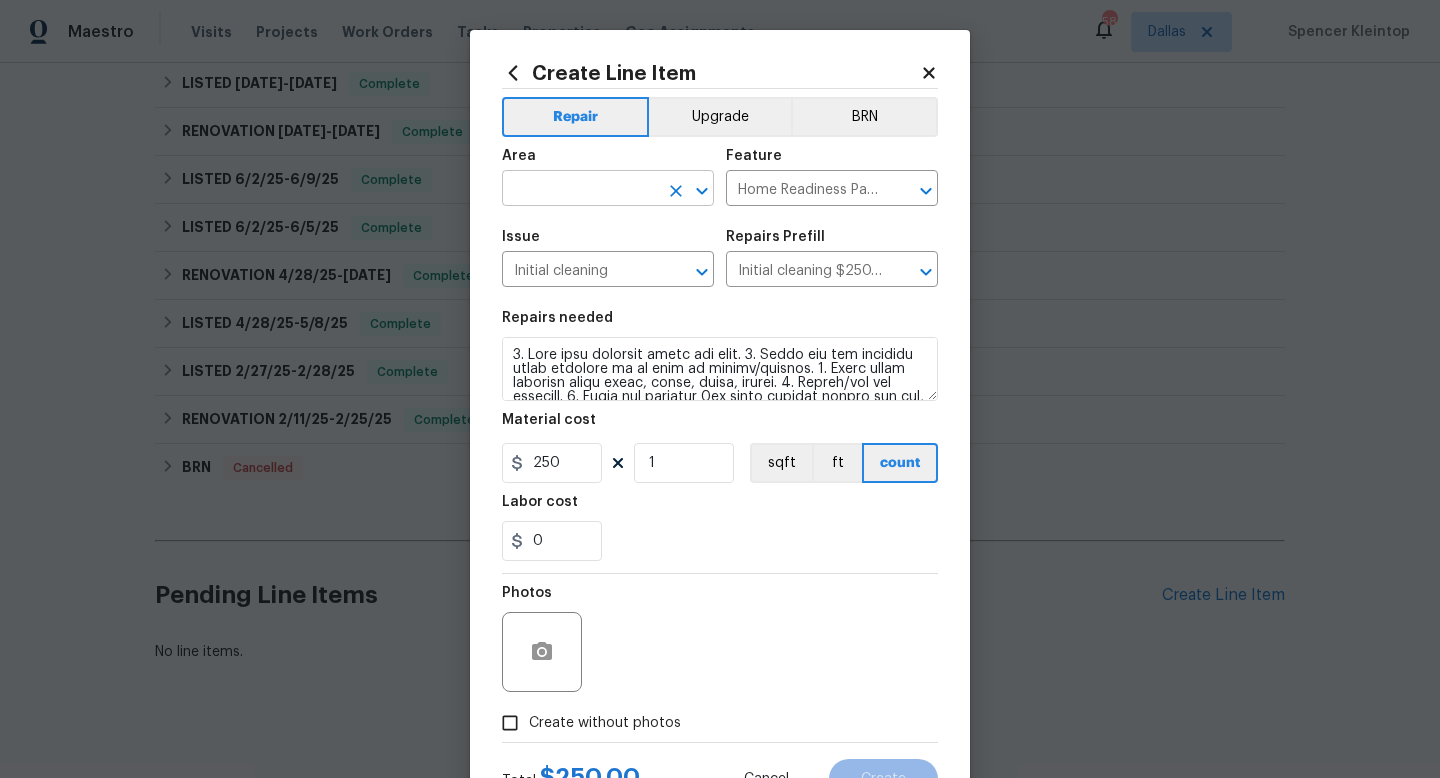 click at bounding box center [580, 190] 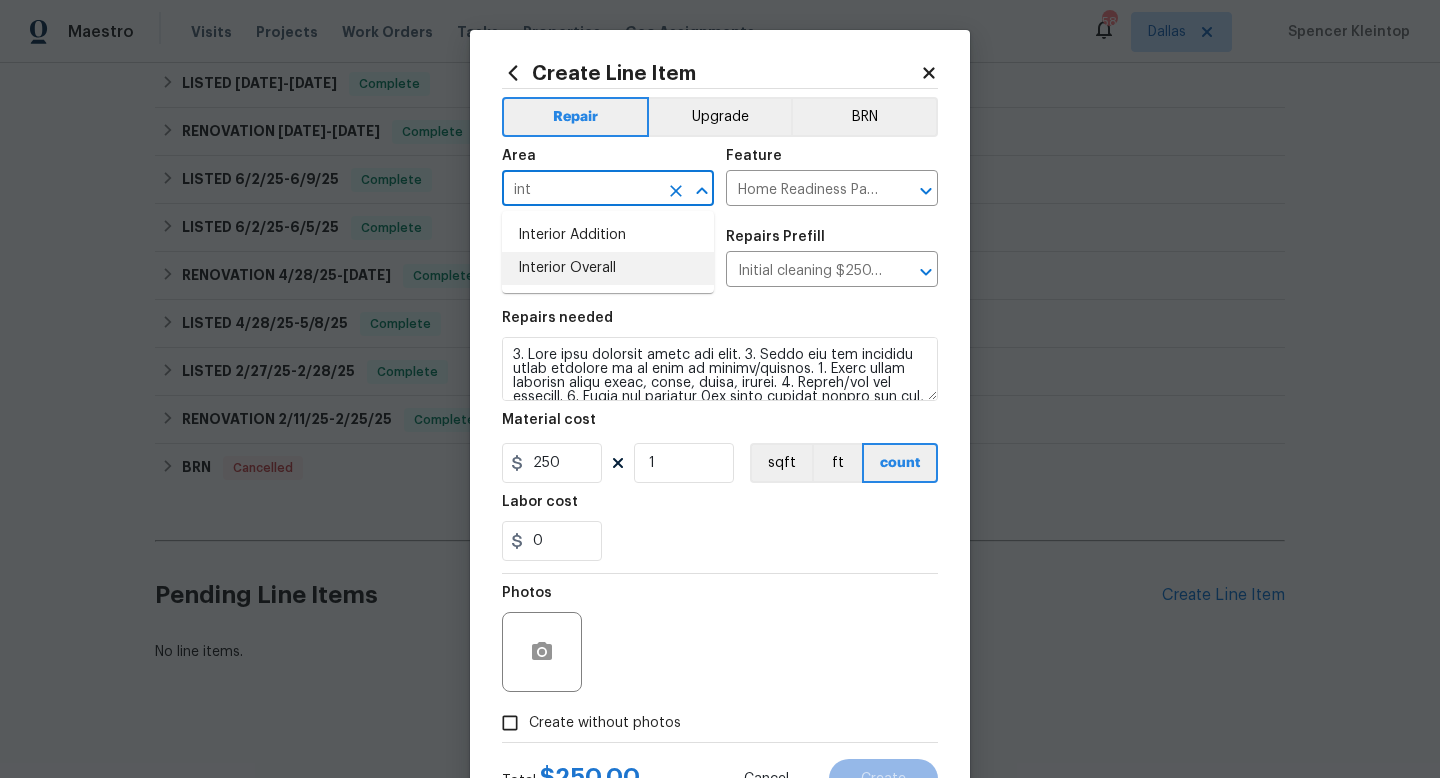 click on "Interior Overall" at bounding box center (608, 268) 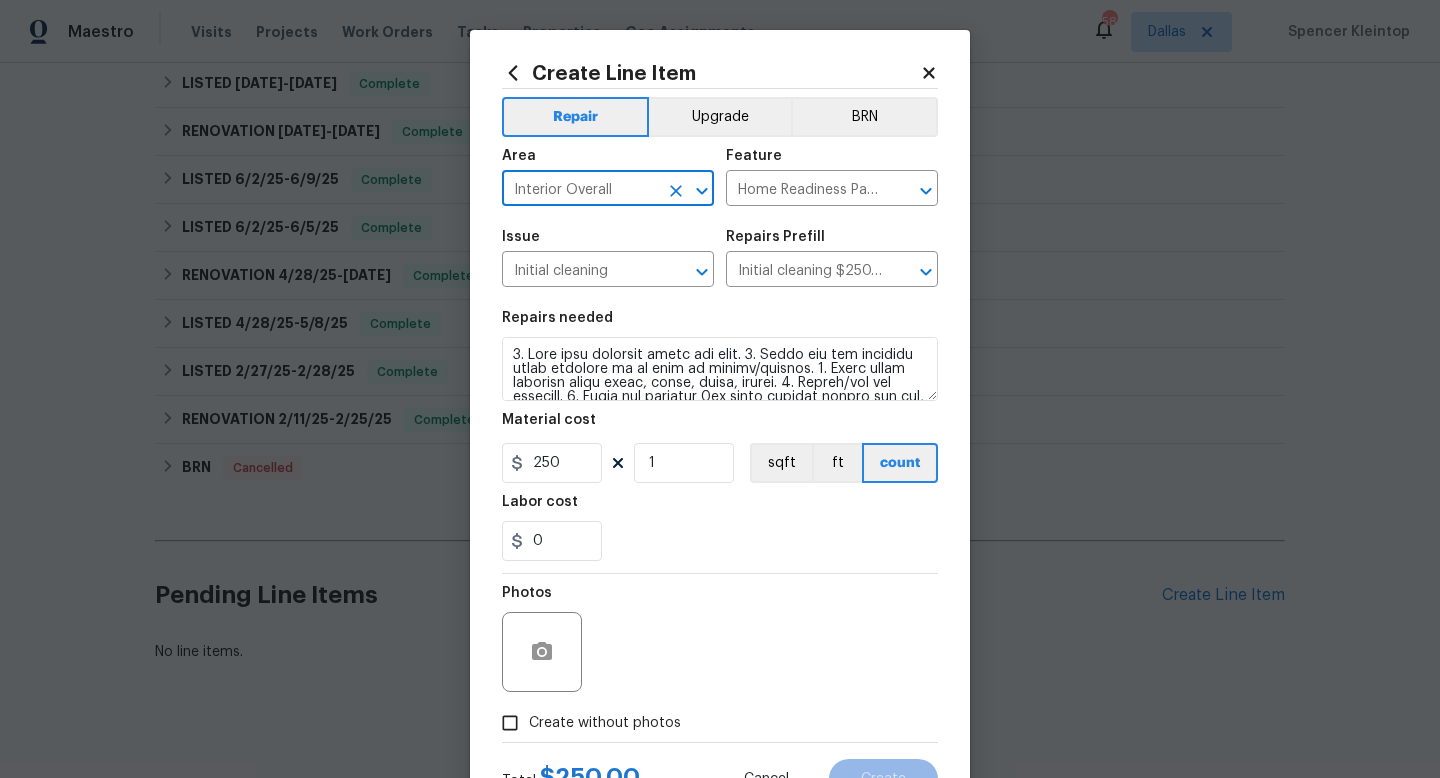 type on "Interior Overall" 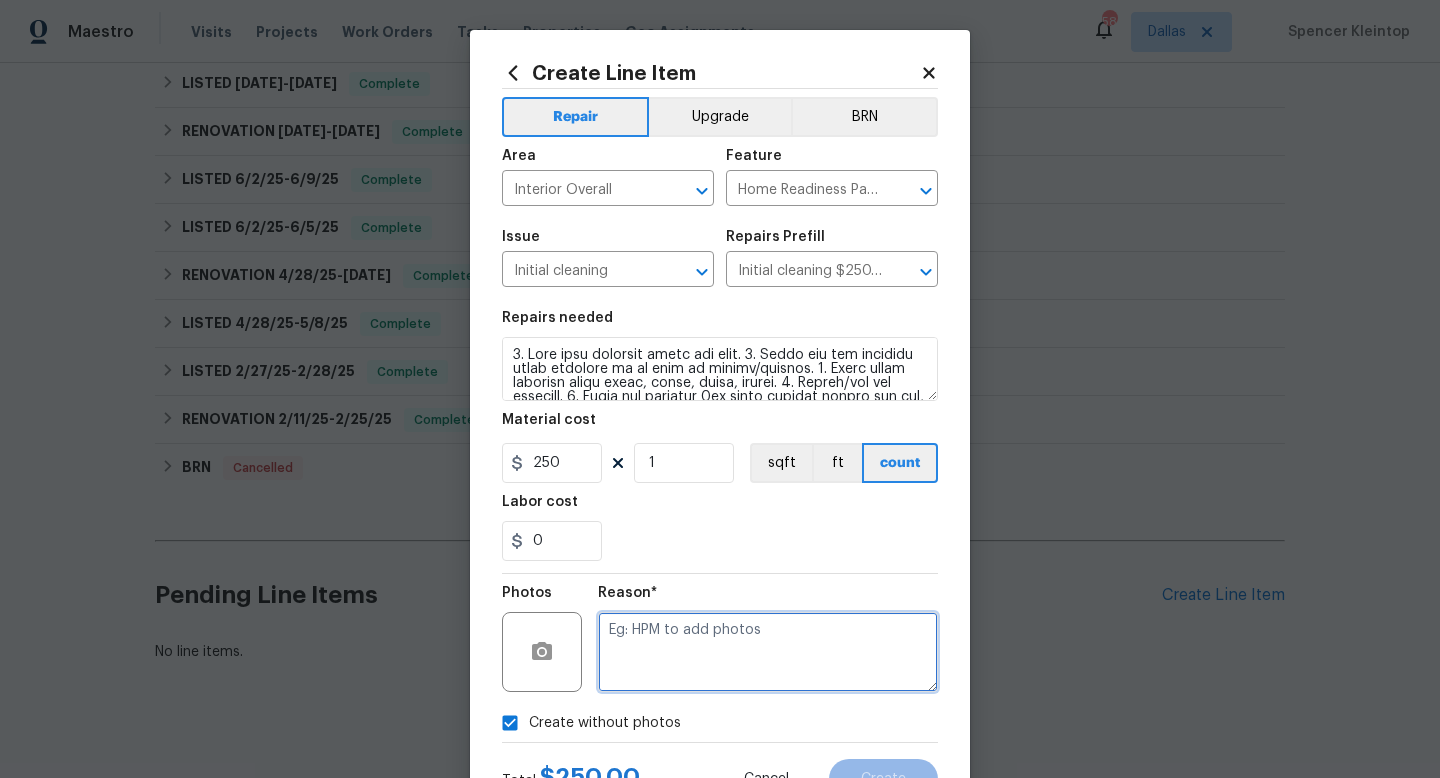 click at bounding box center [768, 652] 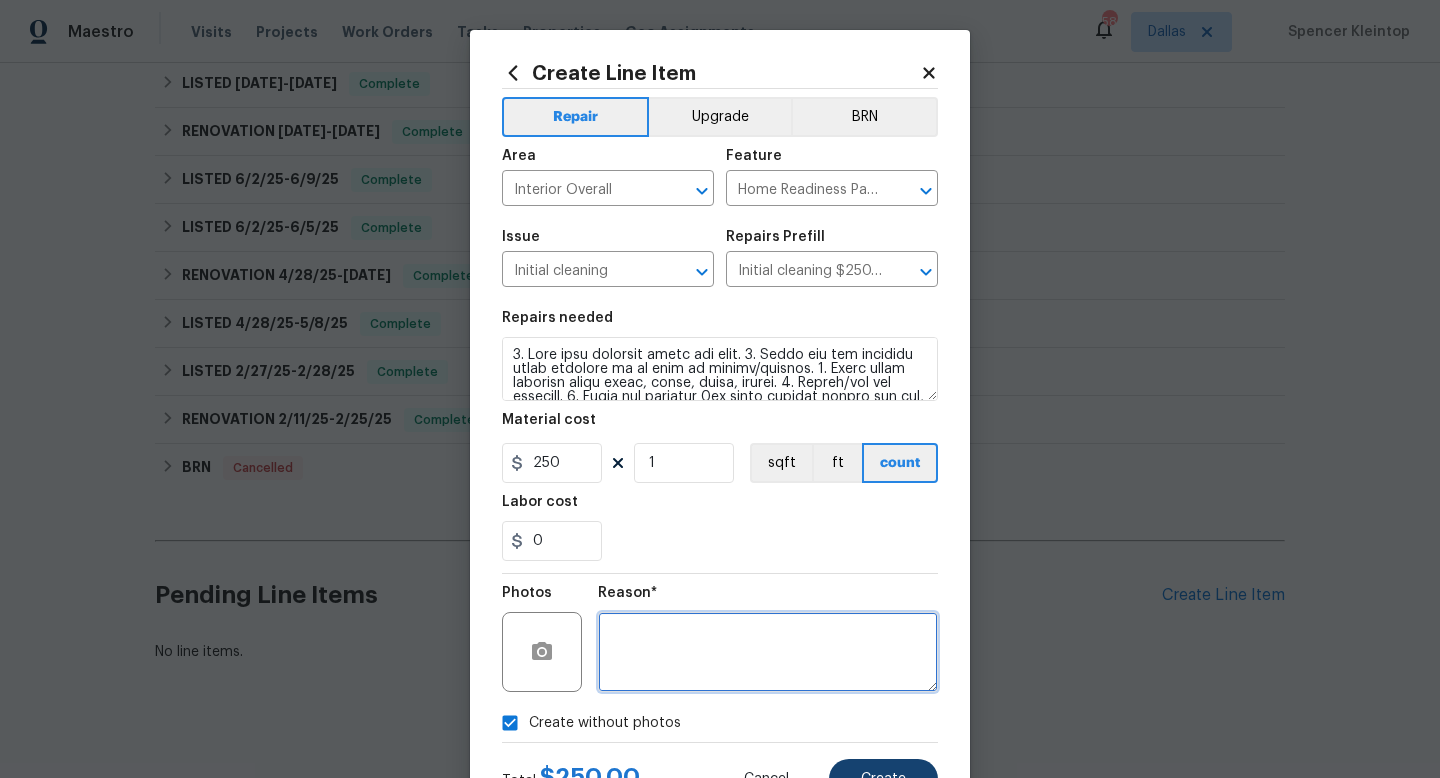 type 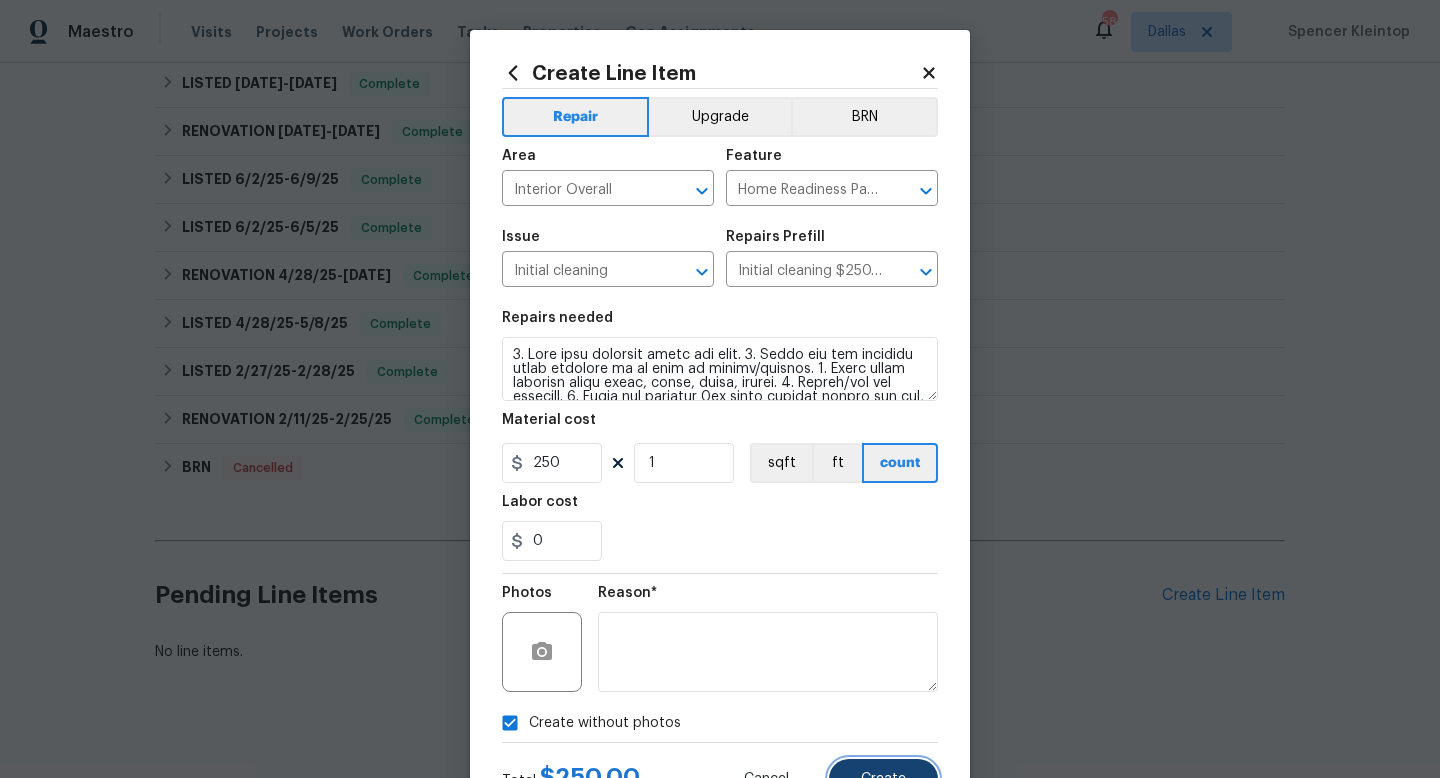 click on "Create" at bounding box center [883, 779] 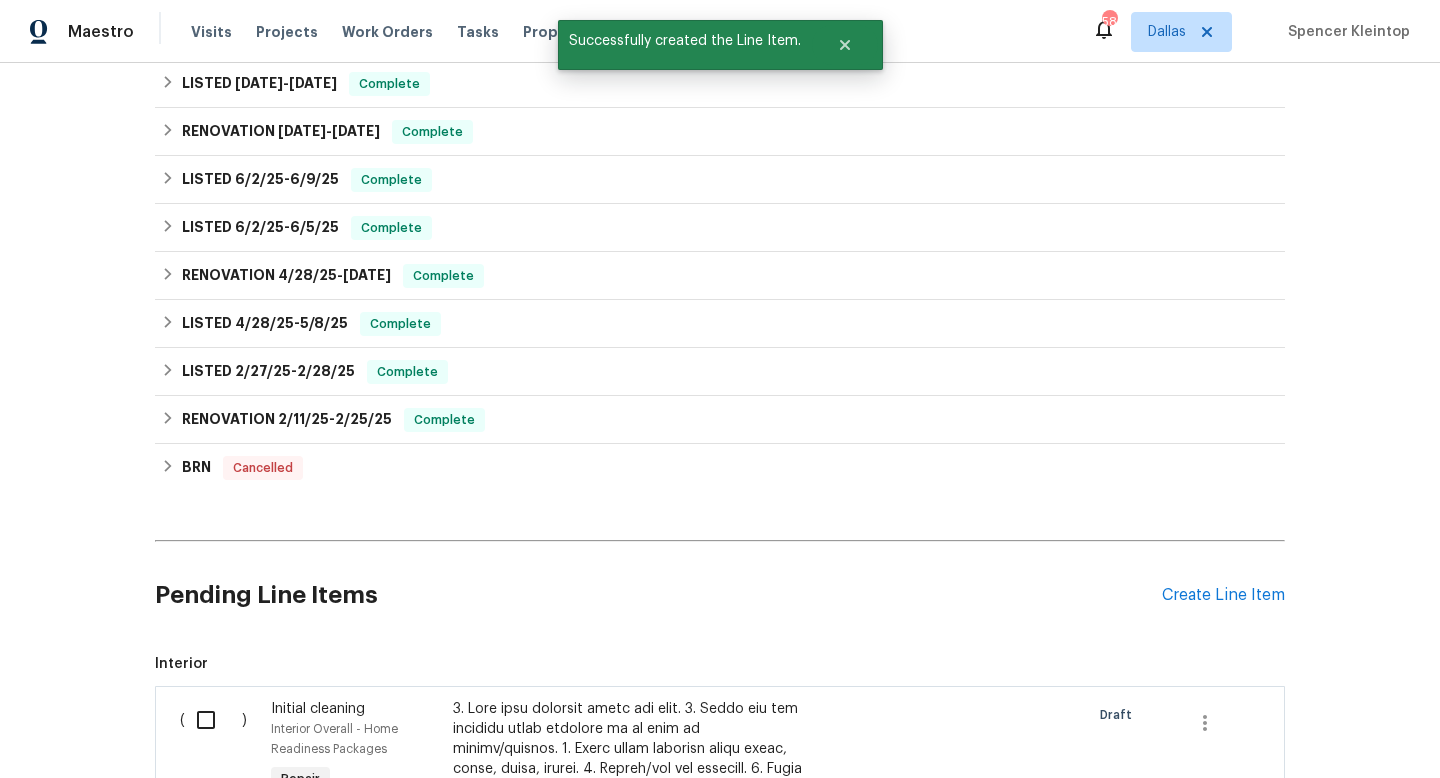 click at bounding box center [213, 720] 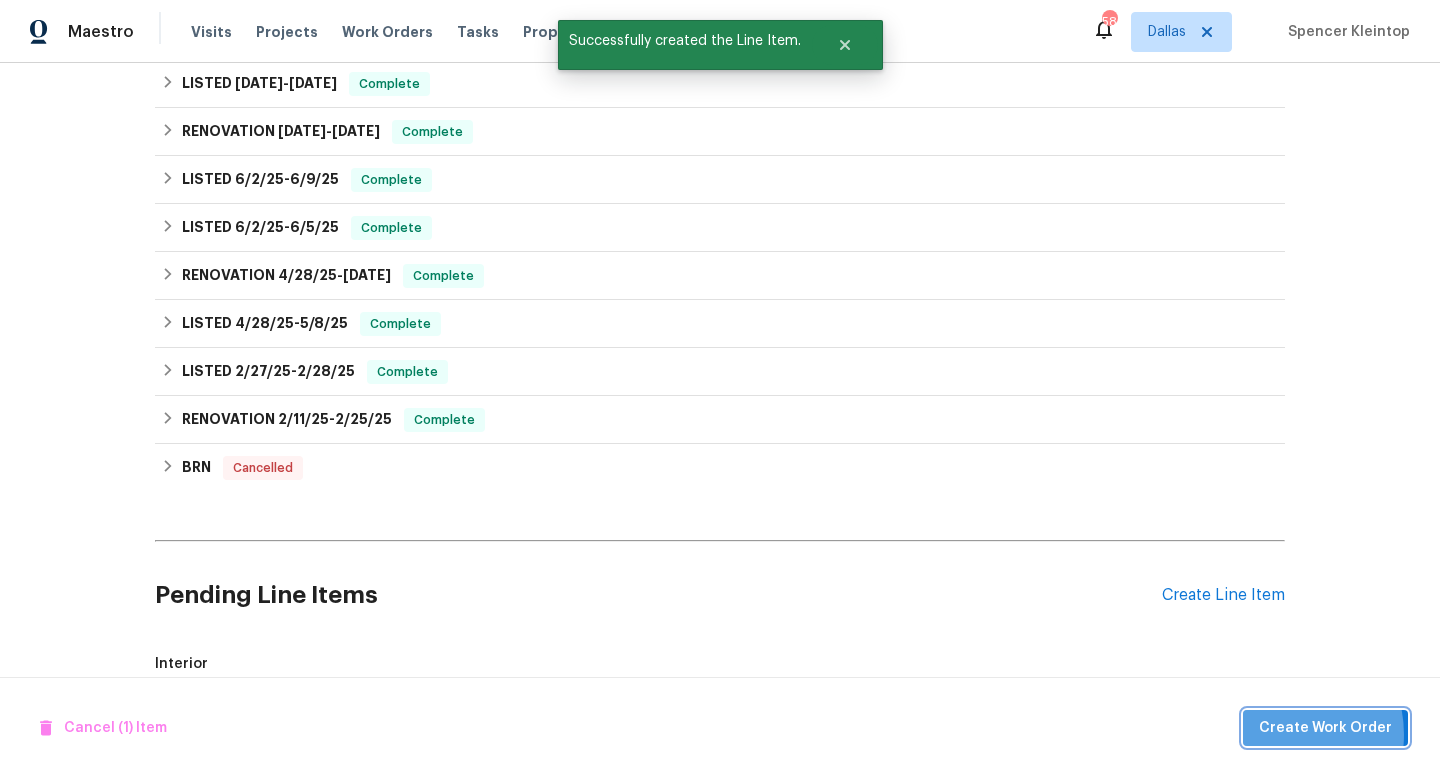 click on "Create Work Order" at bounding box center (1325, 728) 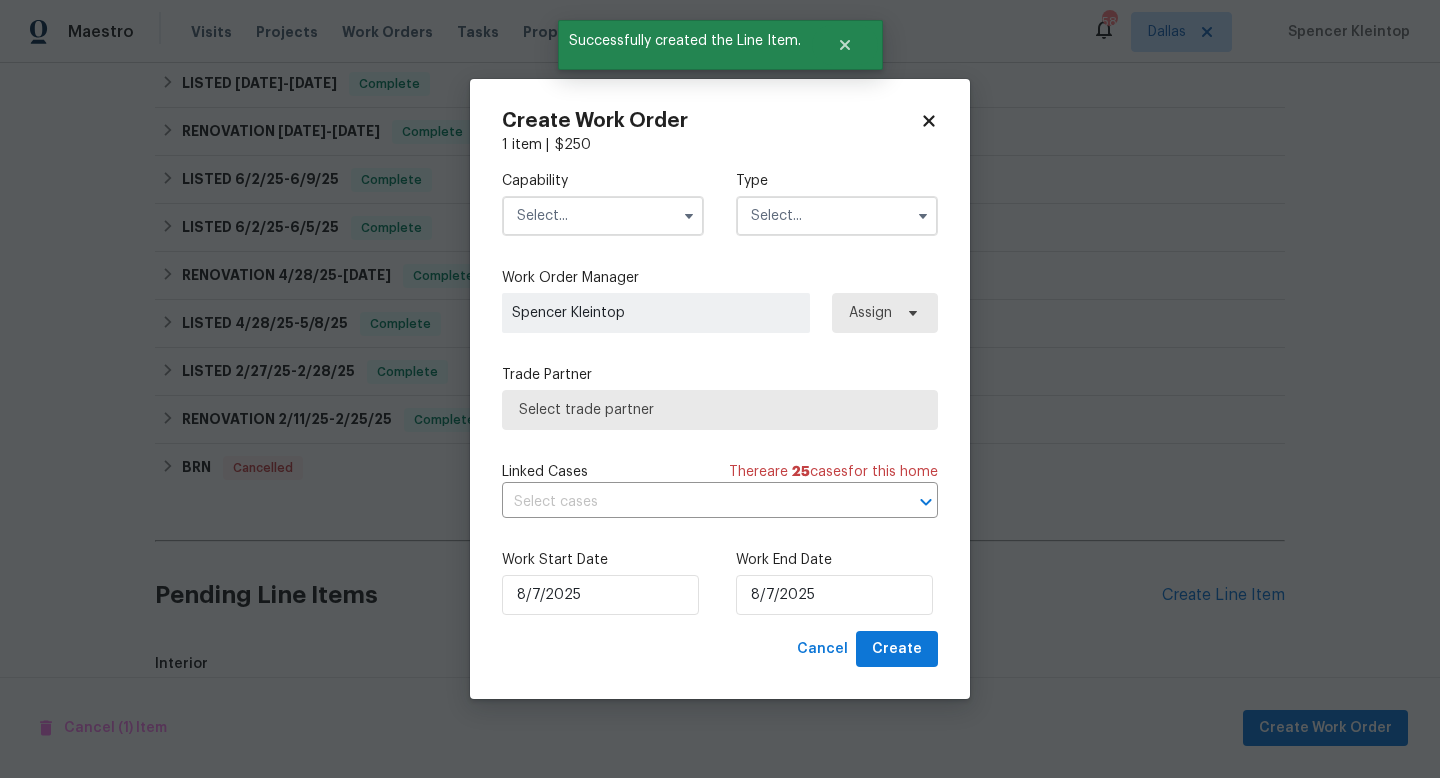click at bounding box center (603, 216) 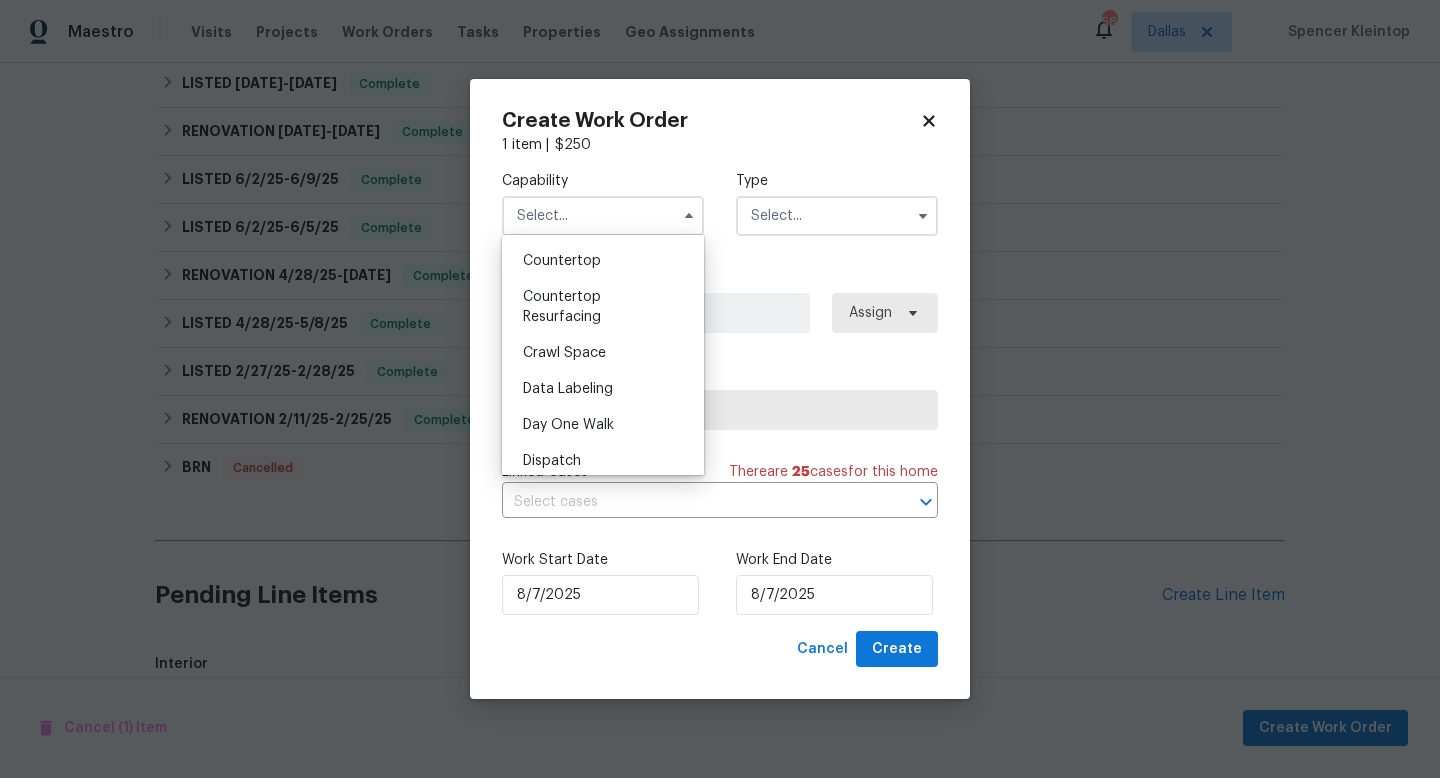 scroll, scrollTop: 266, scrollLeft: 0, axis: vertical 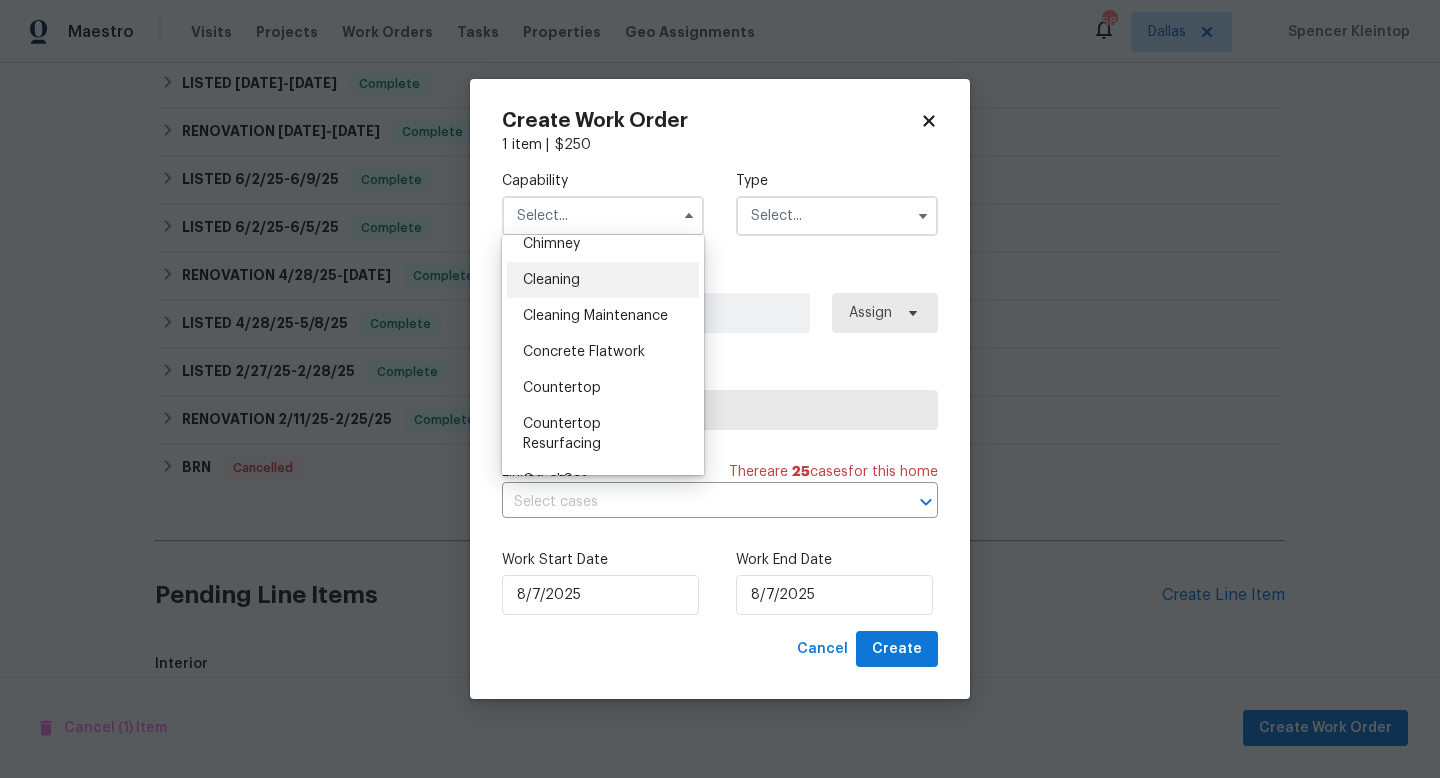 click on "Cleaning" at bounding box center [603, 280] 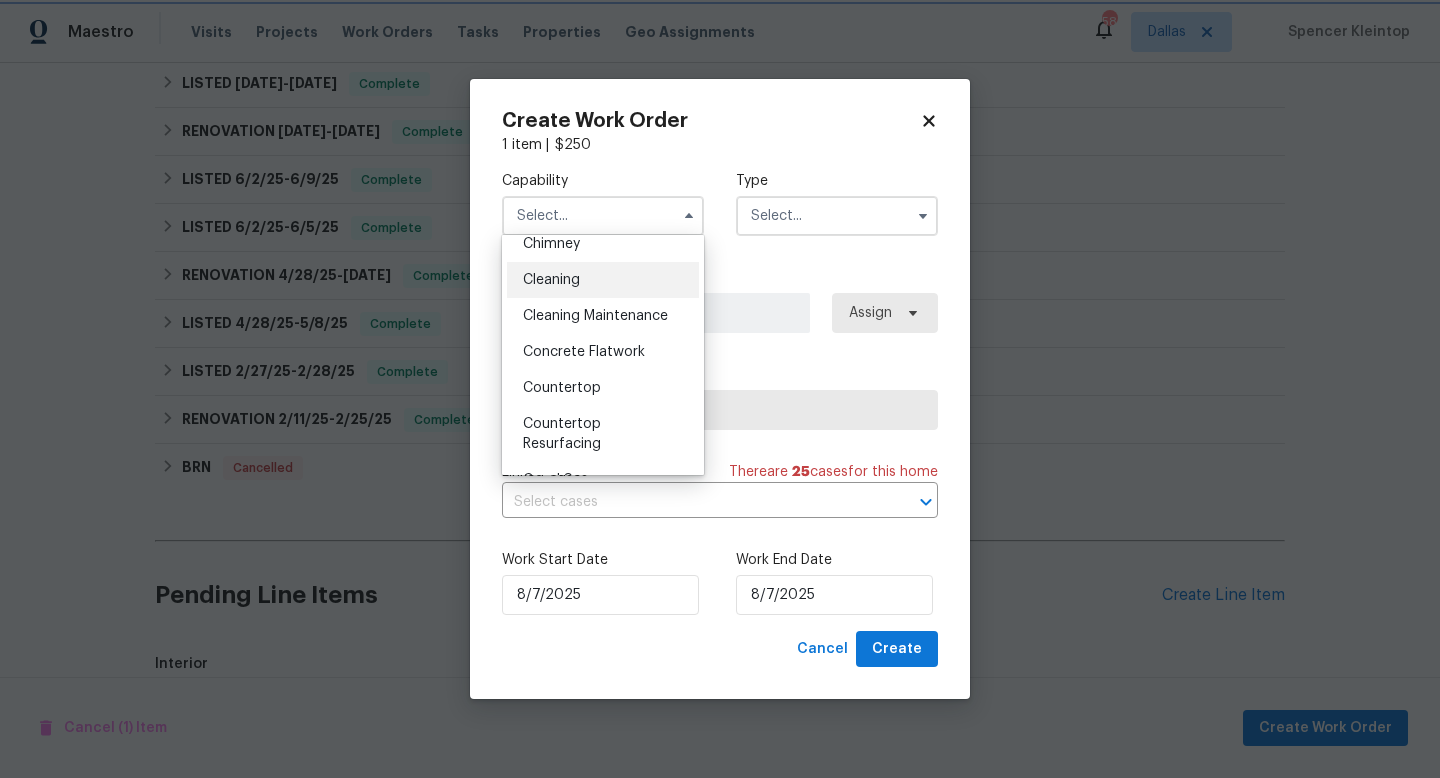 type on "Cleaning" 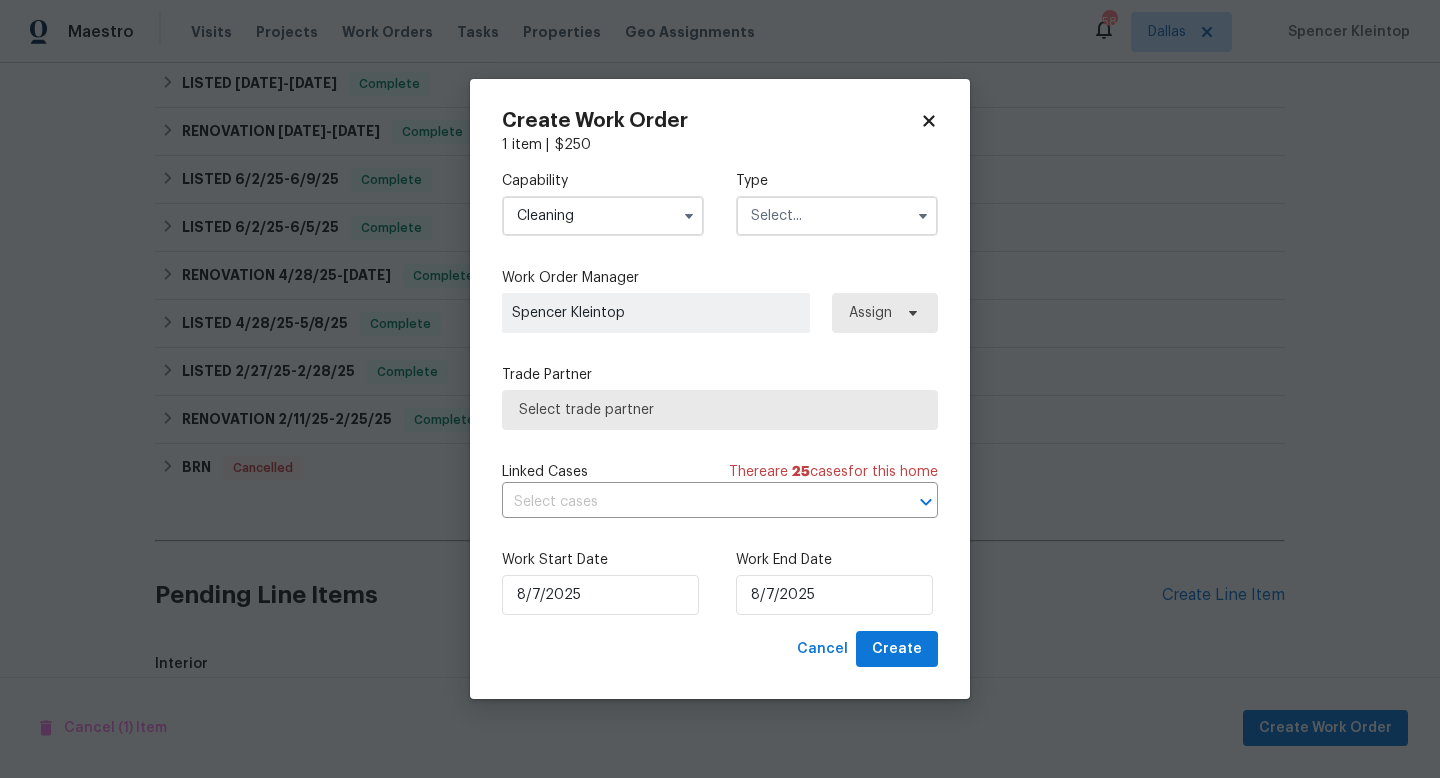 click at bounding box center (837, 216) 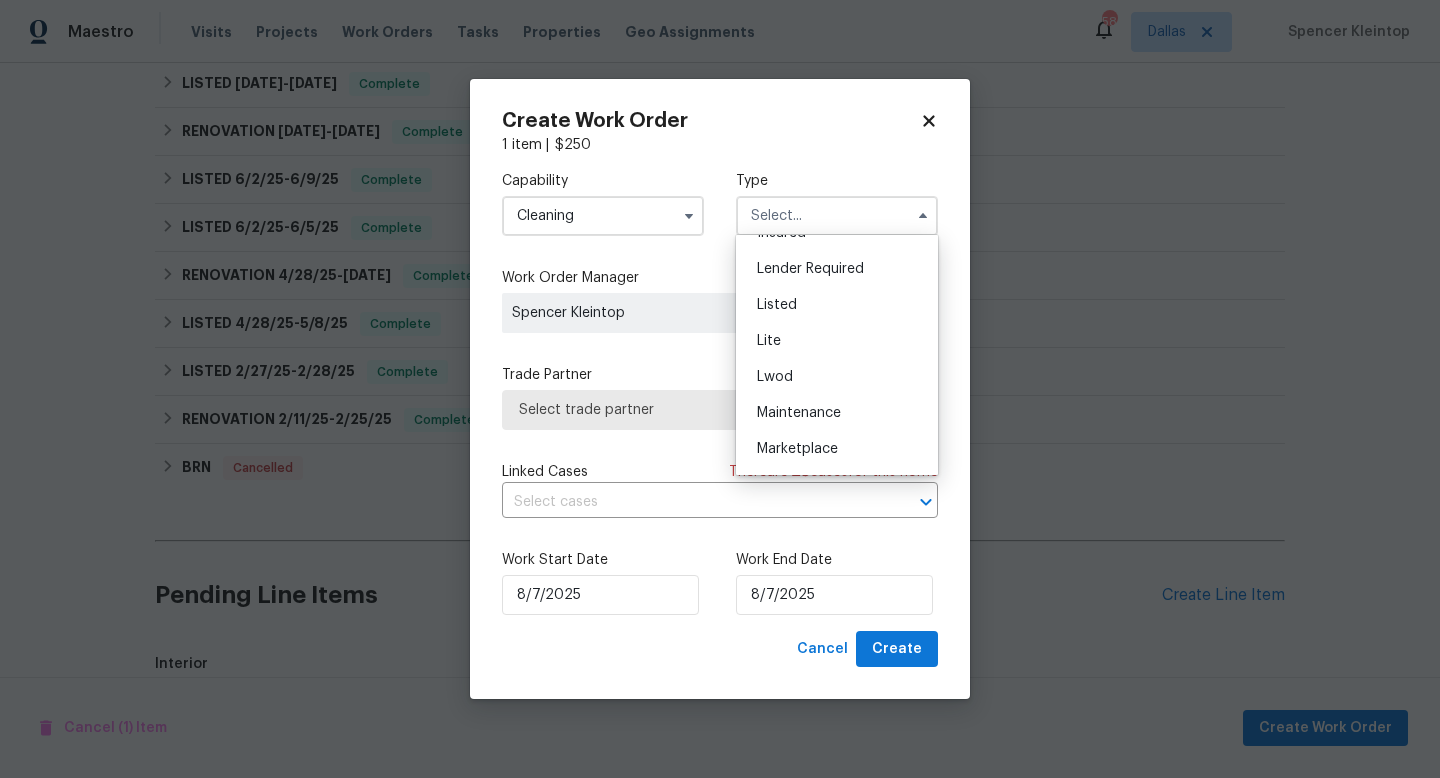 scroll, scrollTop: 147, scrollLeft: 0, axis: vertical 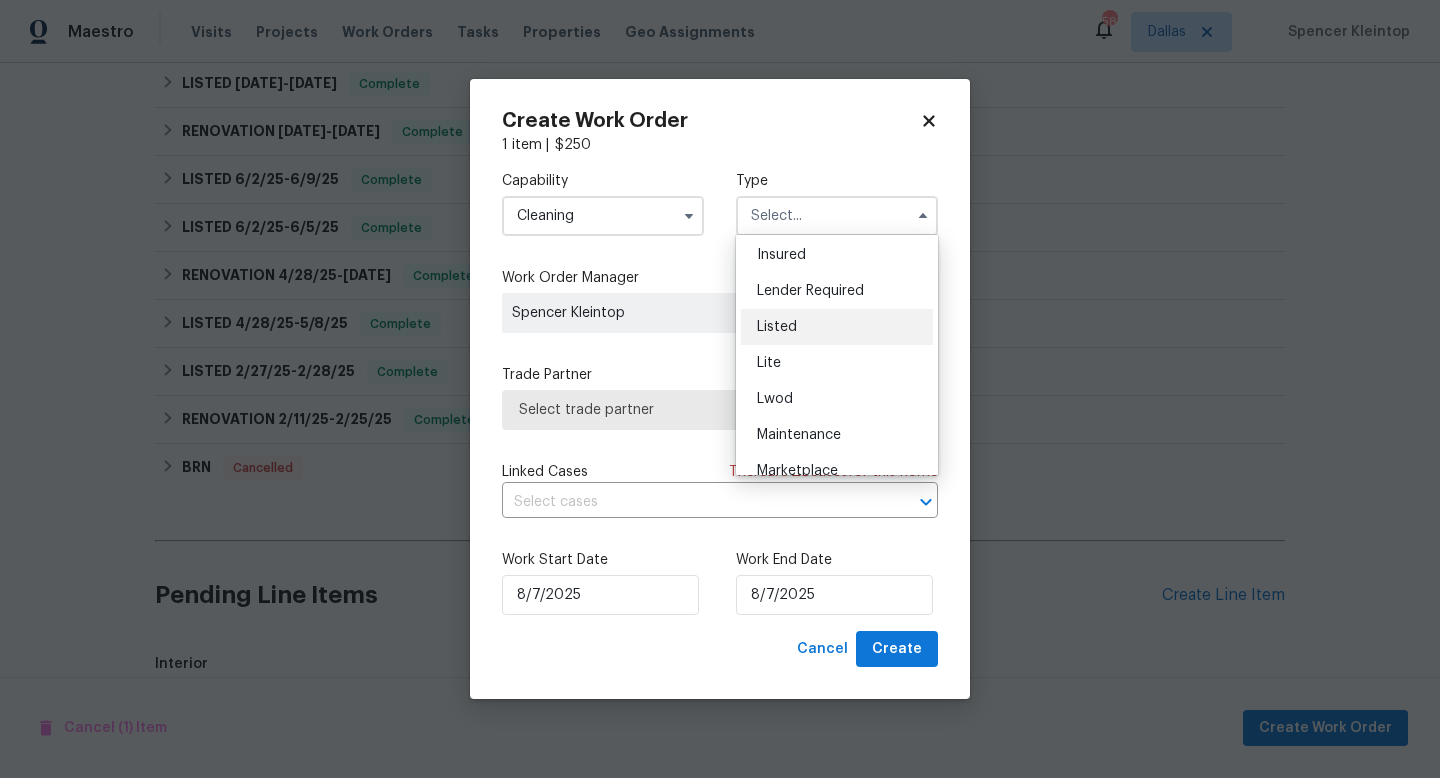 click on "Listed" at bounding box center [837, 327] 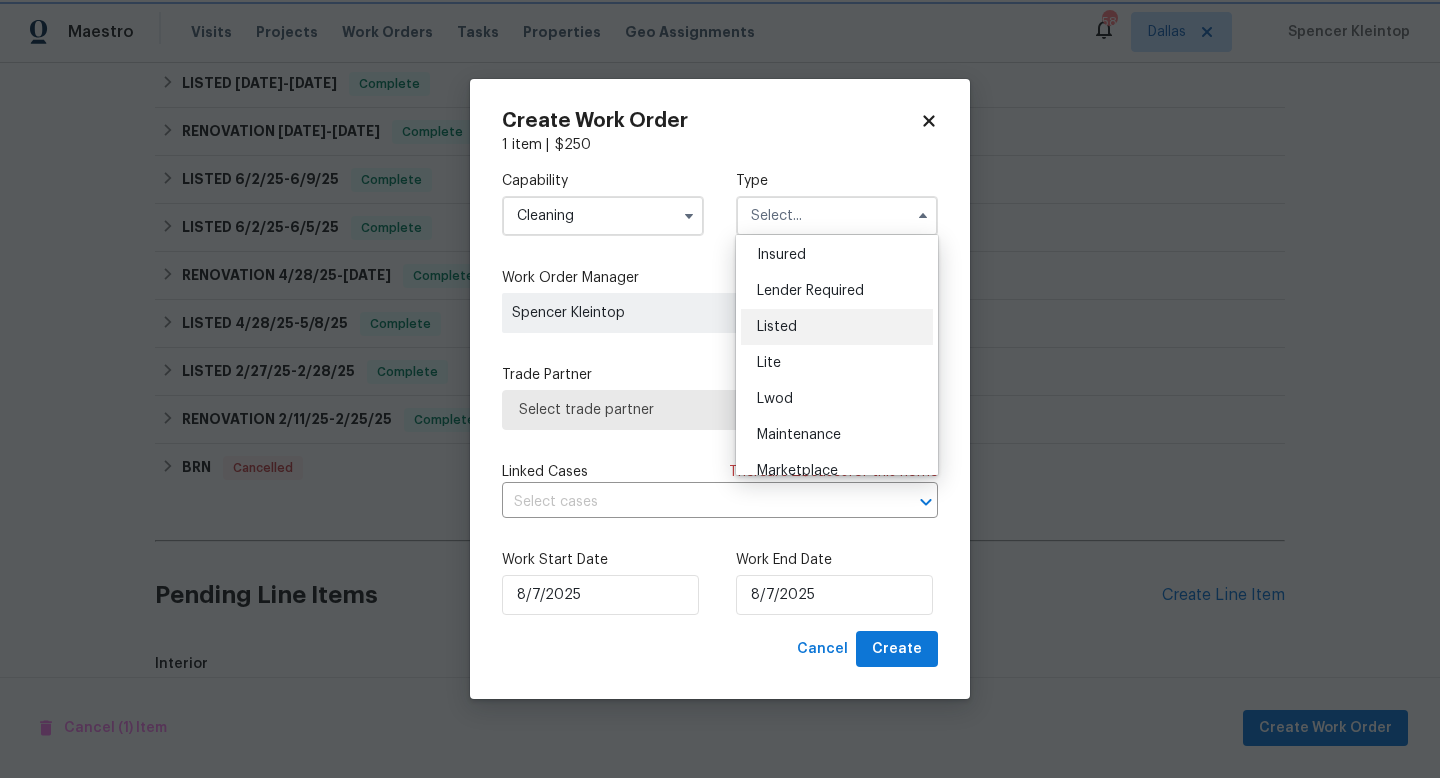 type on "Listed" 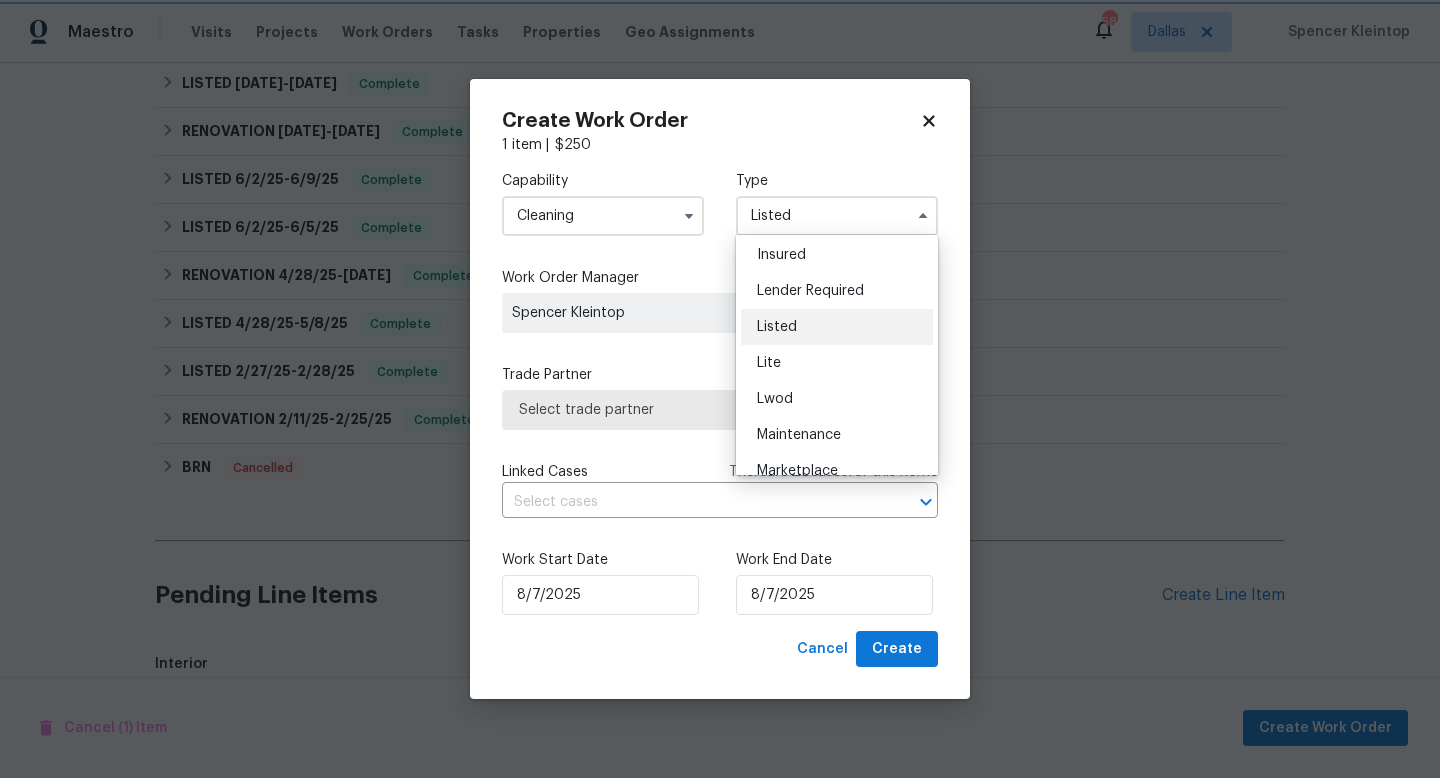 scroll, scrollTop: 0, scrollLeft: 0, axis: both 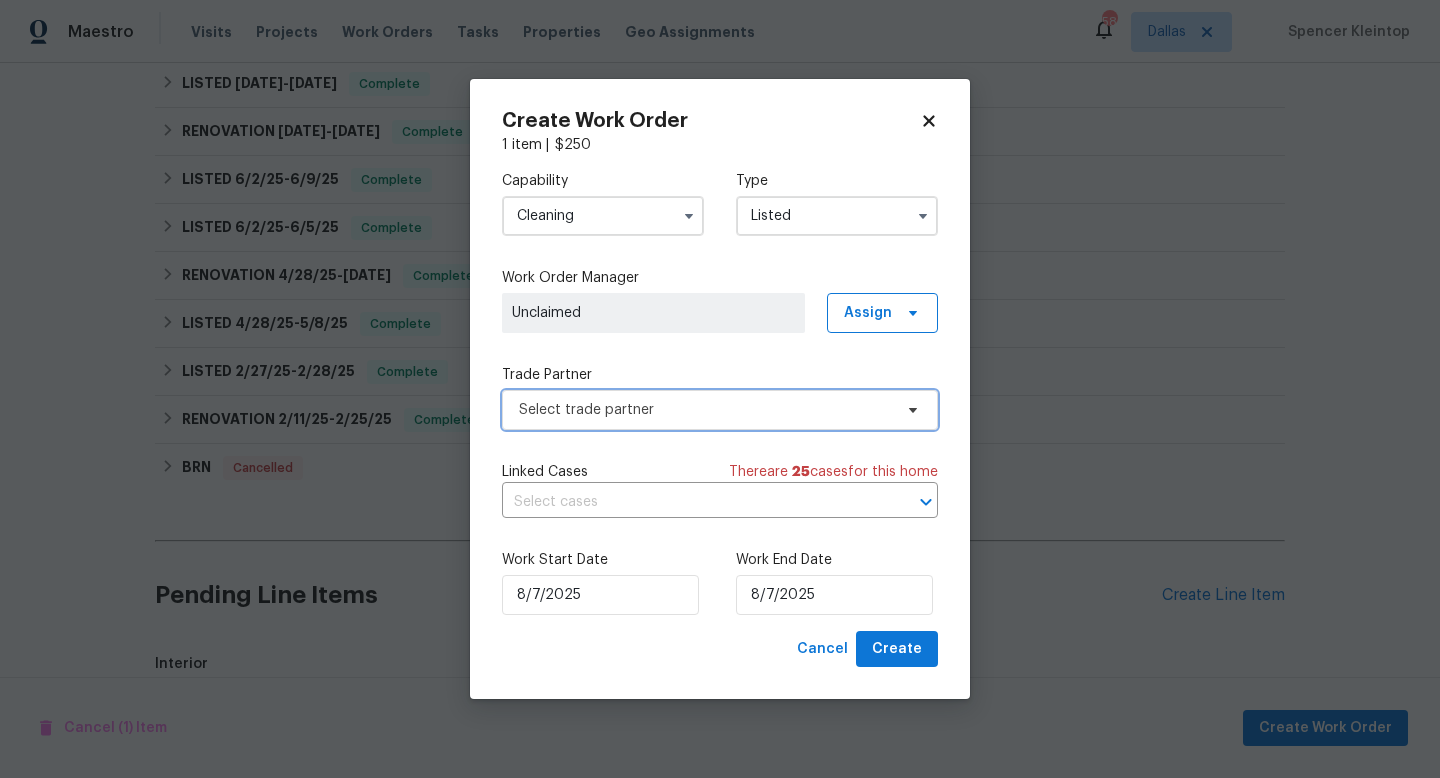 click on "Select trade partner" at bounding box center (705, 410) 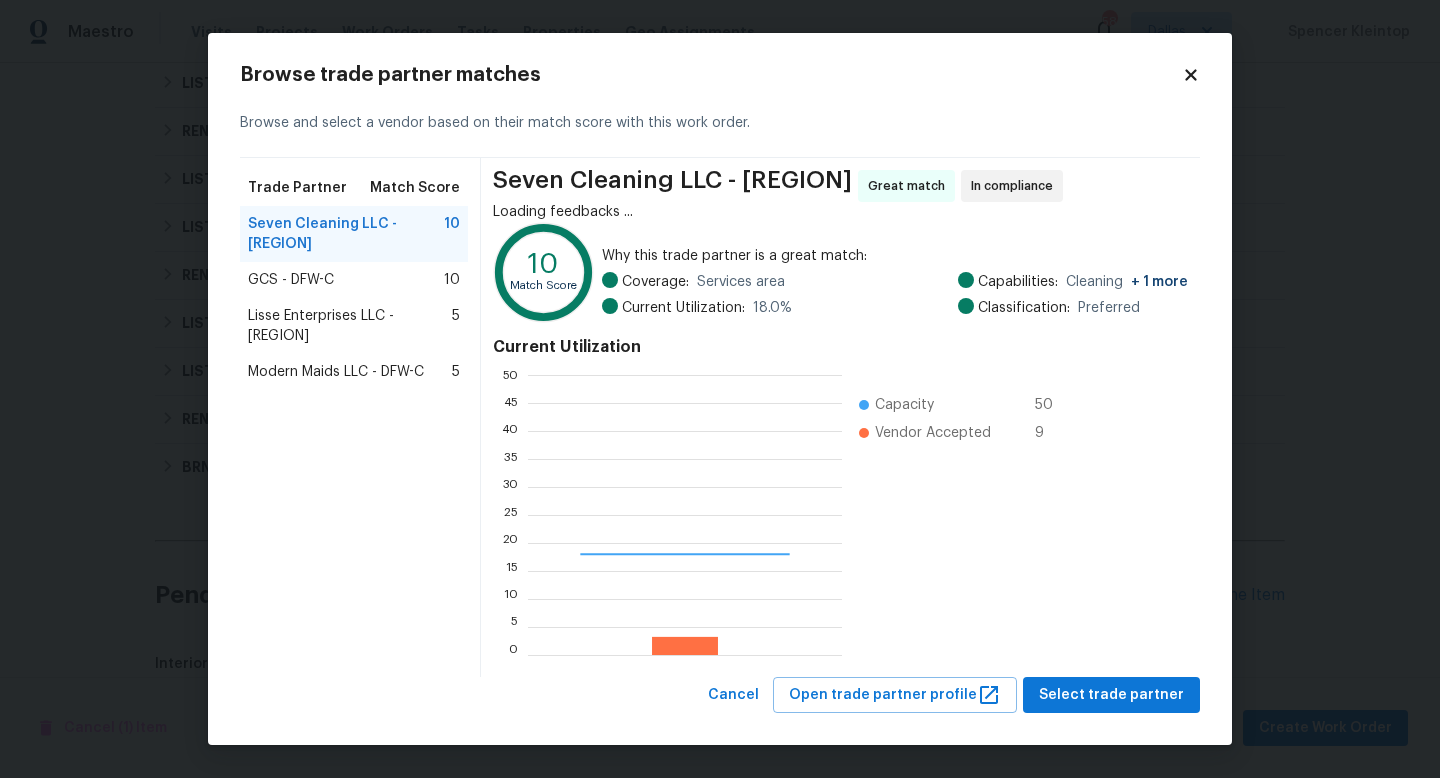 scroll, scrollTop: 2, scrollLeft: 1, axis: both 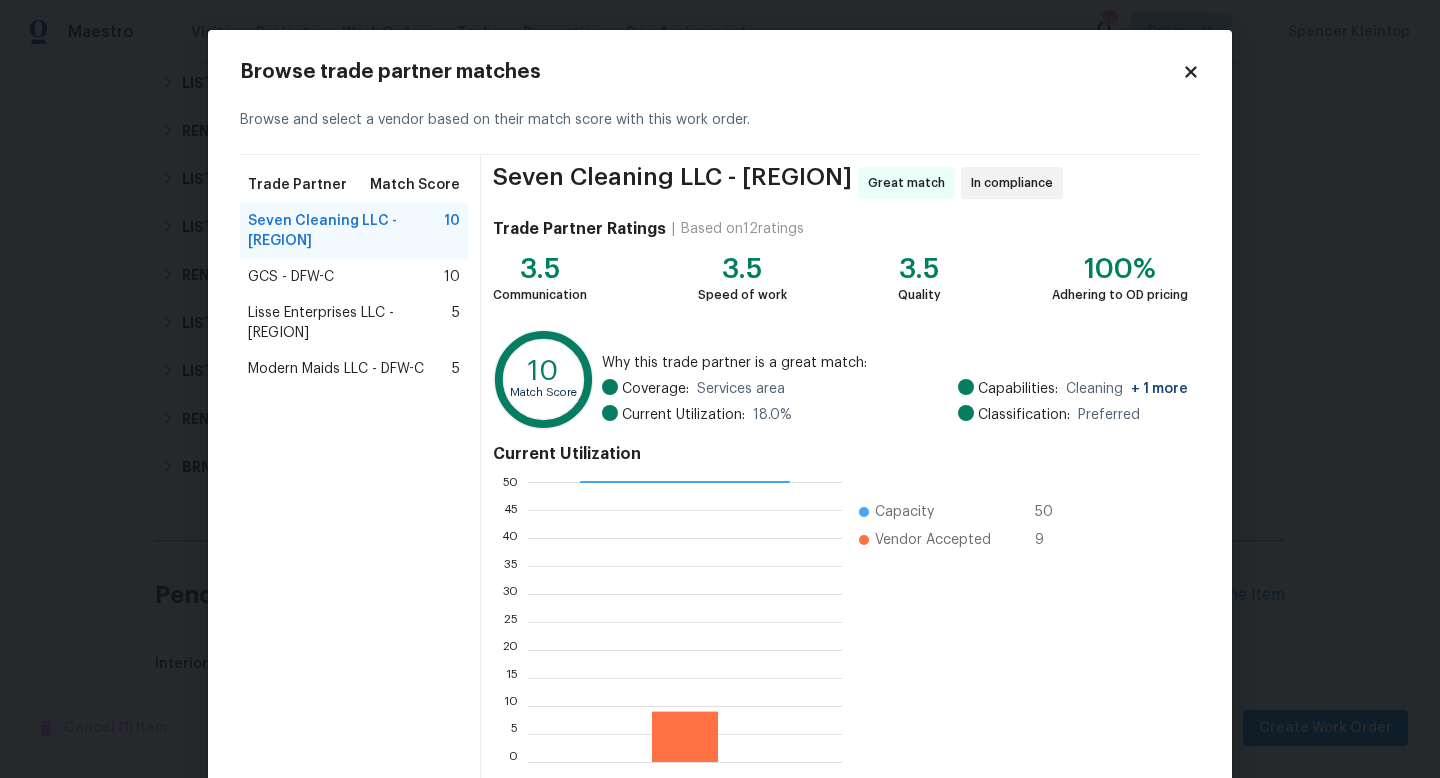 click on "Seven Cleaning LLC - DFW-C 10" at bounding box center [354, 231] 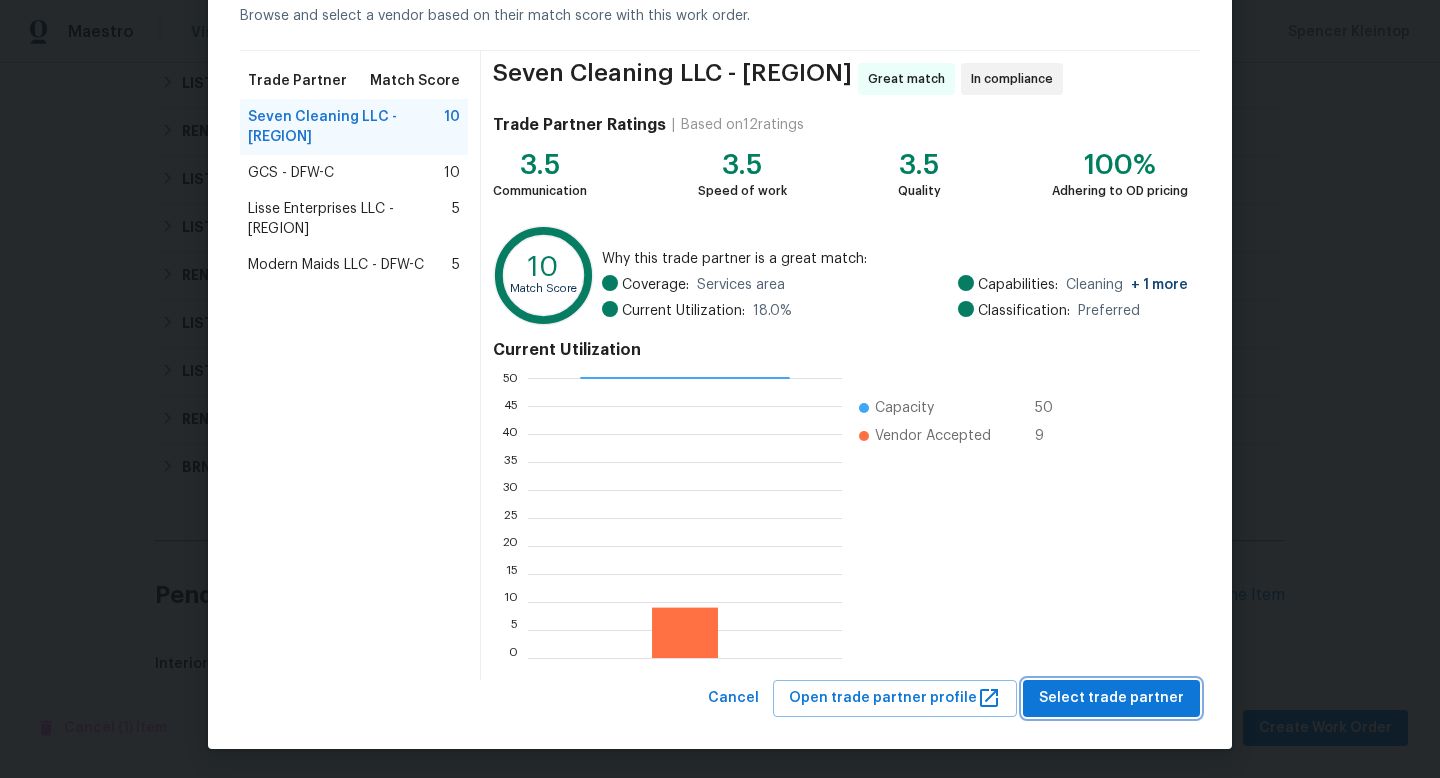 click on "Select trade partner" at bounding box center (1111, 698) 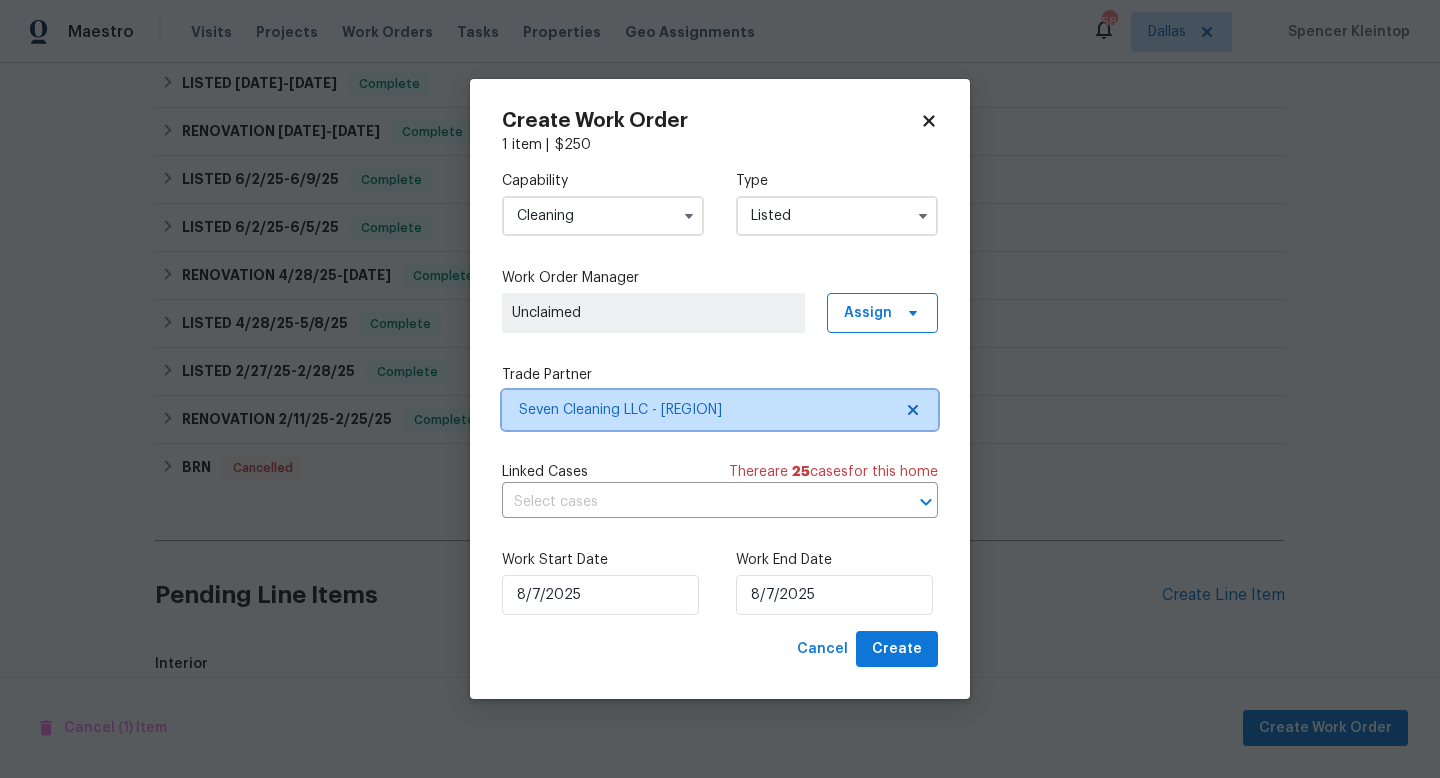 scroll, scrollTop: 0, scrollLeft: 0, axis: both 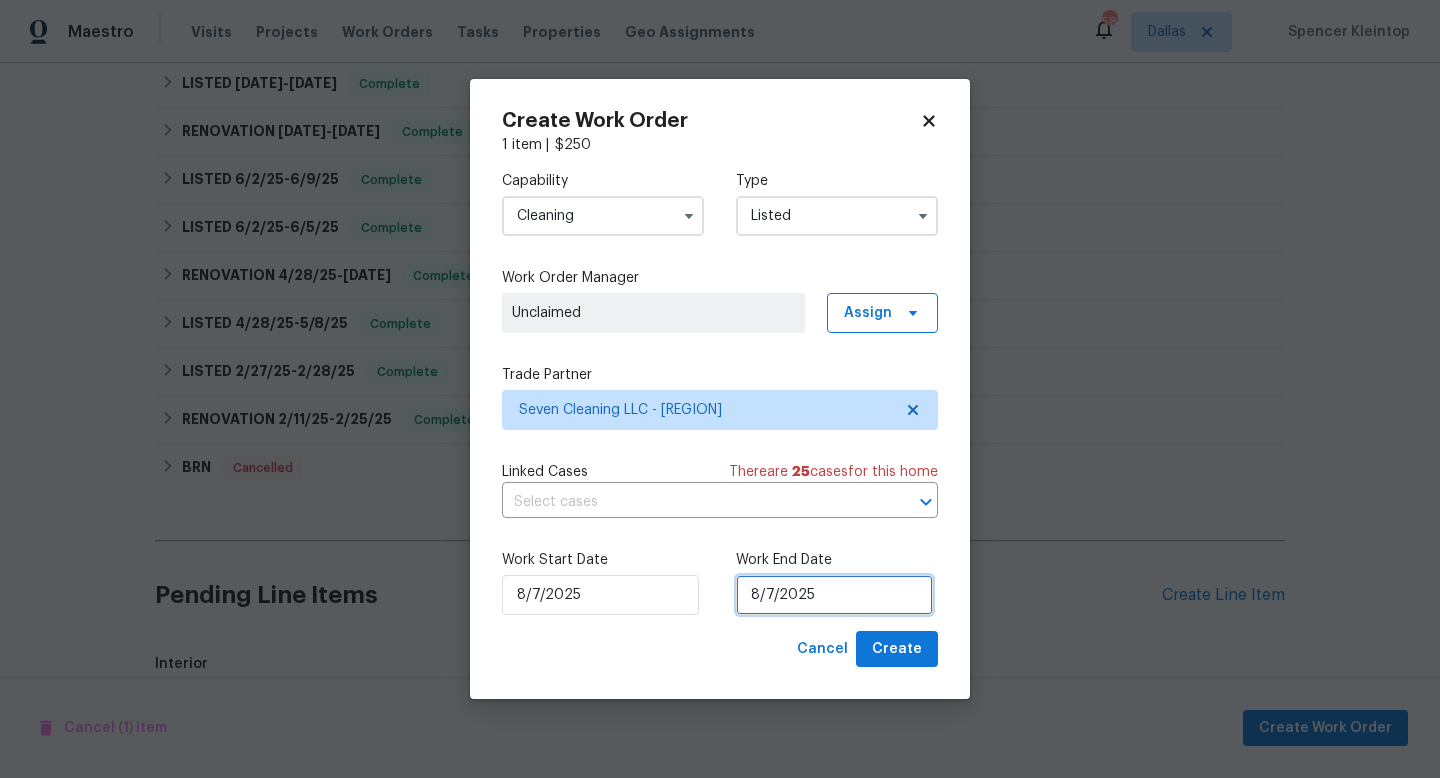 click on "8/7/2025" at bounding box center [834, 595] 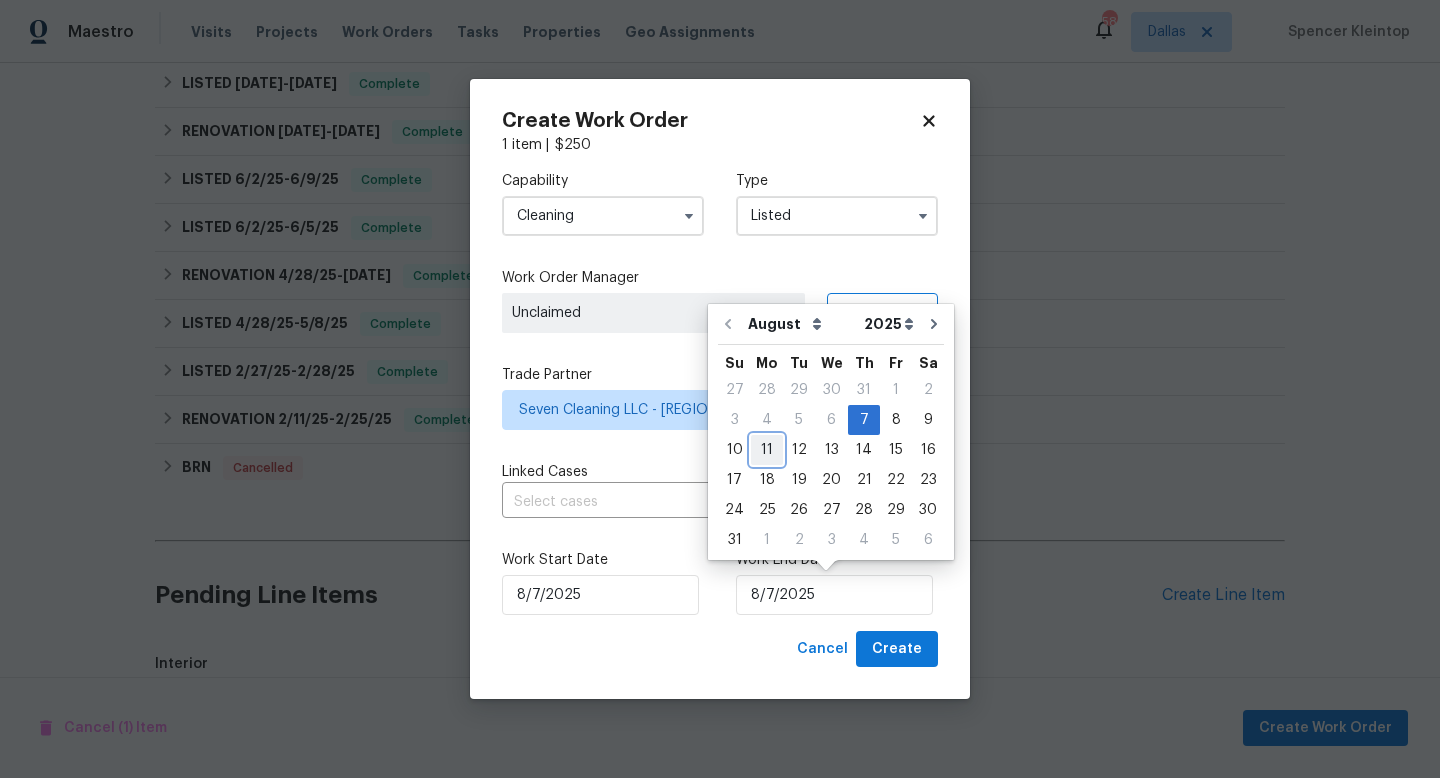 click on "11" at bounding box center [767, 450] 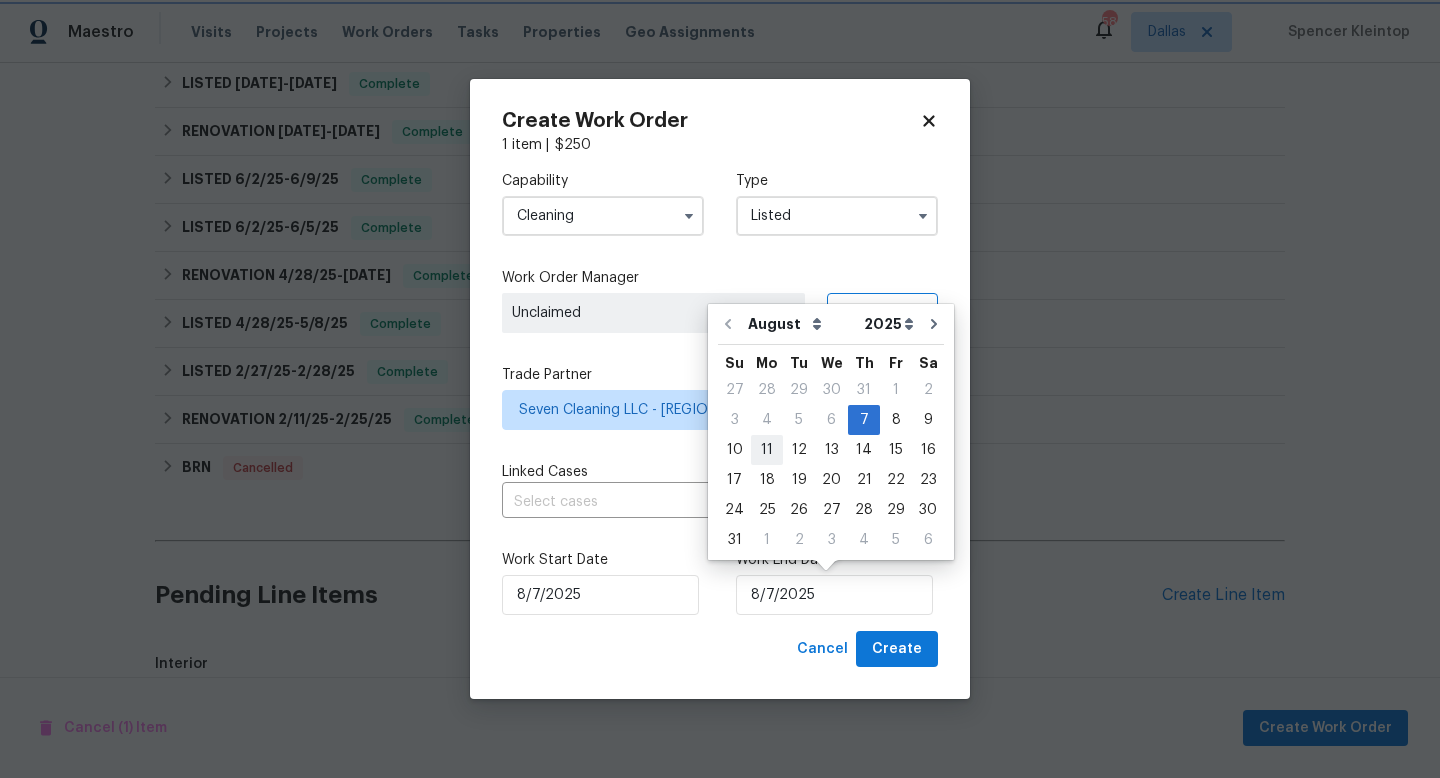 type on "8/11/2025" 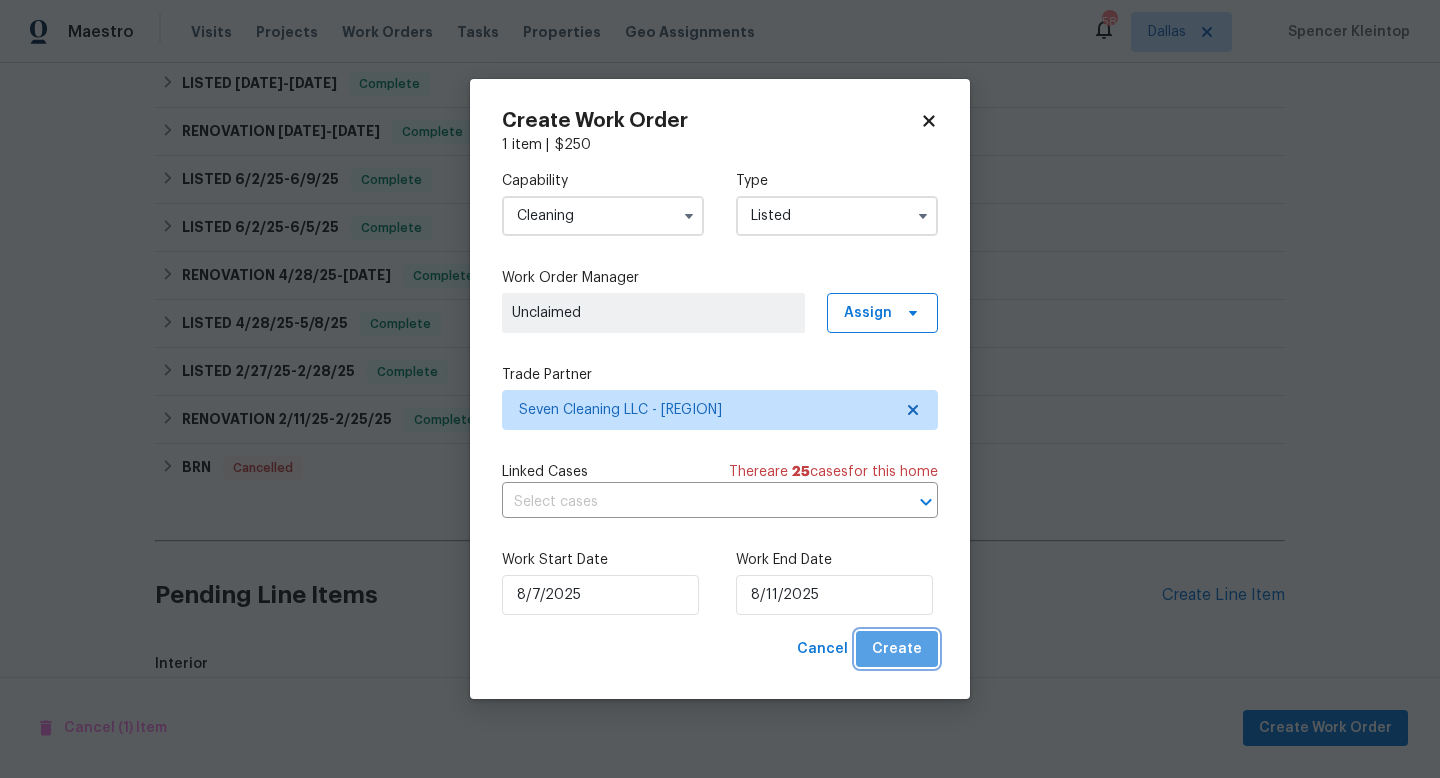 click on "Create" at bounding box center (897, 649) 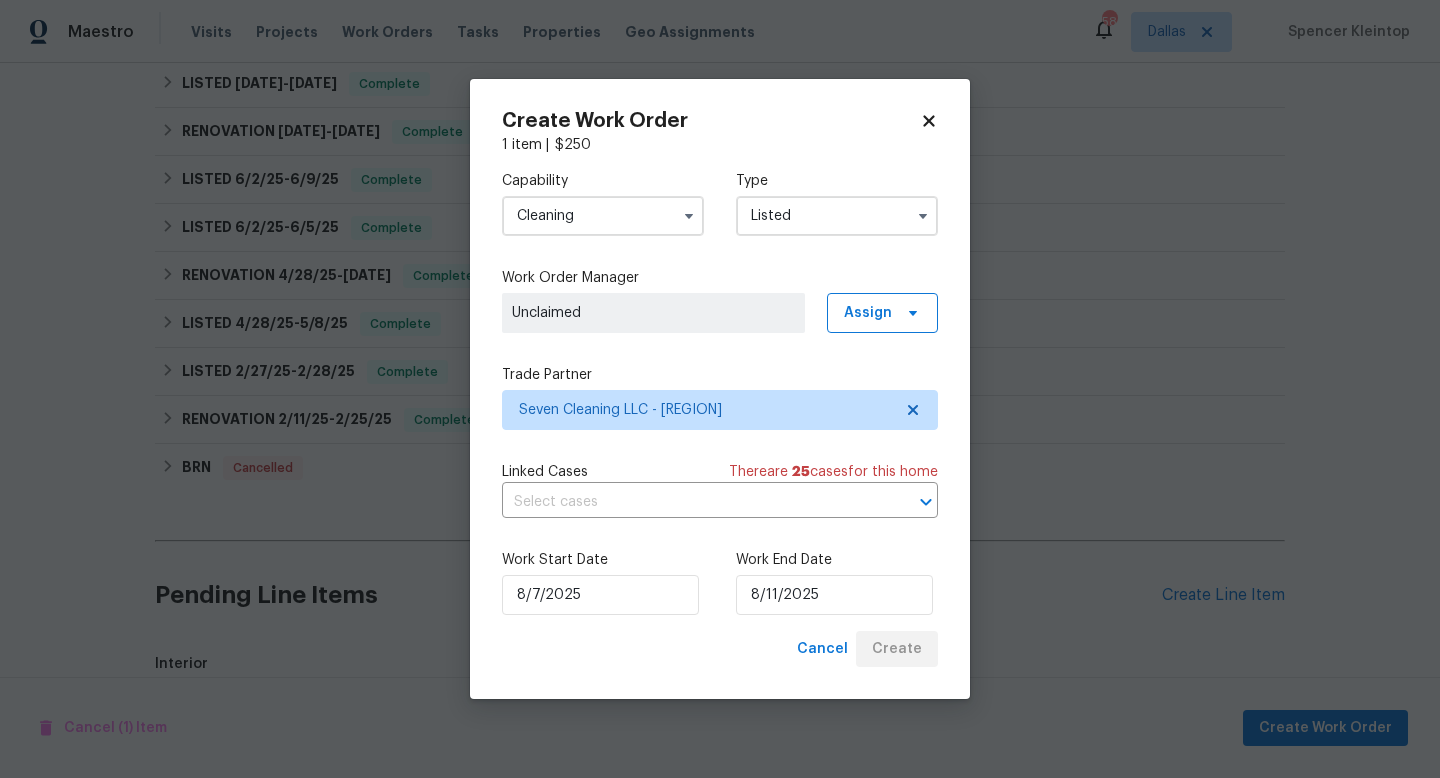 checkbox on "false" 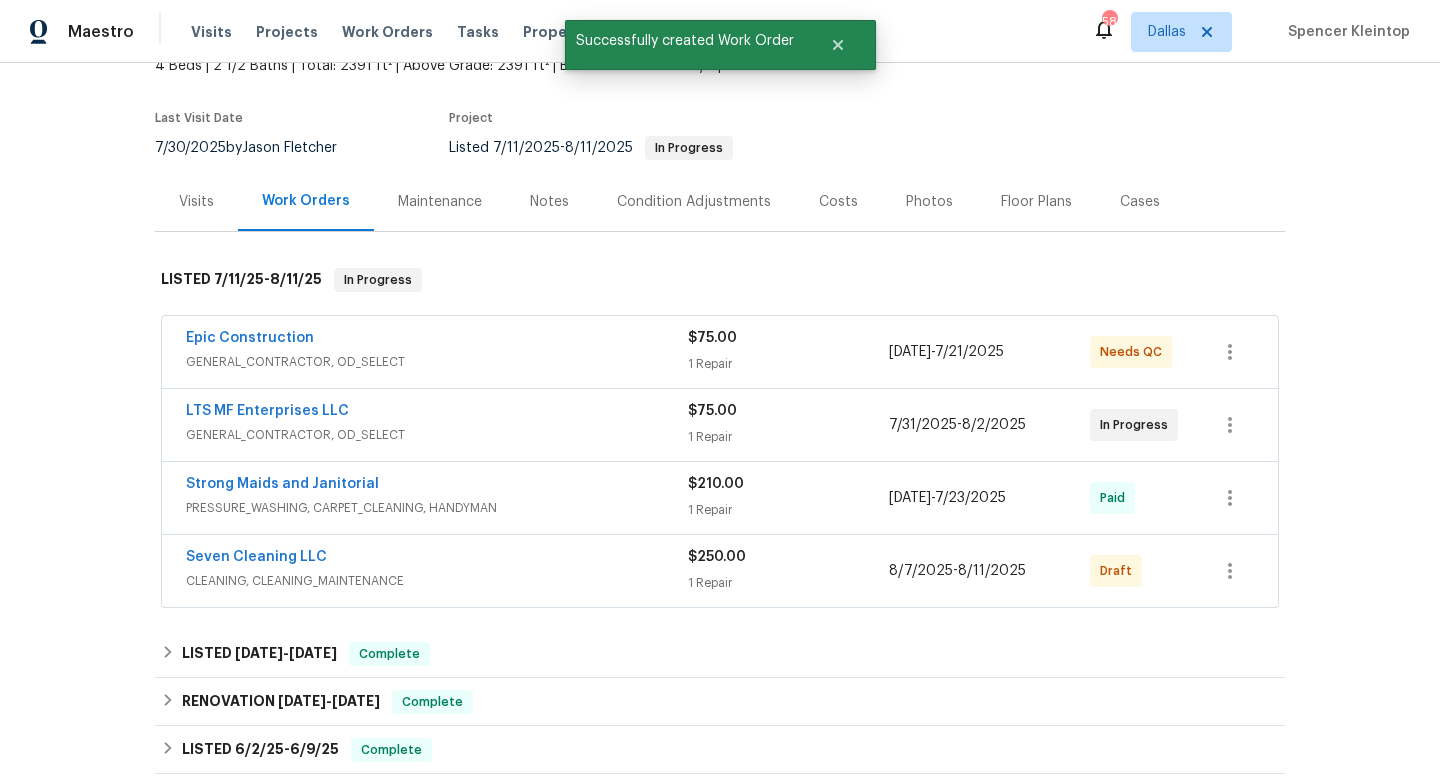 scroll, scrollTop: 0, scrollLeft: 0, axis: both 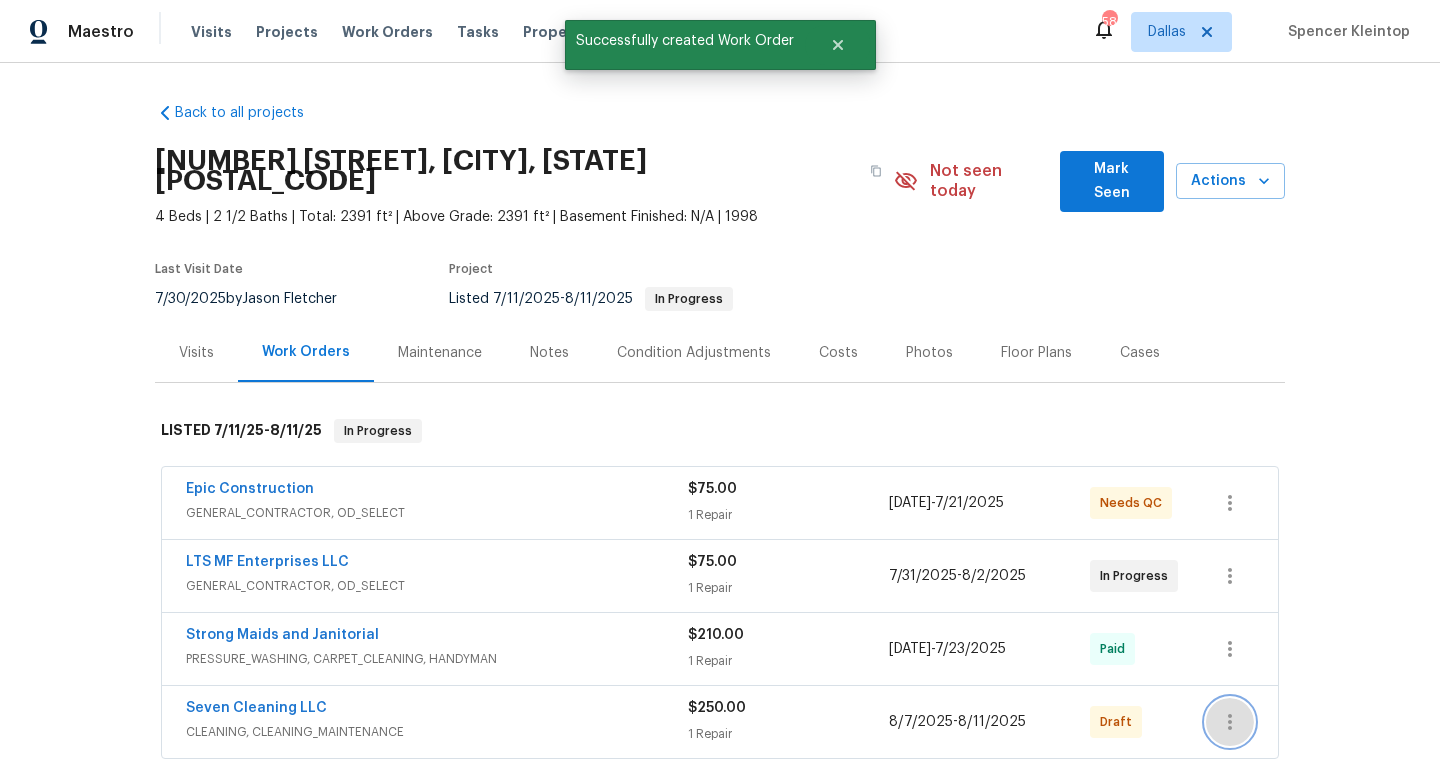 click 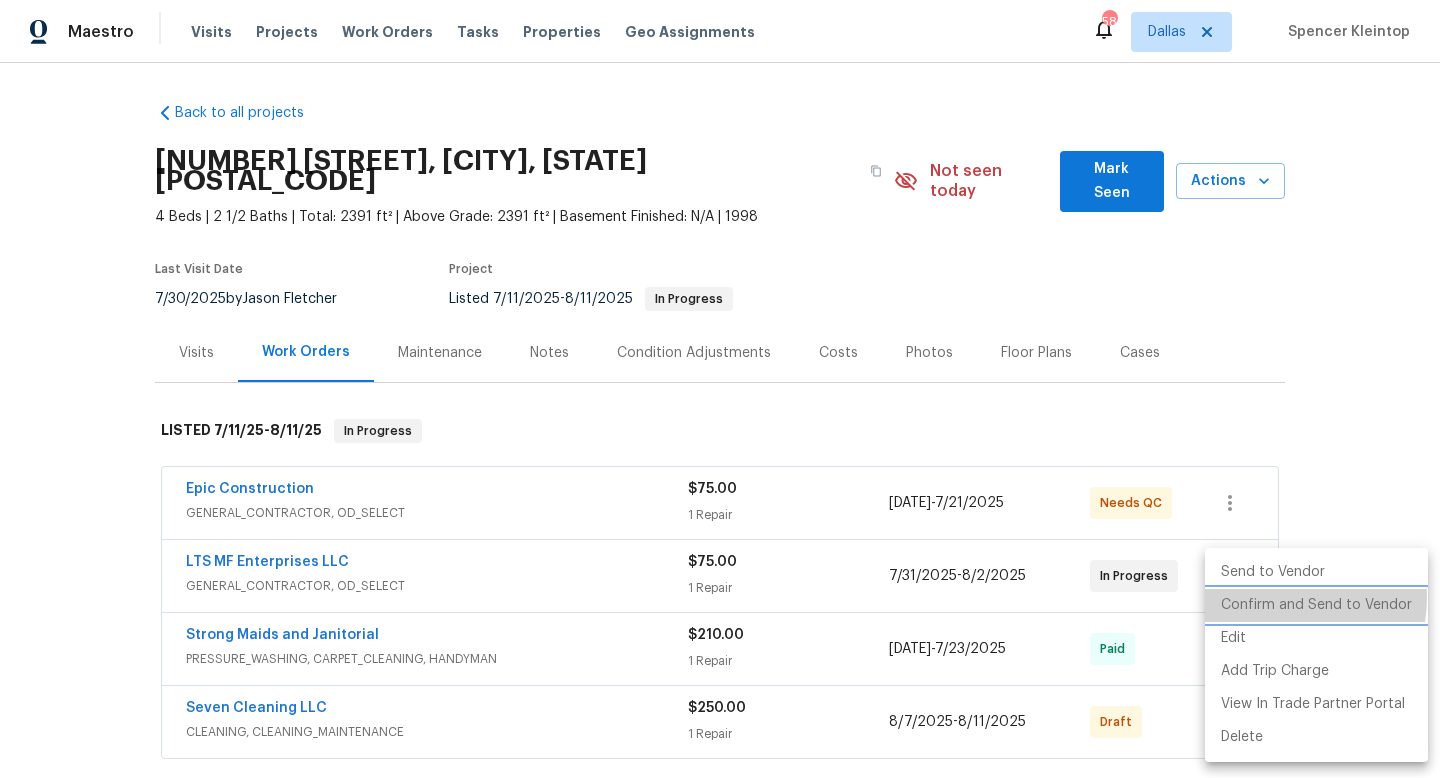click on "Confirm and Send to Vendor" at bounding box center (1316, 605) 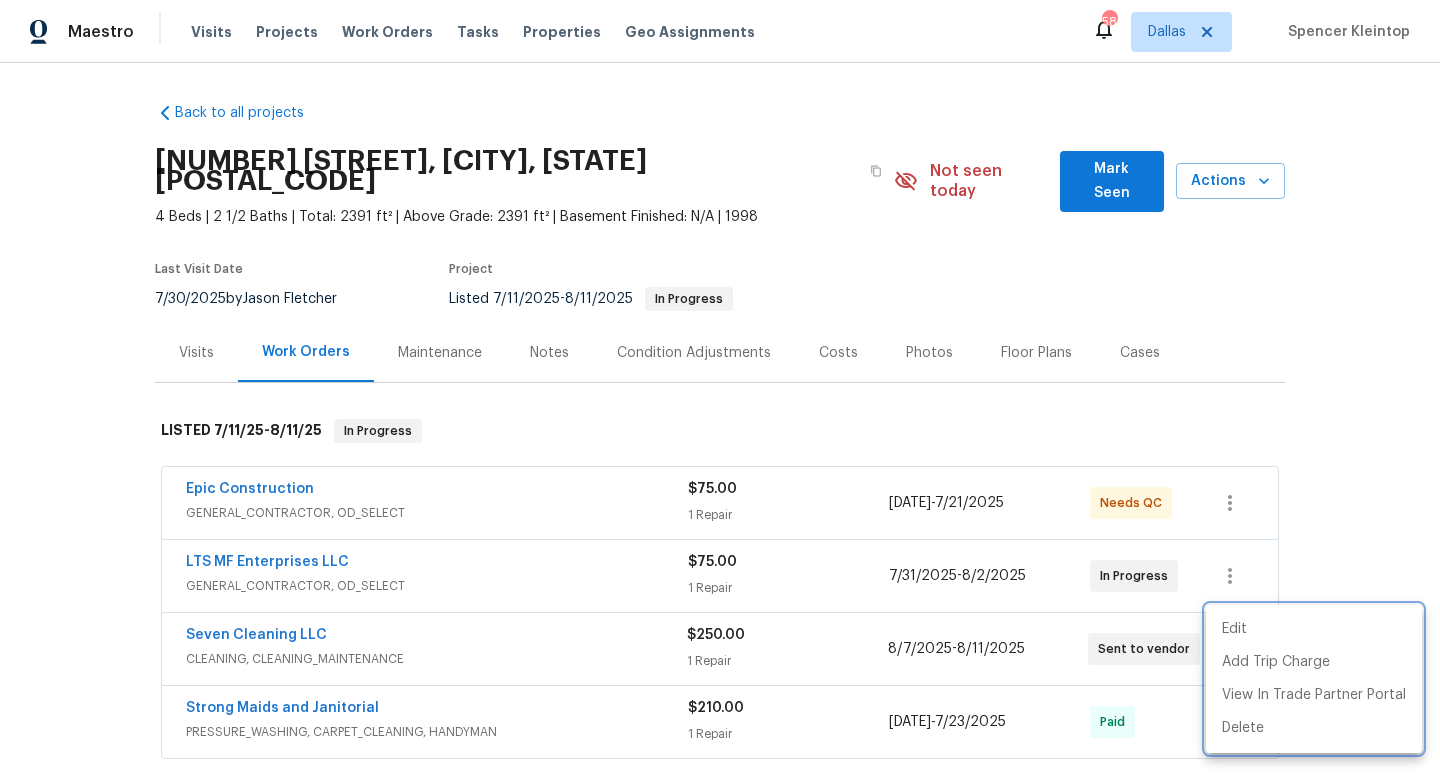 click at bounding box center (720, 389) 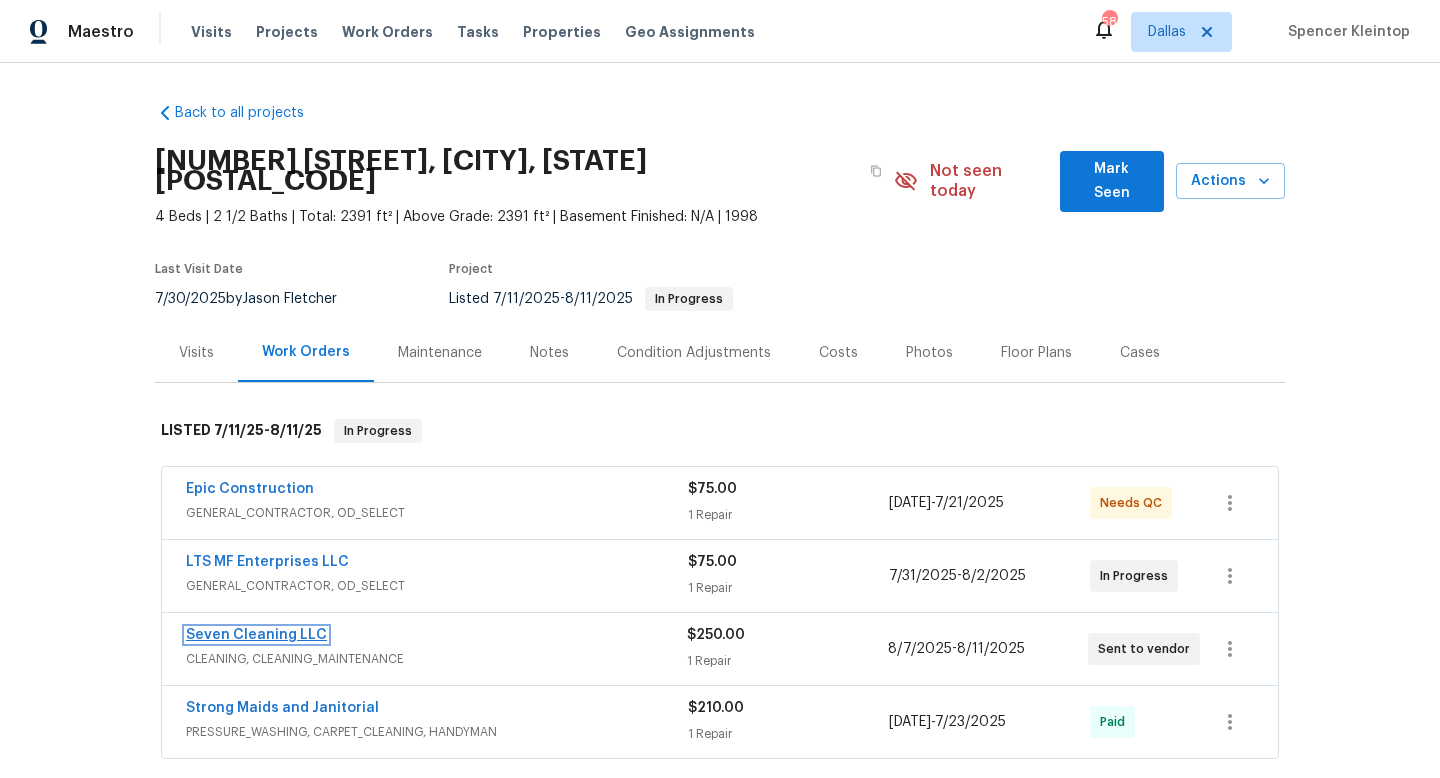 click on "Seven Cleaning LLC" at bounding box center (256, 635) 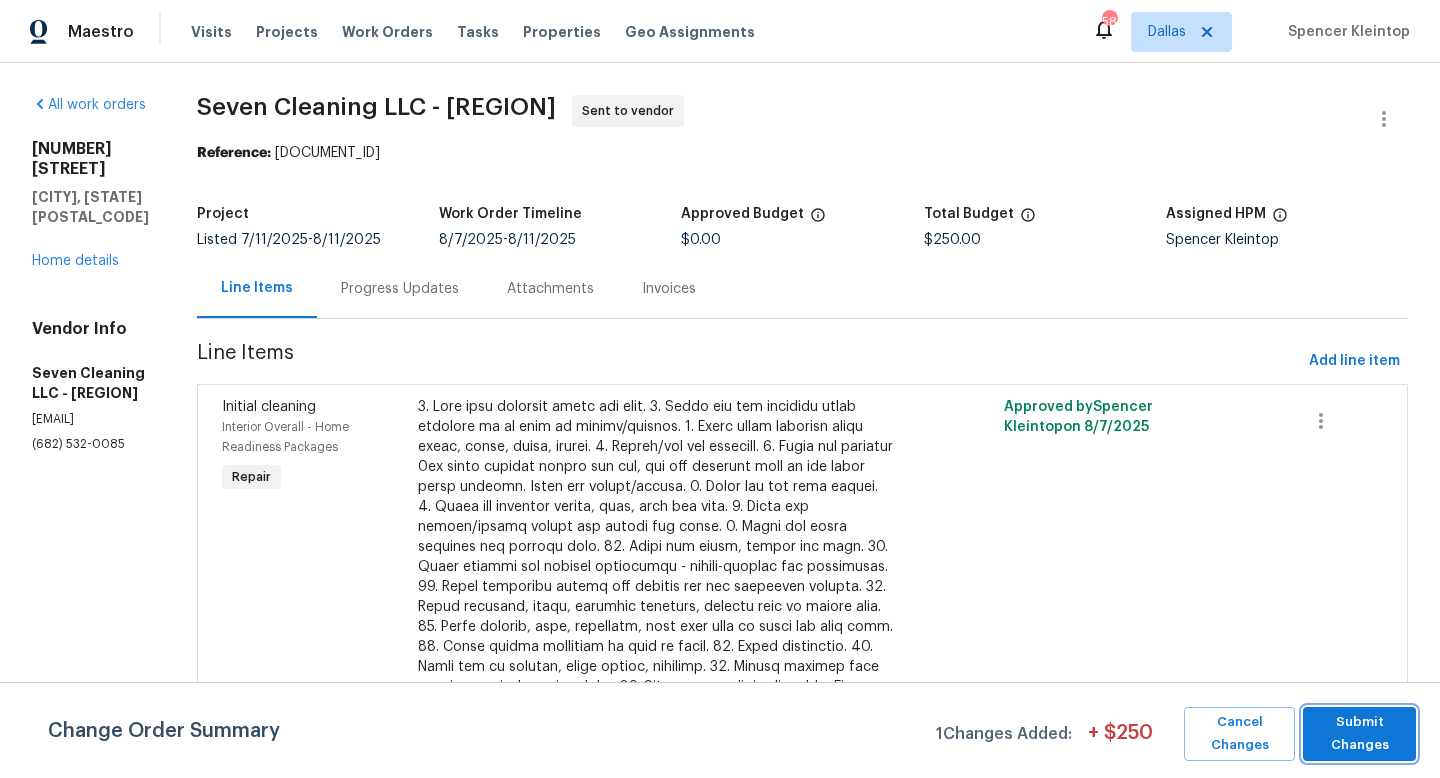 click on "Submit Changes" at bounding box center [1359, 734] 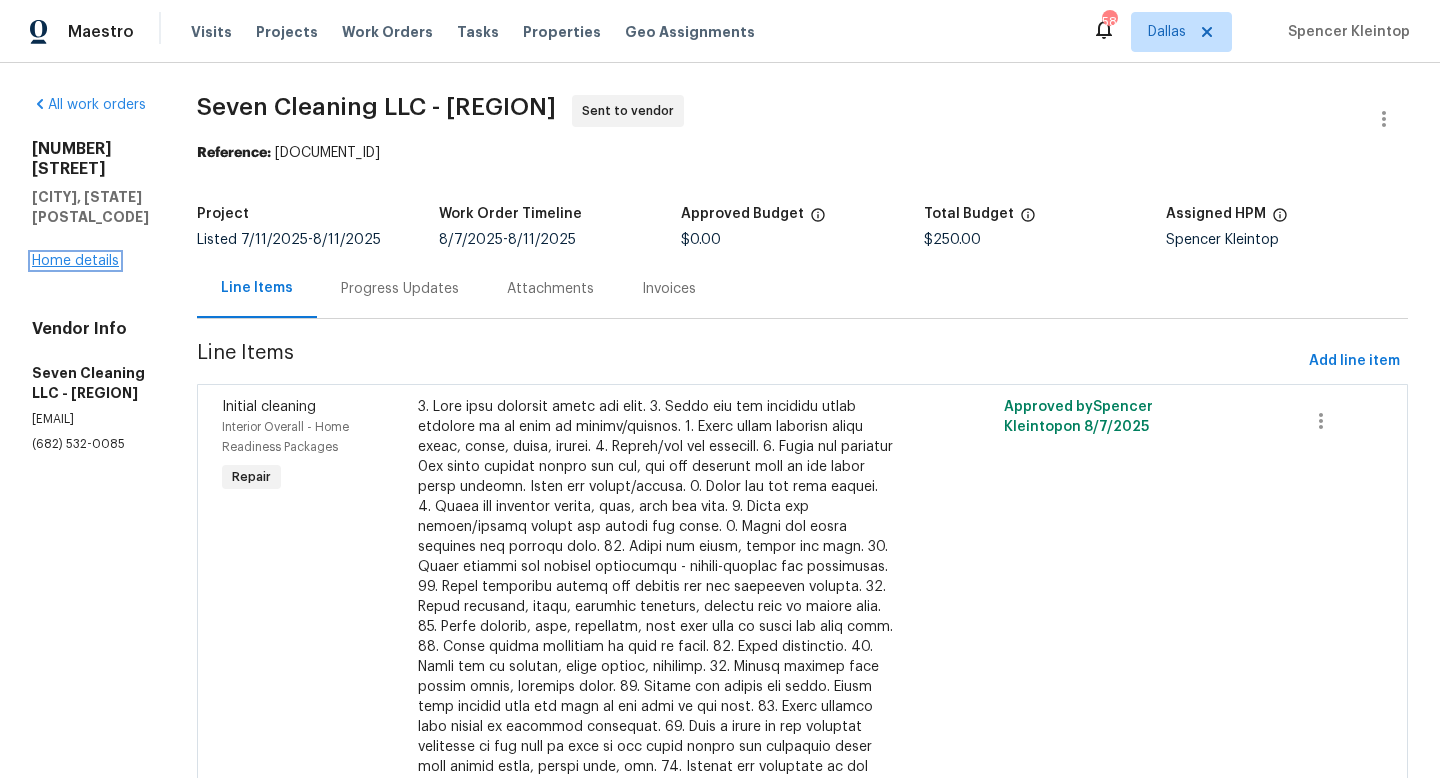 click on "Home details" at bounding box center [75, 261] 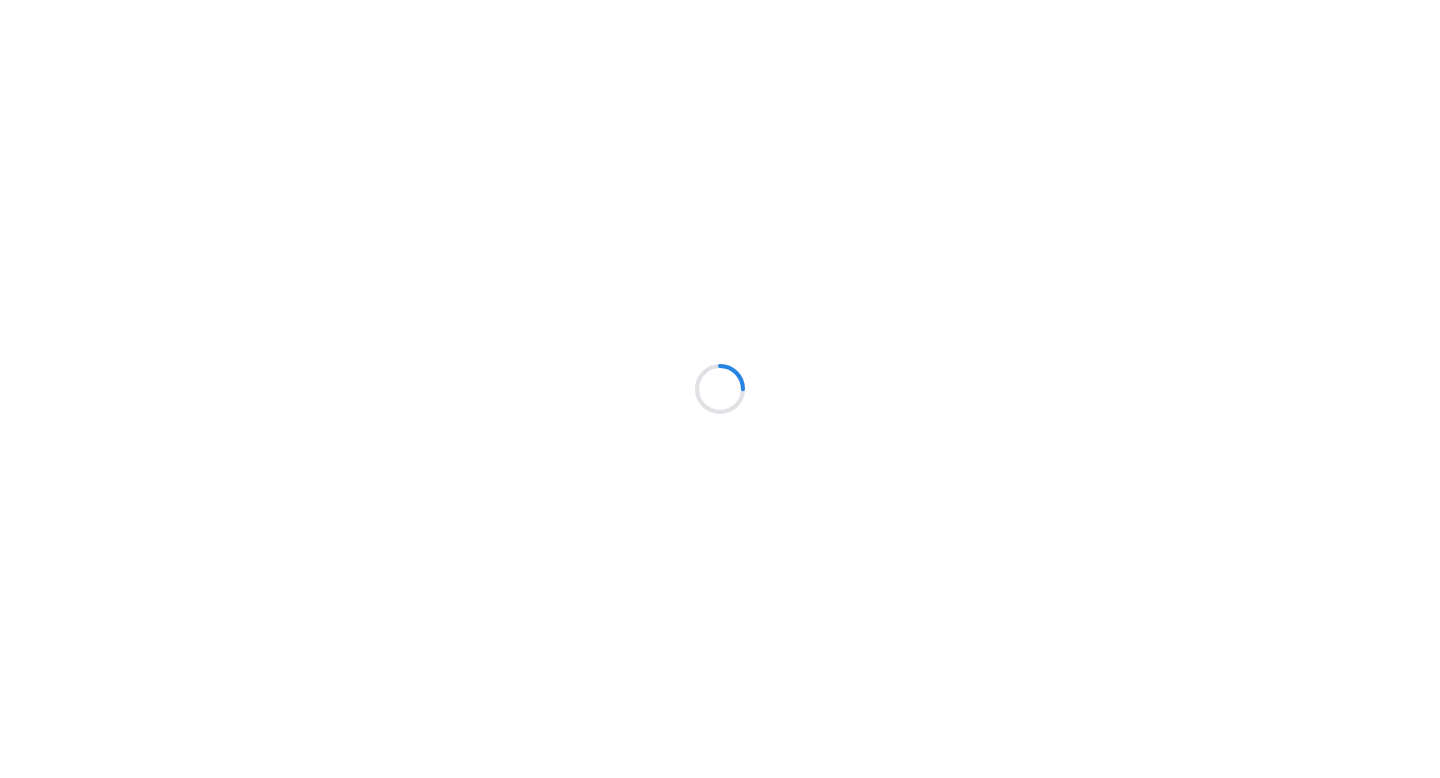 scroll, scrollTop: 0, scrollLeft: 0, axis: both 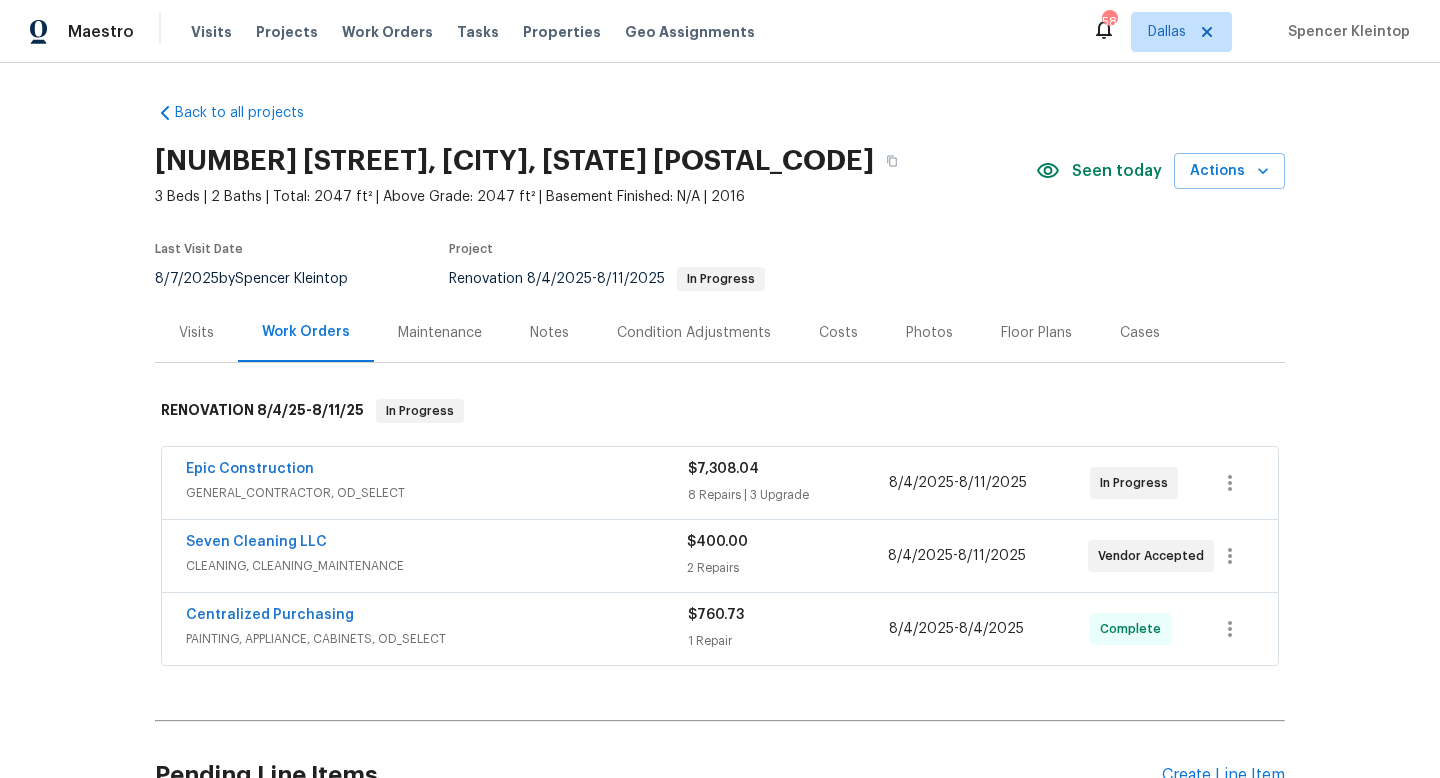 click on "Notes" at bounding box center [549, 333] 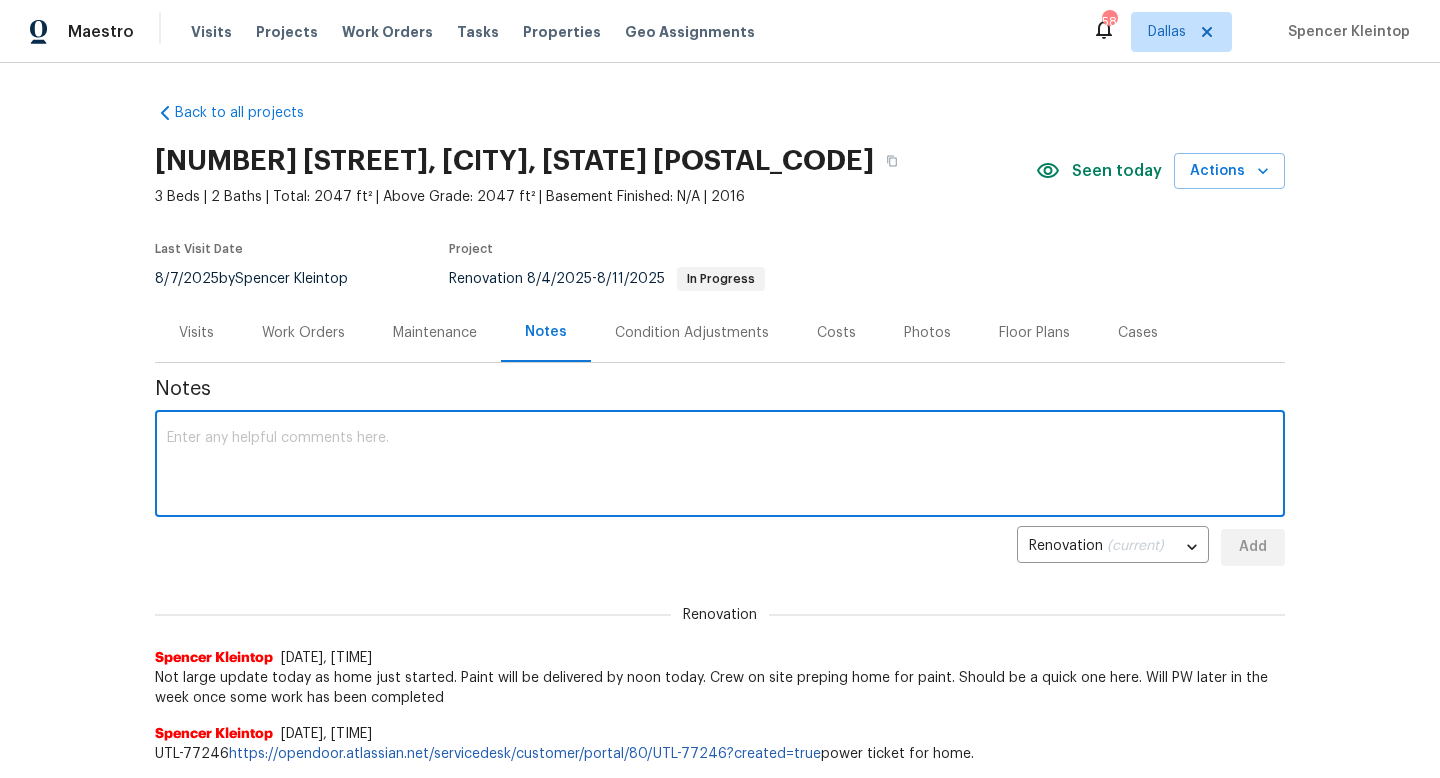 click at bounding box center [720, 466] 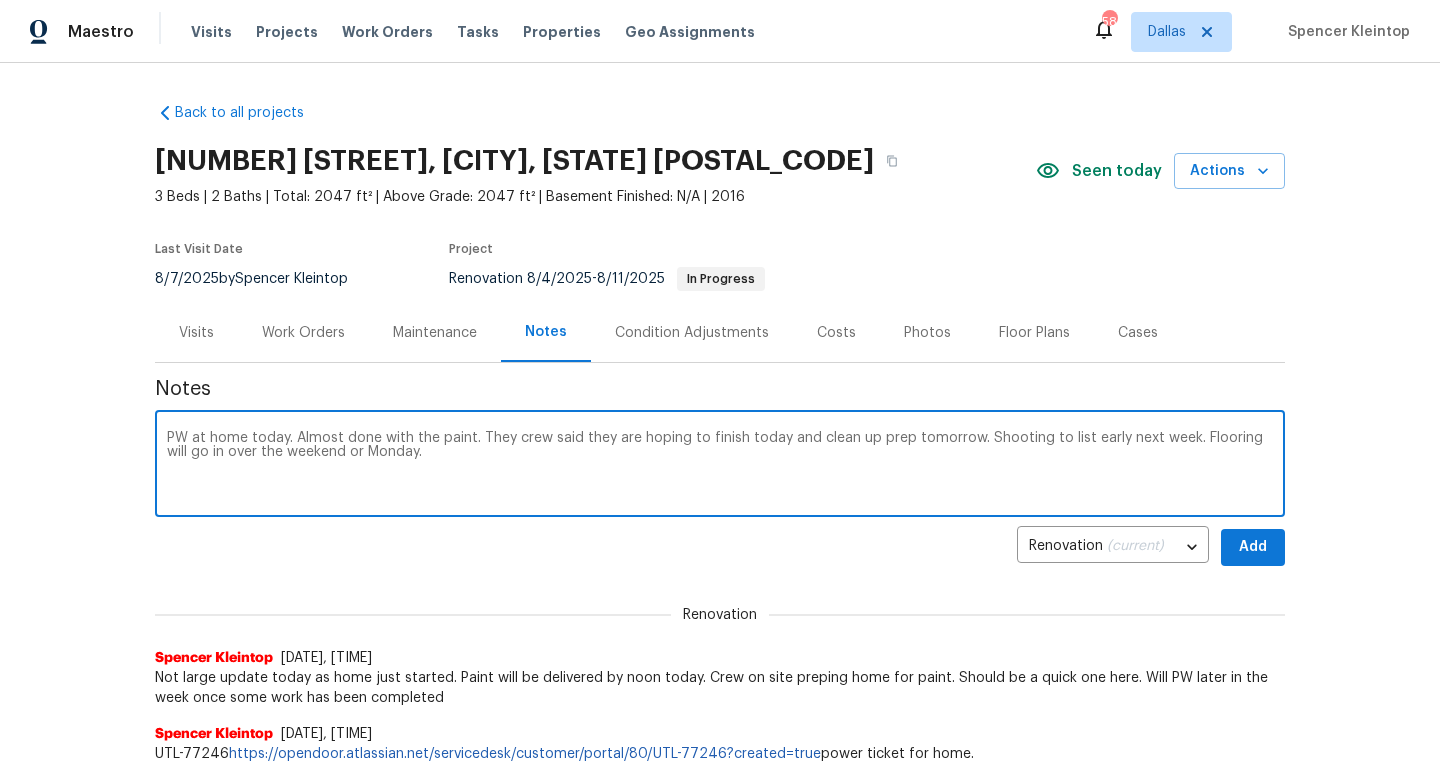 type on "PW at home today. Almost done with the paint. They crew said they are hoping to finish today and clean up prep tomorrow. Shooting to list early next week. Flooring will go in over the weekend or Monday." 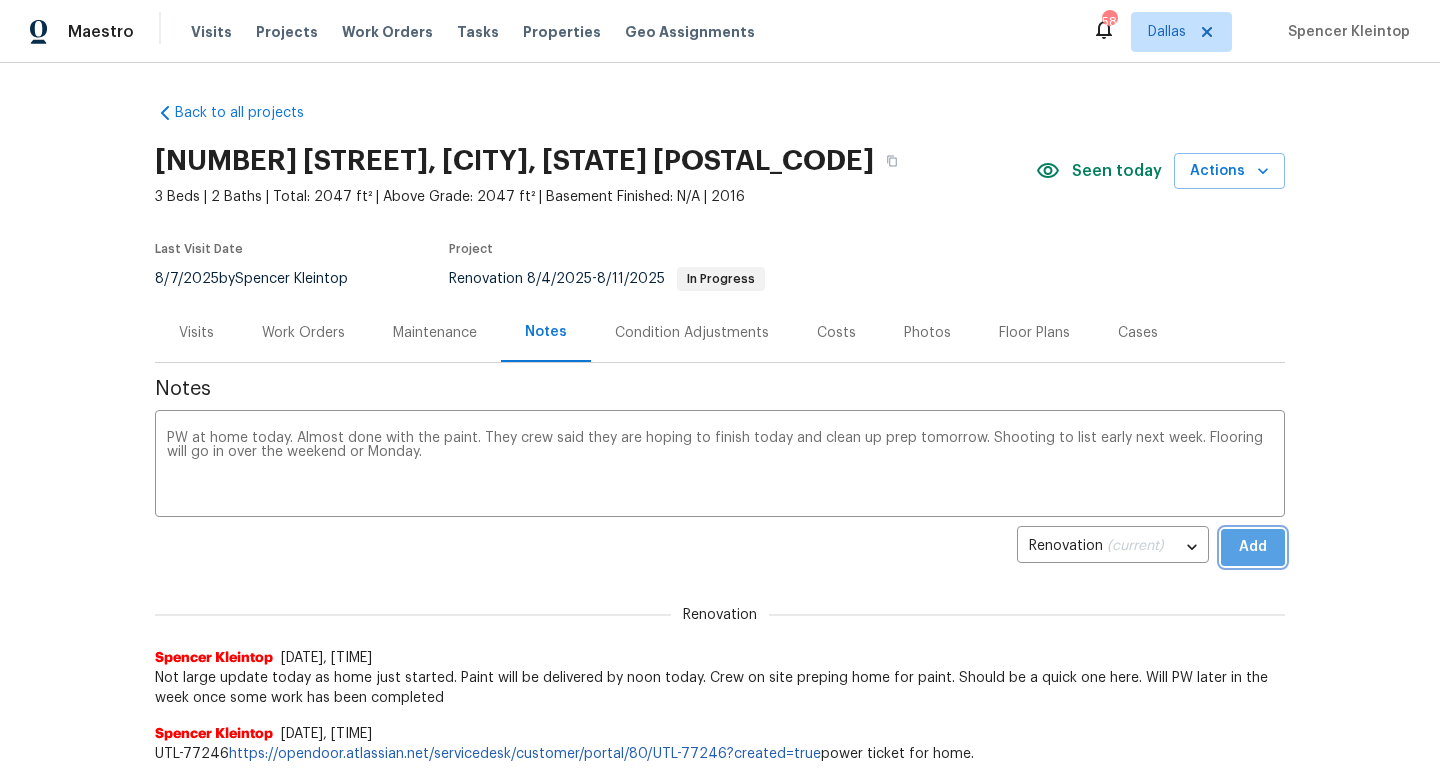 click on "Add" at bounding box center [1253, 547] 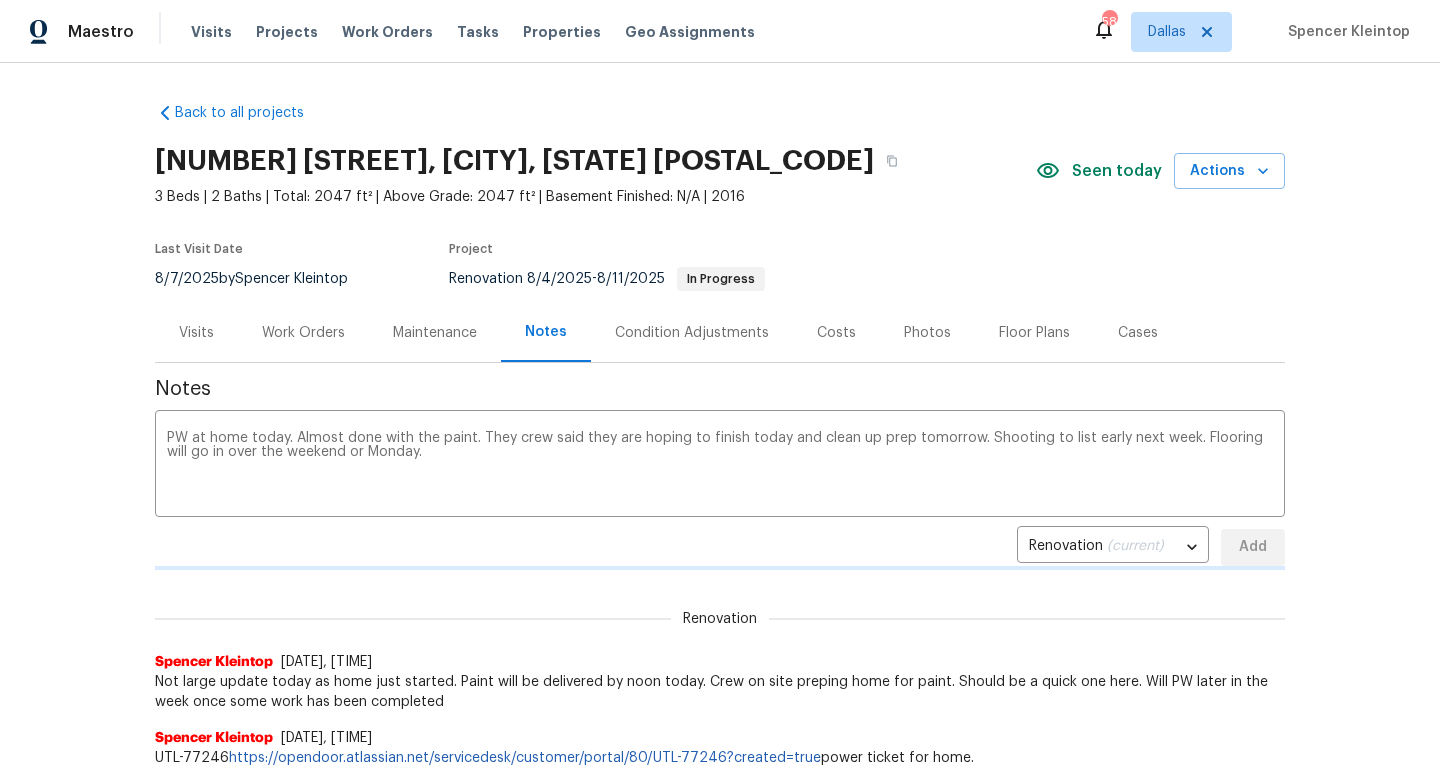 type 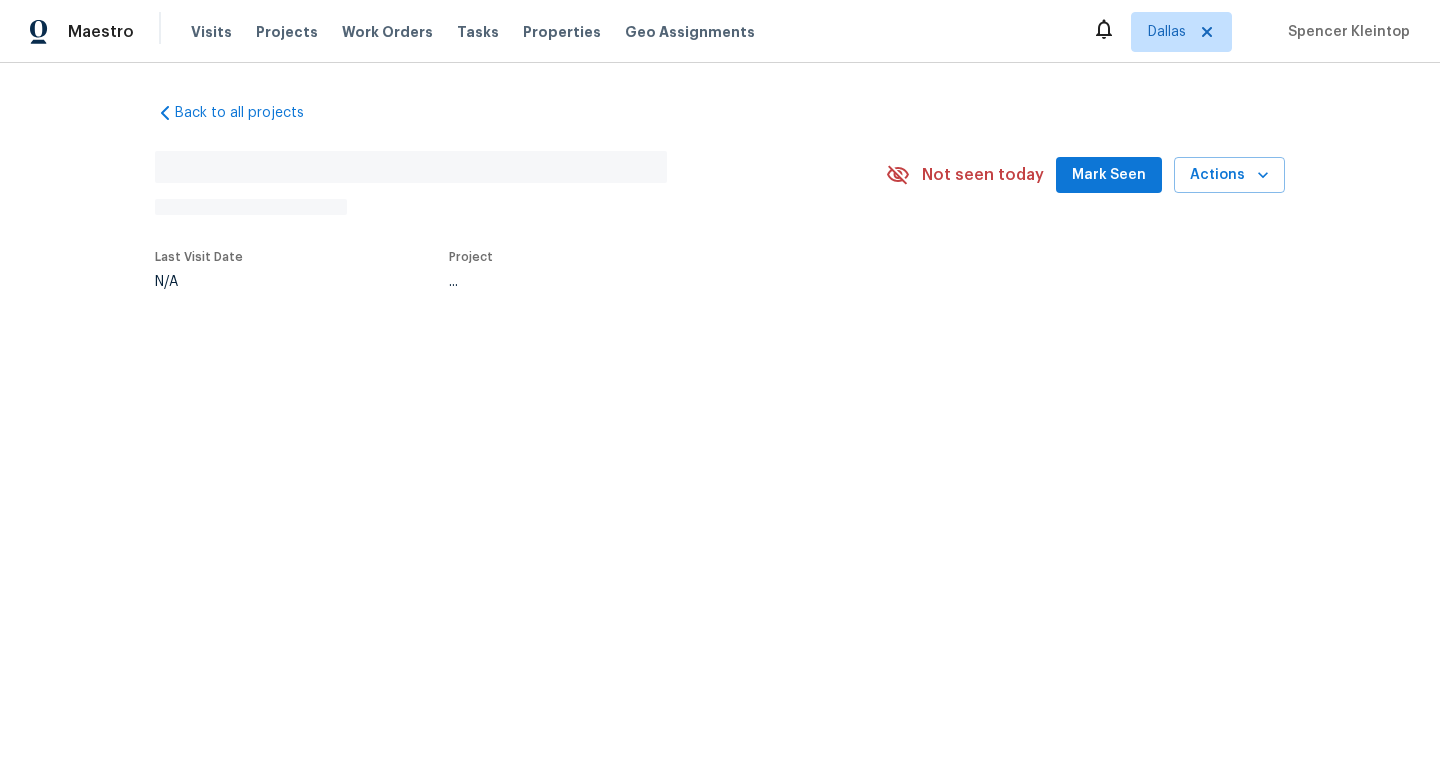 scroll, scrollTop: 0, scrollLeft: 0, axis: both 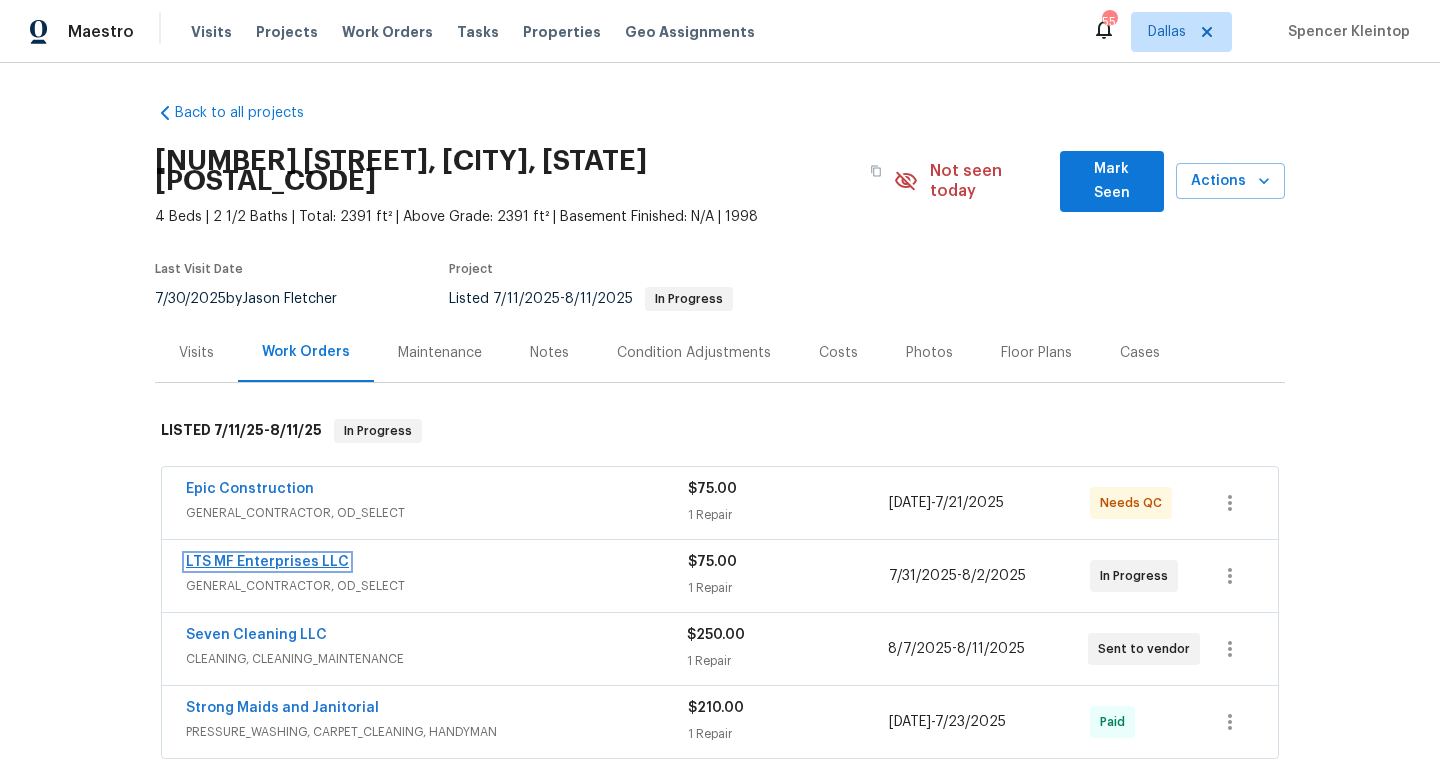 click on "LTS MF Enterprises LLC" at bounding box center [267, 562] 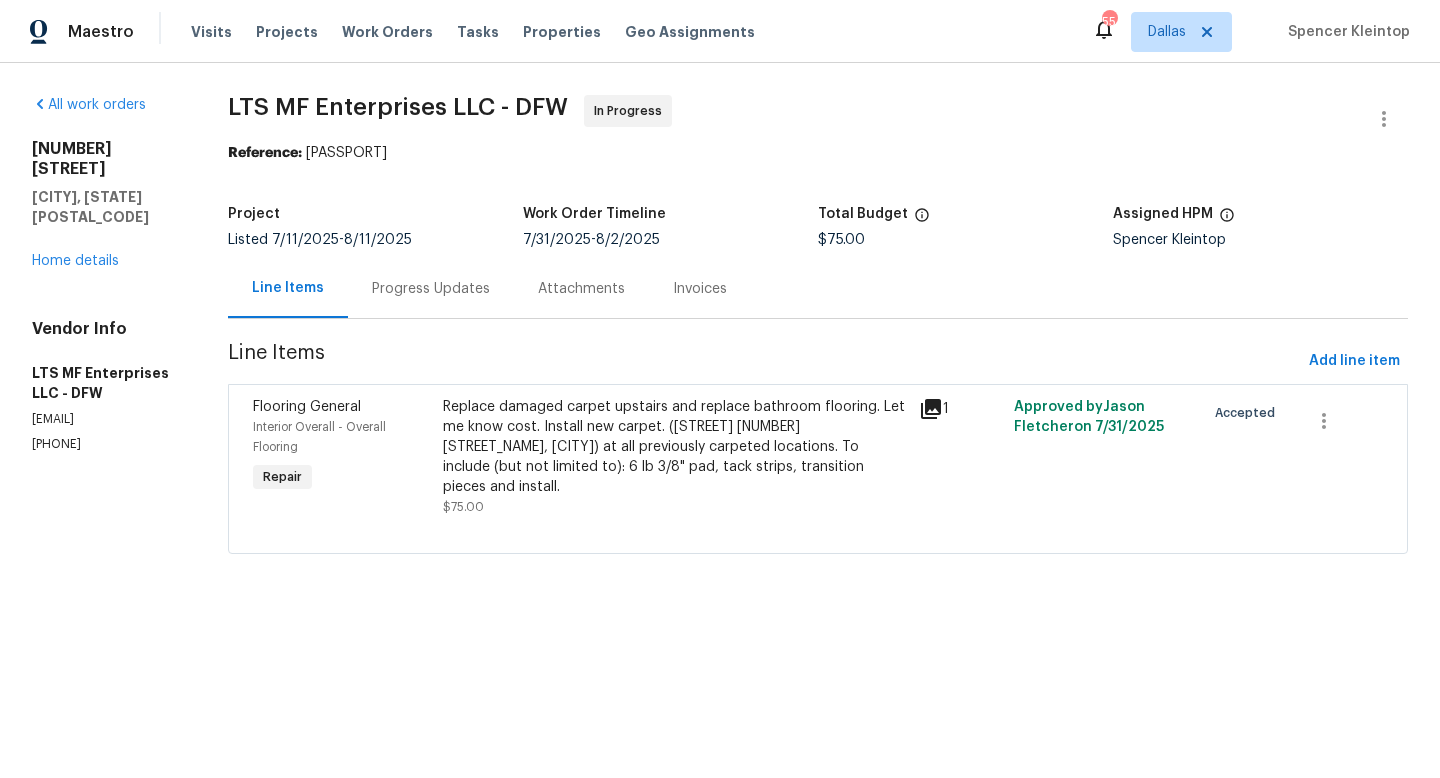 click on "Replace damaged carpet upstairs and replace bathroom flooring. Let me know cost.
Install new carpet. ([STREET] [NUMBER] [STREET_NAME], [CITY]) at all previously carpeted locations. To include (but not limited to): 6 lb 3/8" pad, tack strips, transition pieces and install." at bounding box center [675, 447] 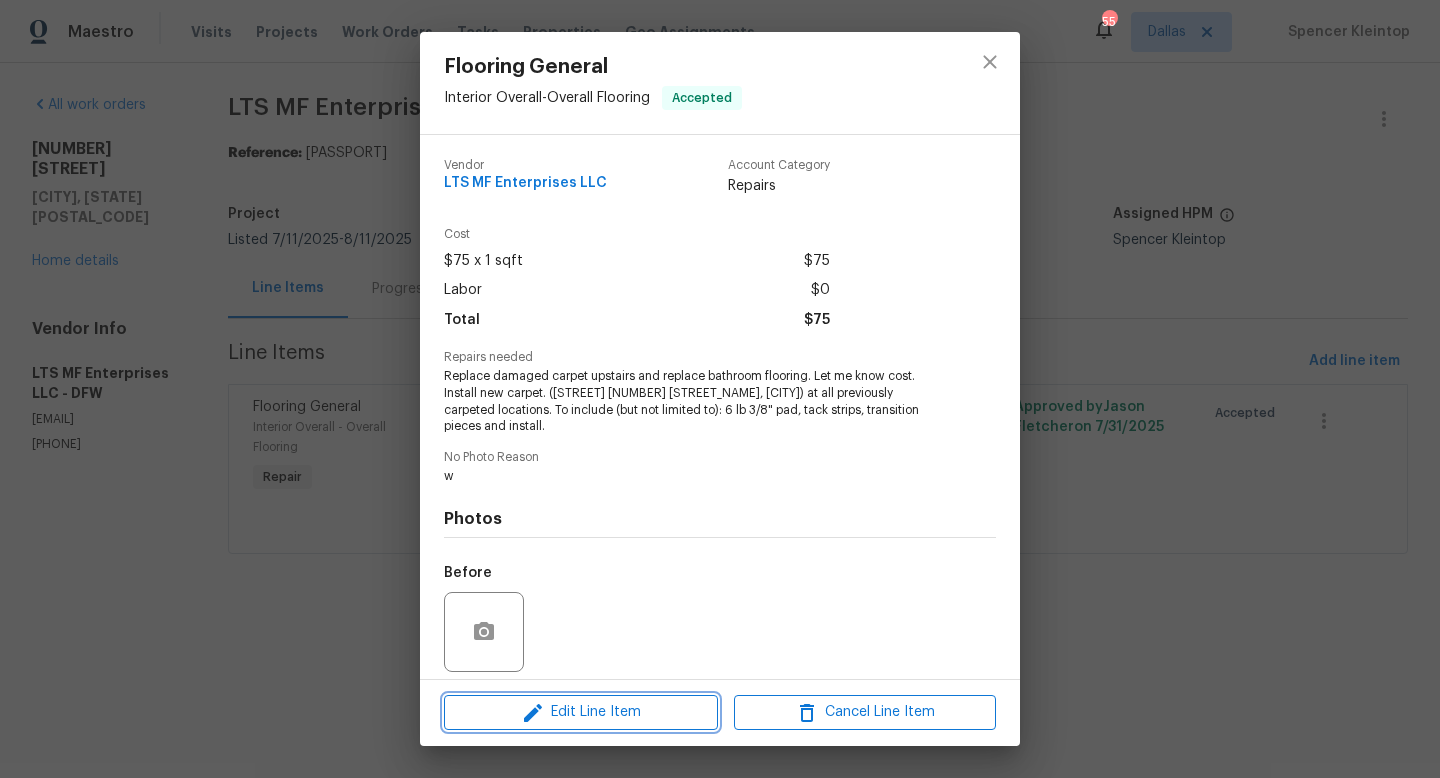 click on "Edit Line Item" at bounding box center [581, 712] 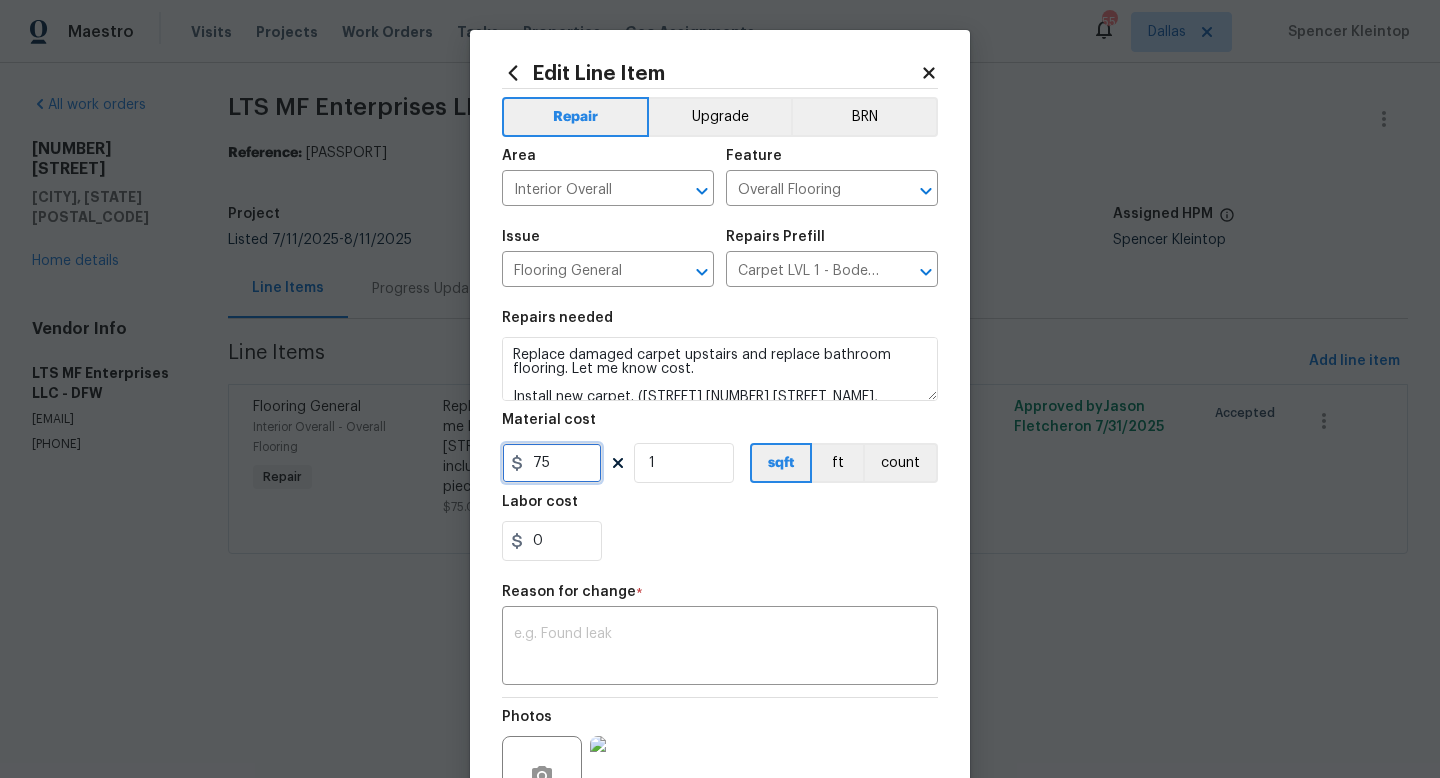 click on "75" at bounding box center [552, 463] 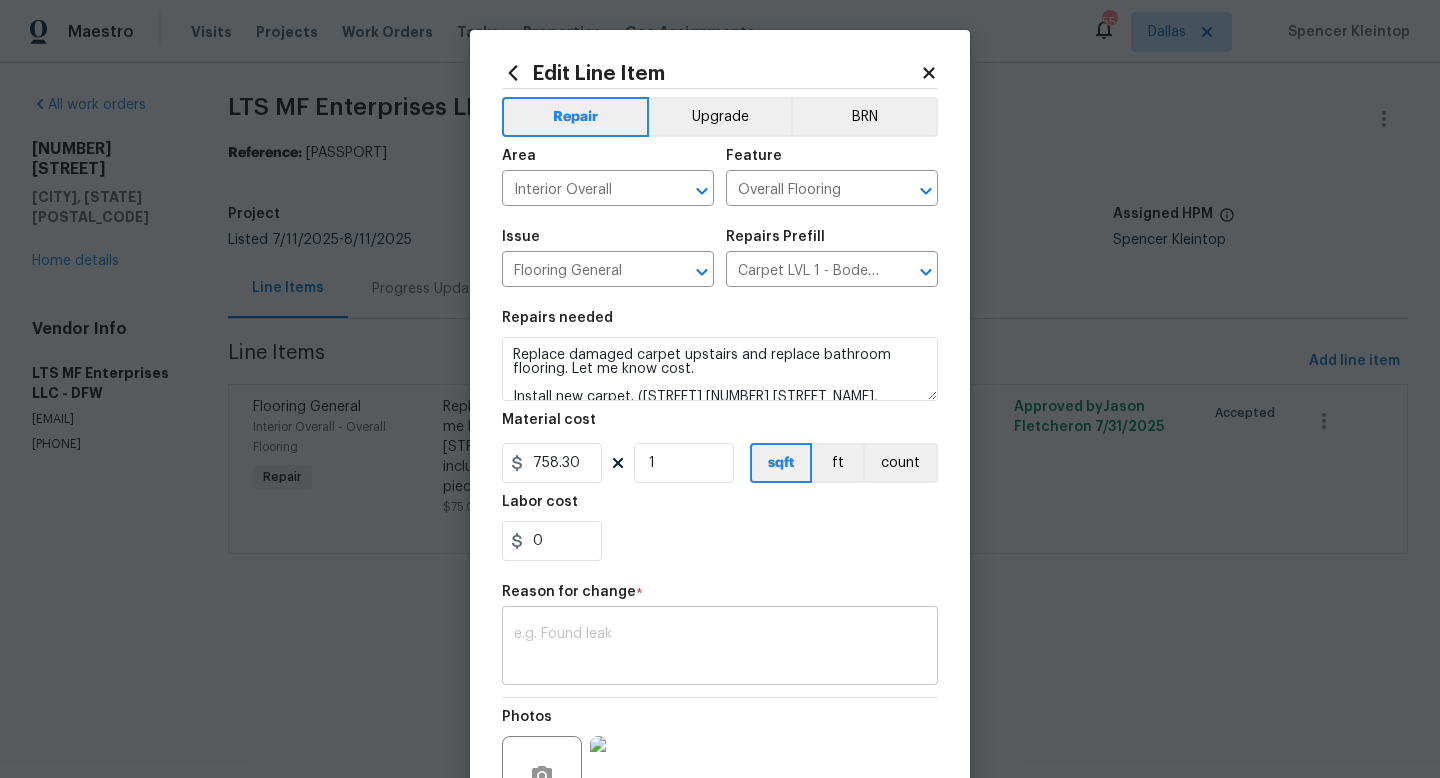 type on "758.3" 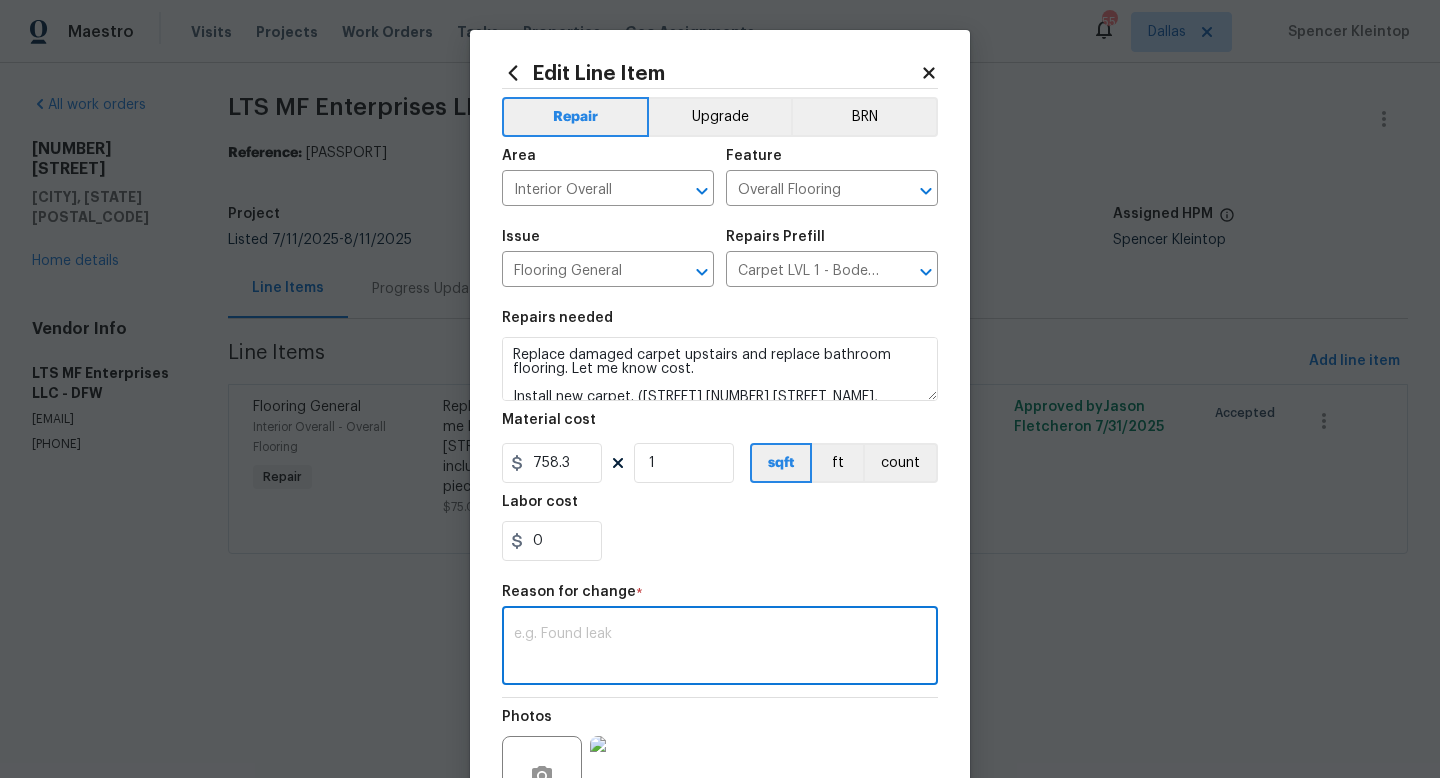 click at bounding box center [720, 648] 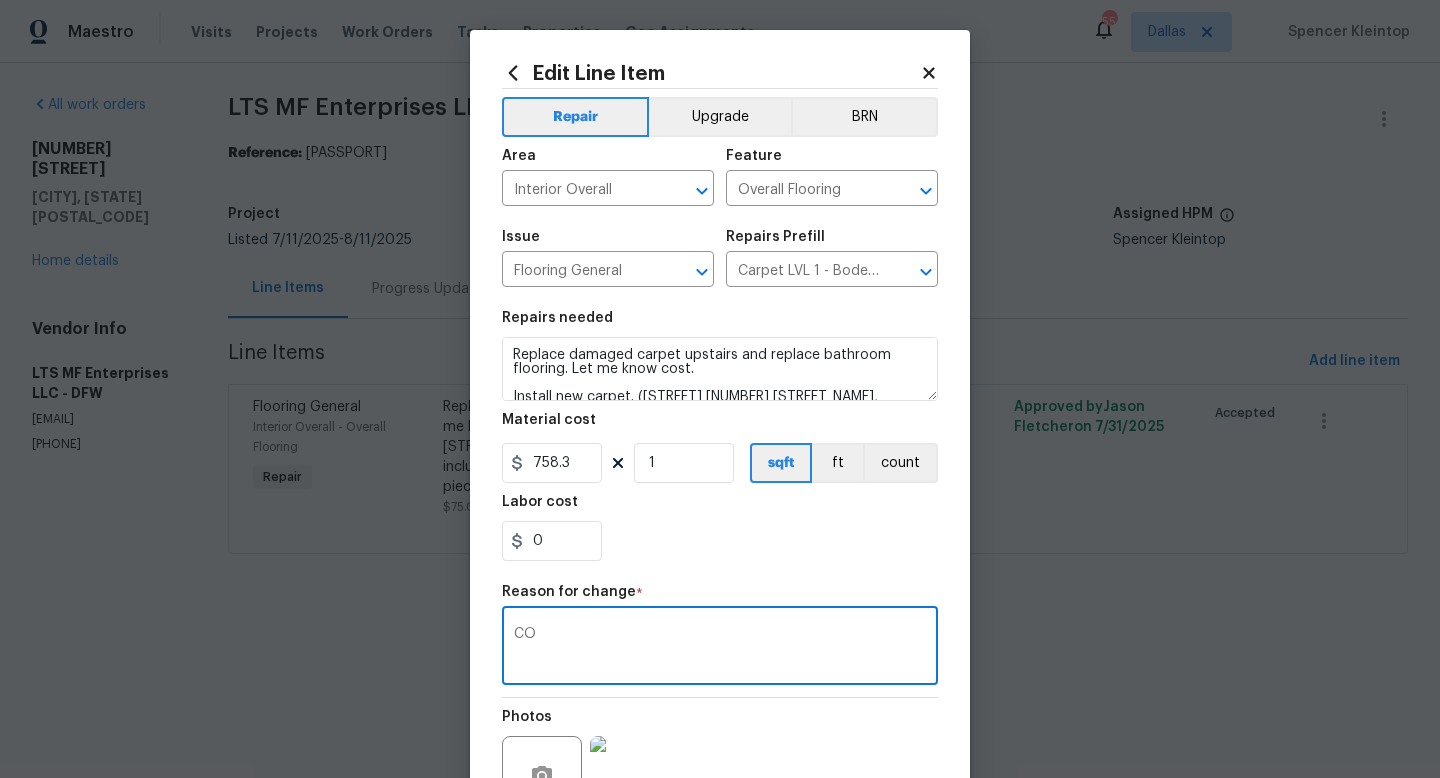 scroll, scrollTop: 208, scrollLeft: 0, axis: vertical 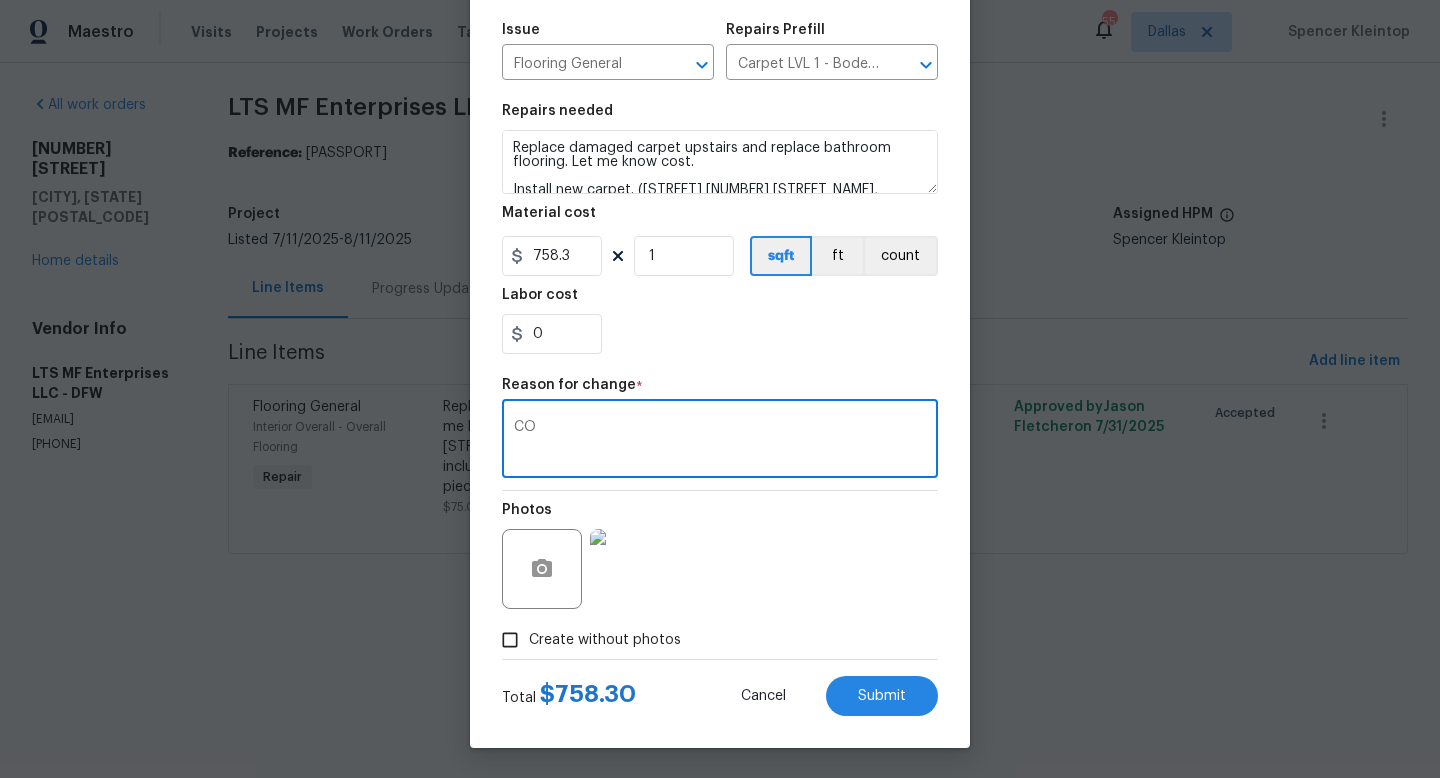 type on "CO" 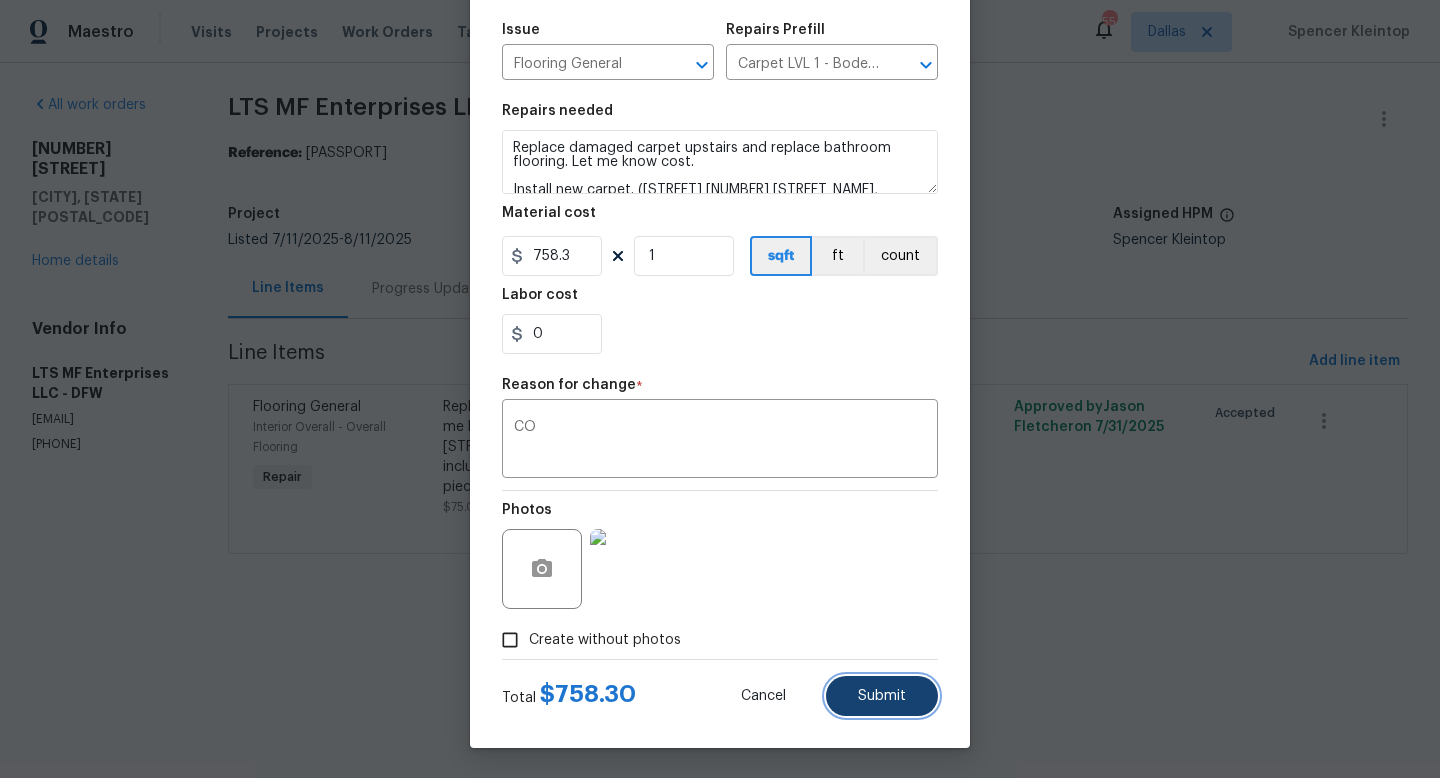 click on "Submit" at bounding box center (882, 696) 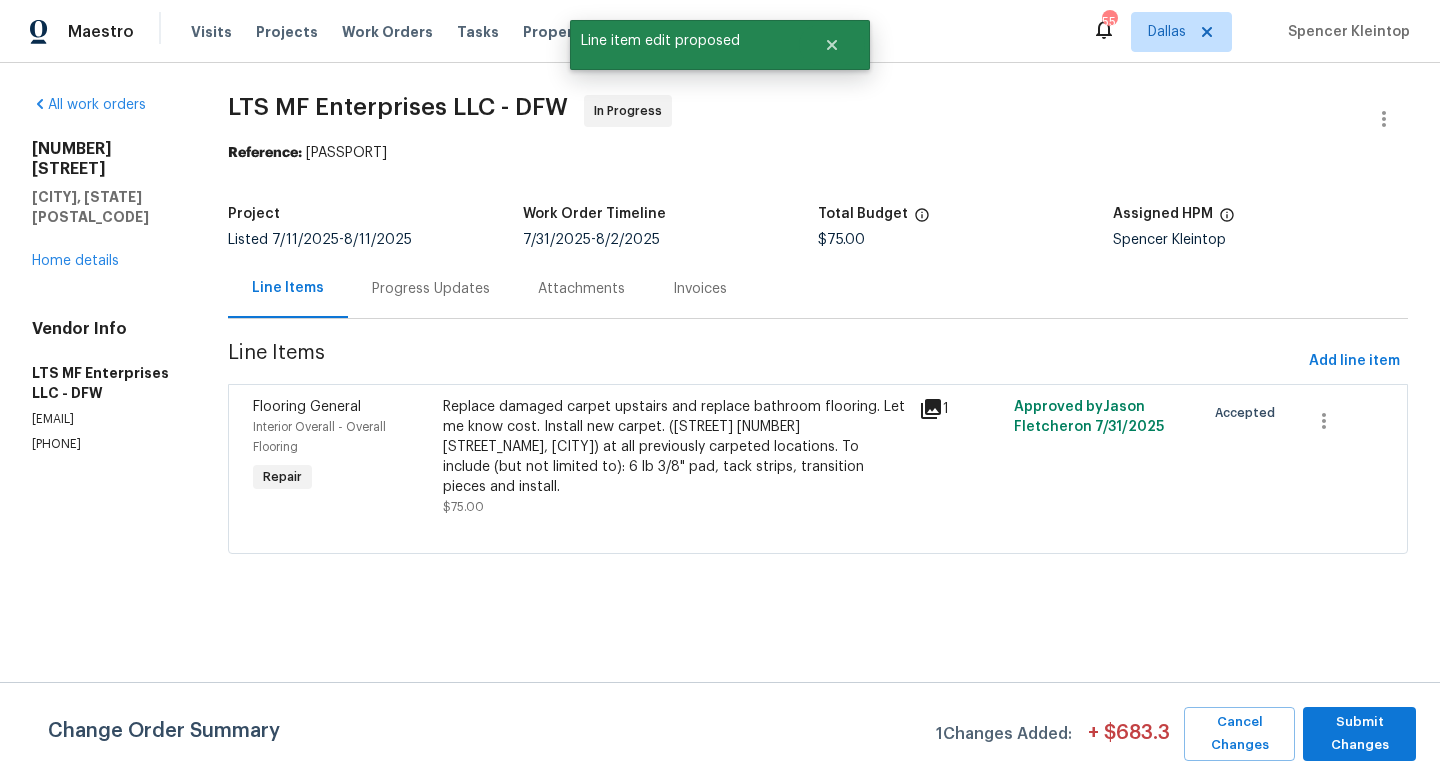 scroll, scrollTop: 0, scrollLeft: 0, axis: both 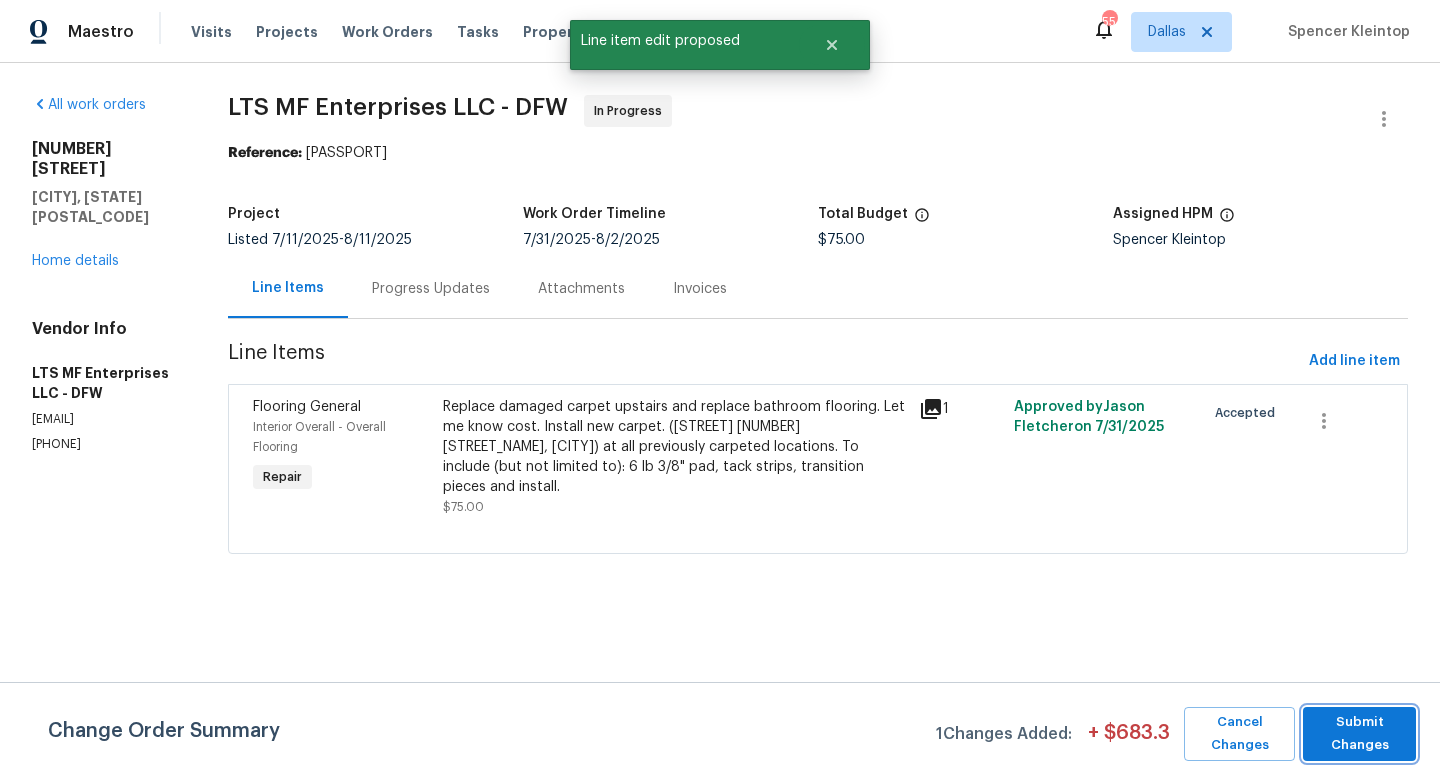 click on "Submit Changes" at bounding box center [1359, 734] 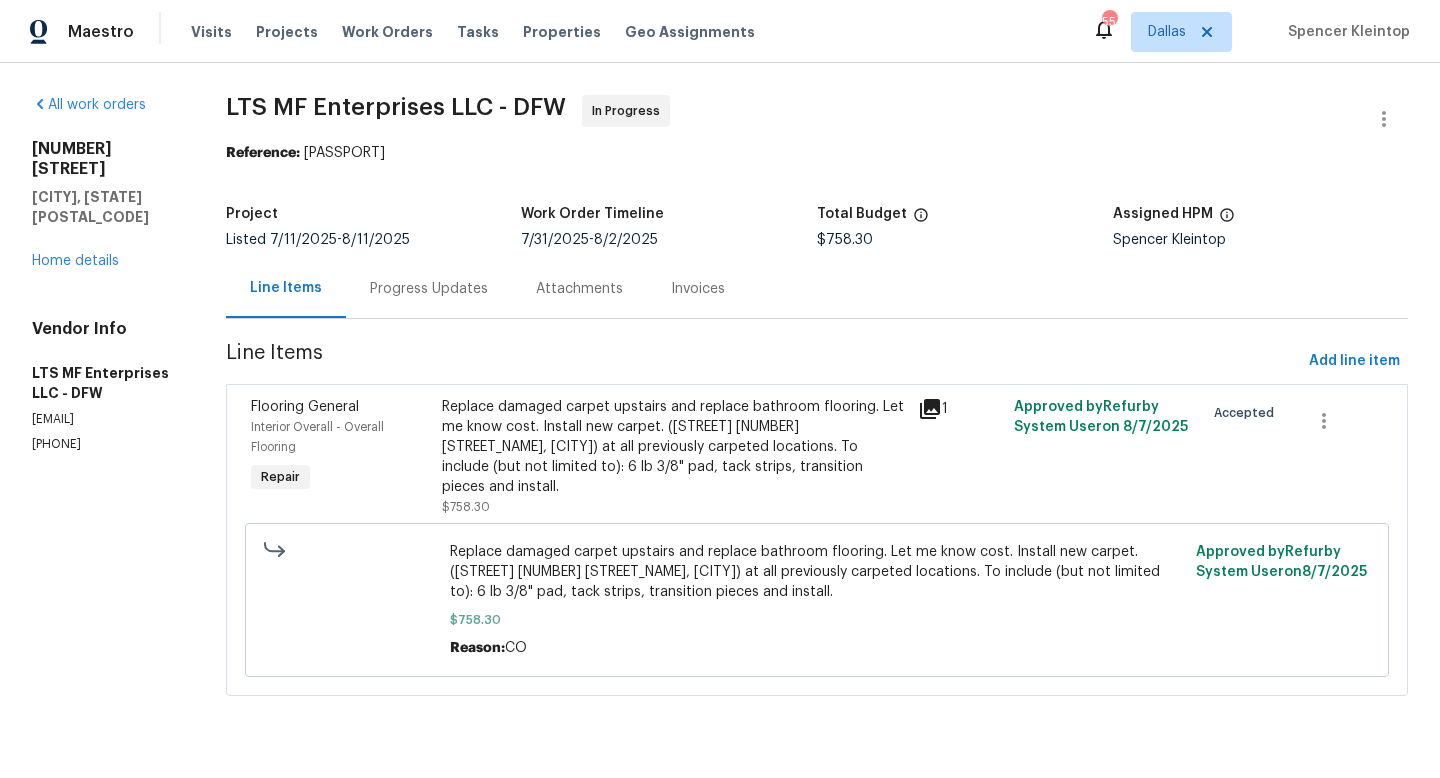 click on "Progress Updates" at bounding box center [429, 288] 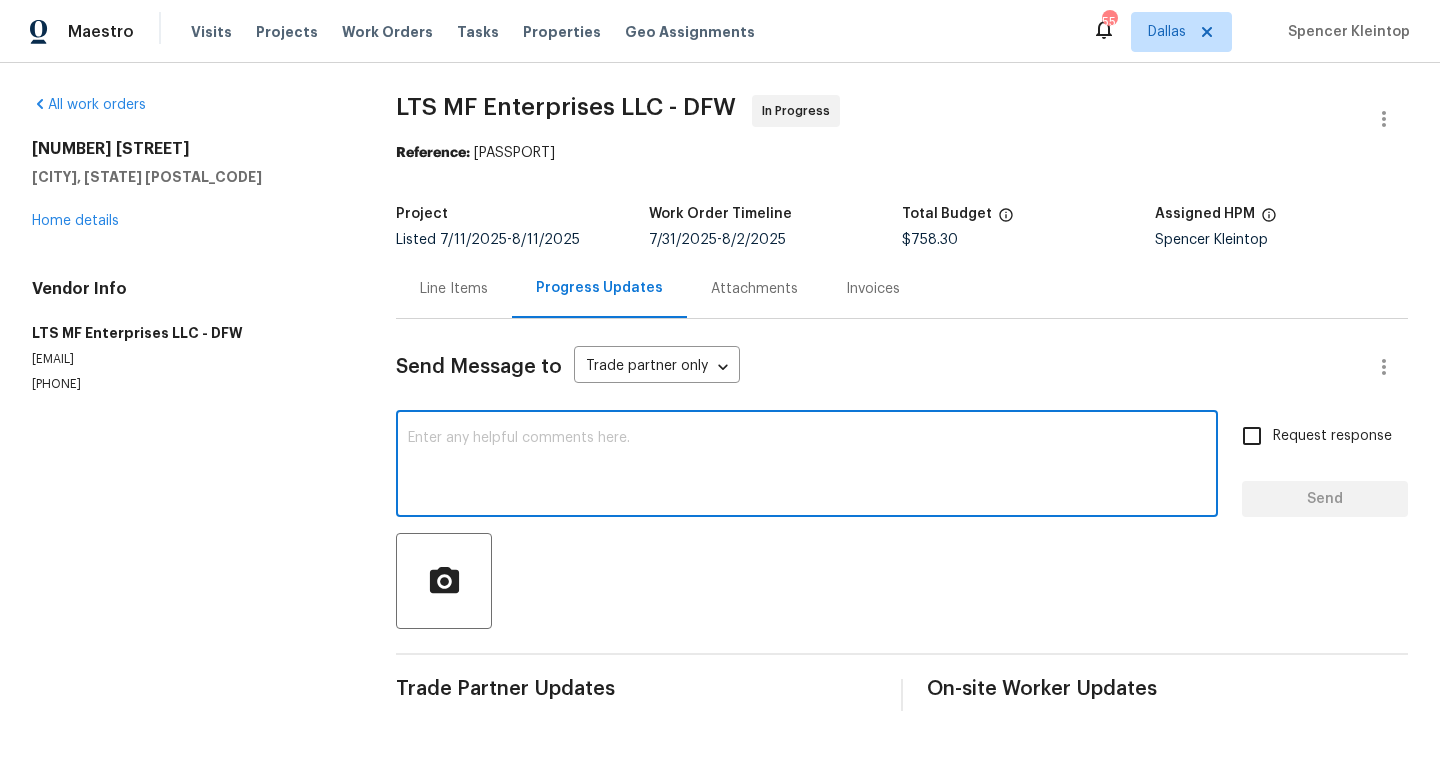 click at bounding box center [807, 466] 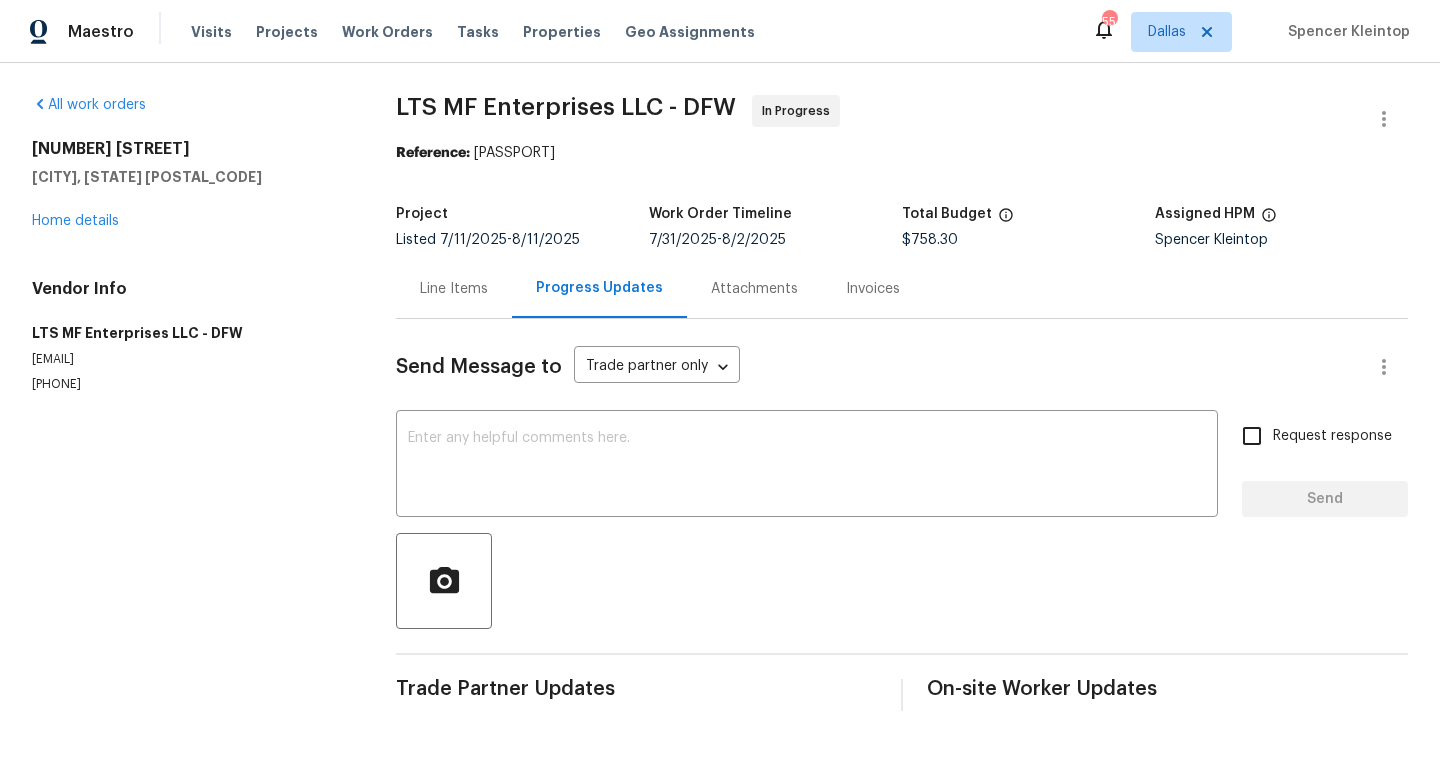 click on "Line Items" at bounding box center (454, 289) 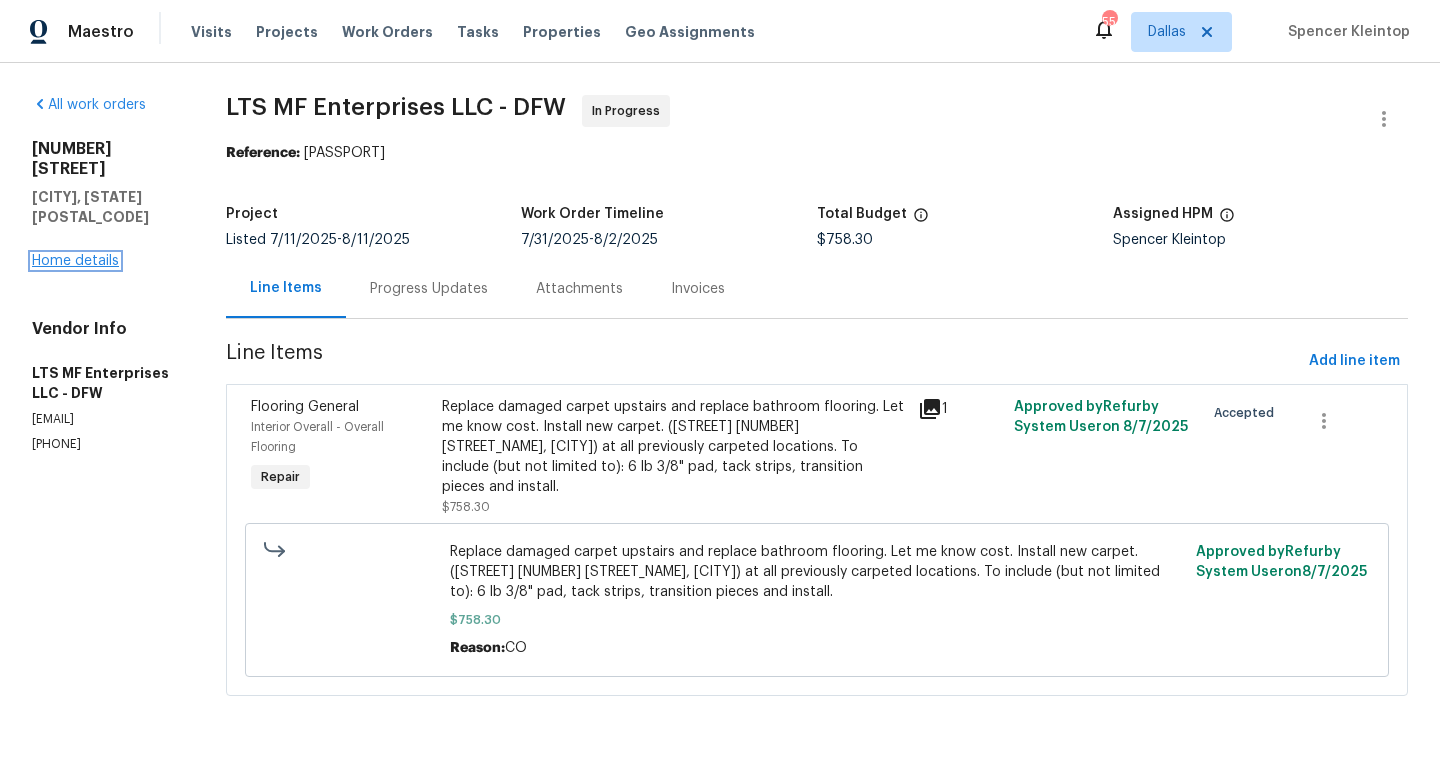 click on "Home details" at bounding box center (75, 261) 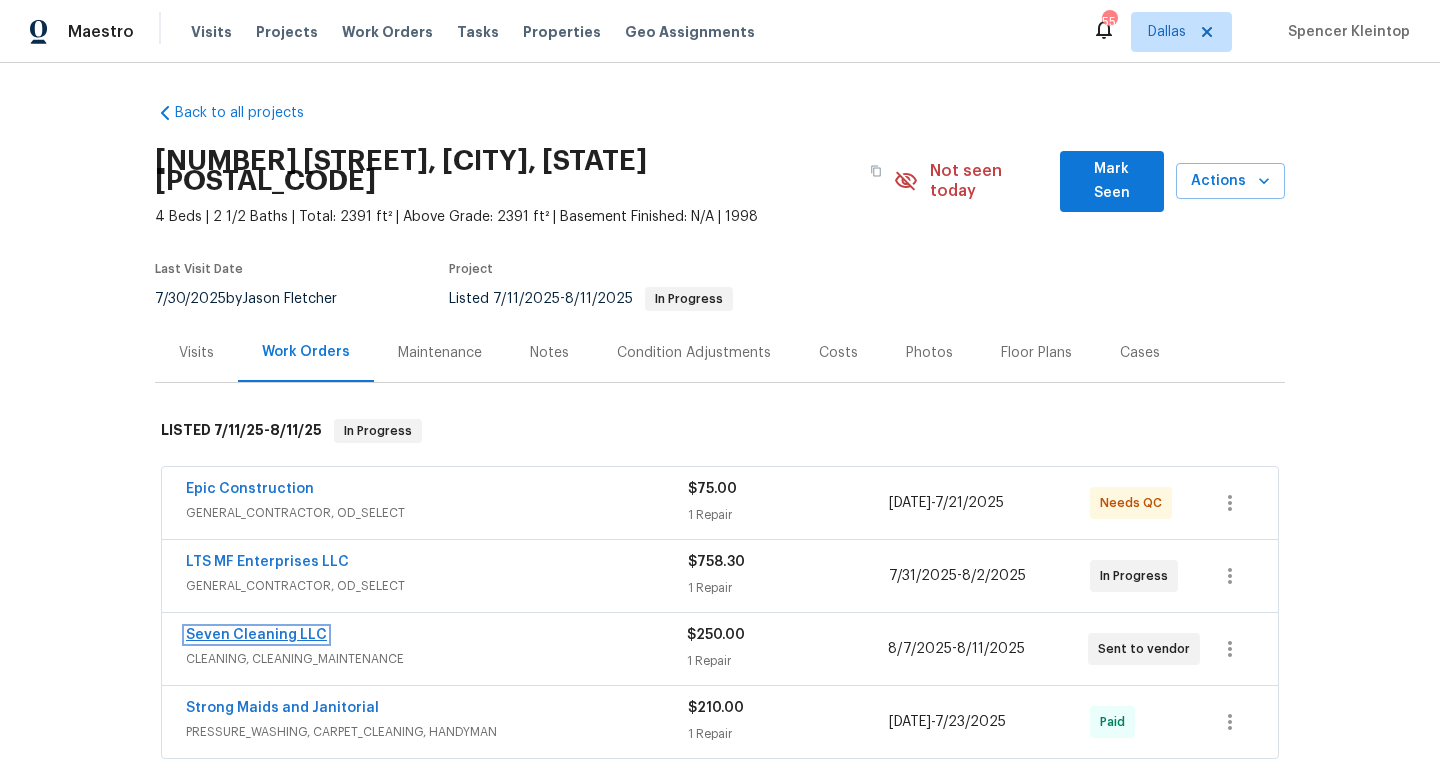 click on "Seven Cleaning LLC" at bounding box center [256, 635] 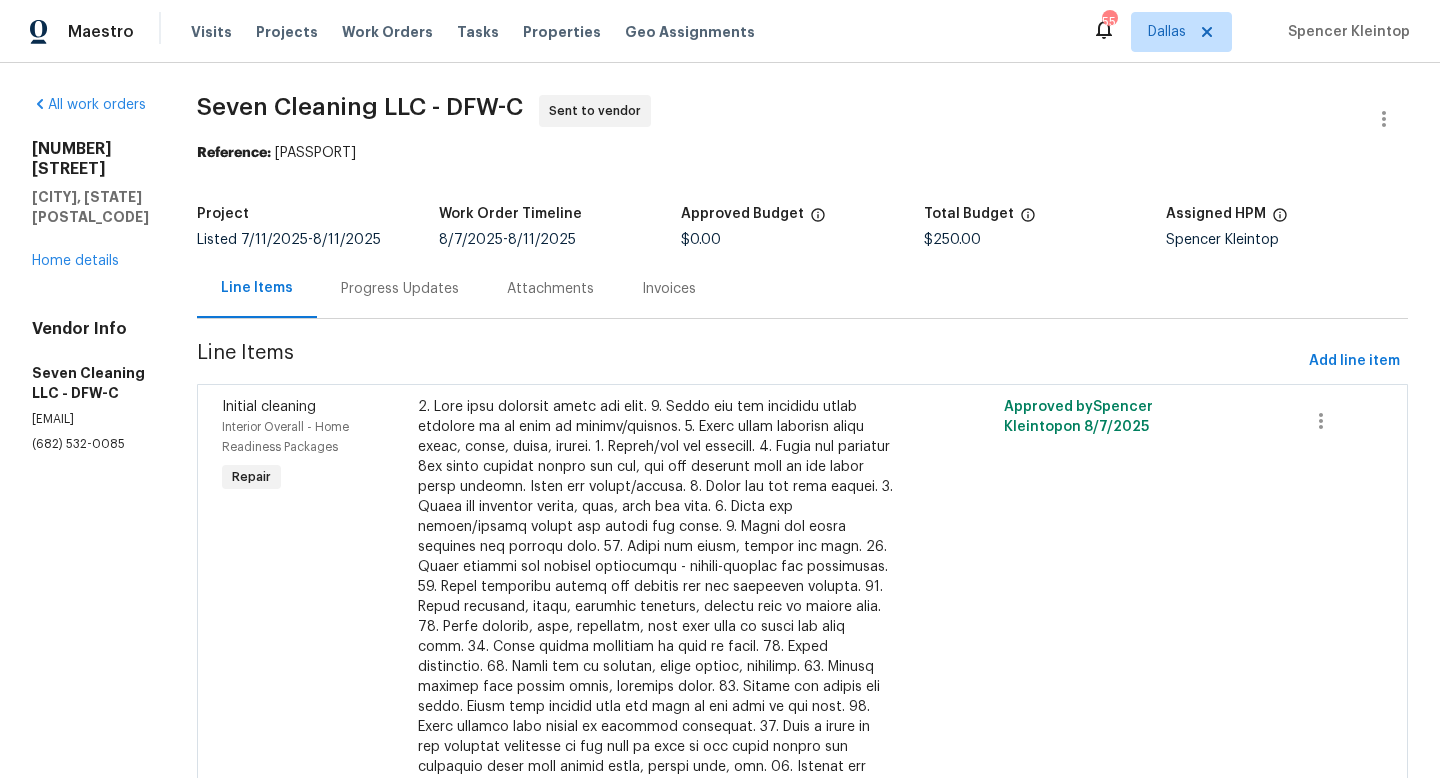 click on "Progress Updates" at bounding box center (400, 289) 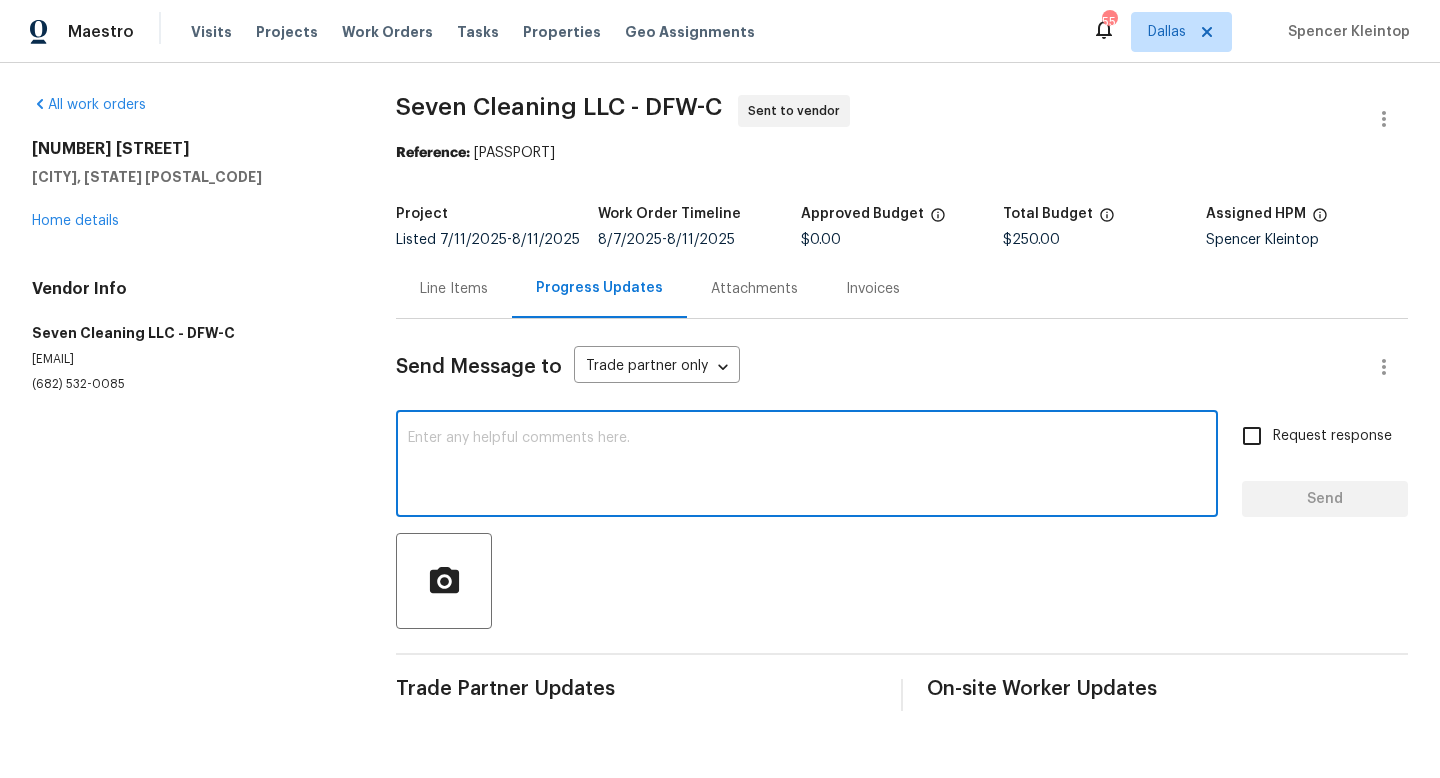 click at bounding box center (807, 466) 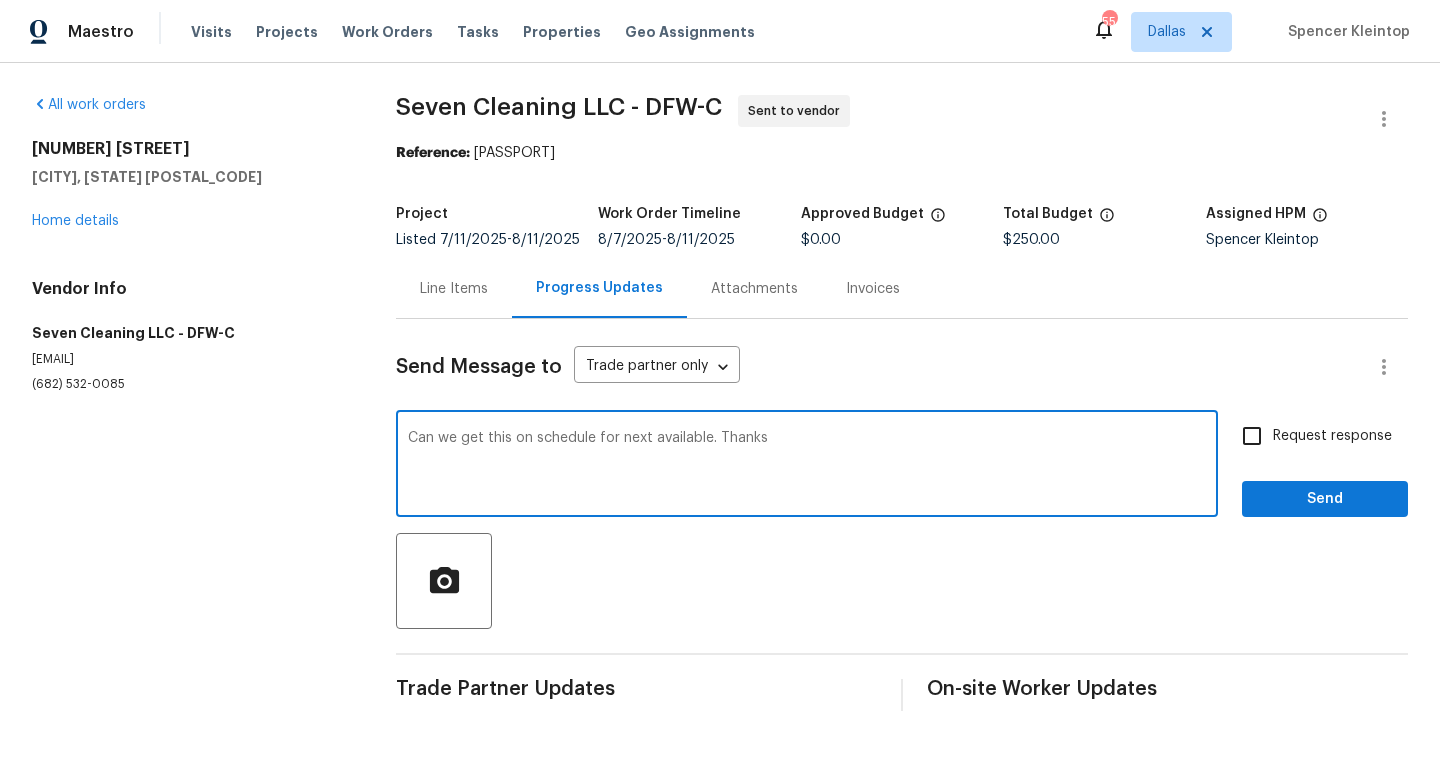 type on "Can we get this on schedule for next available. Thanks" 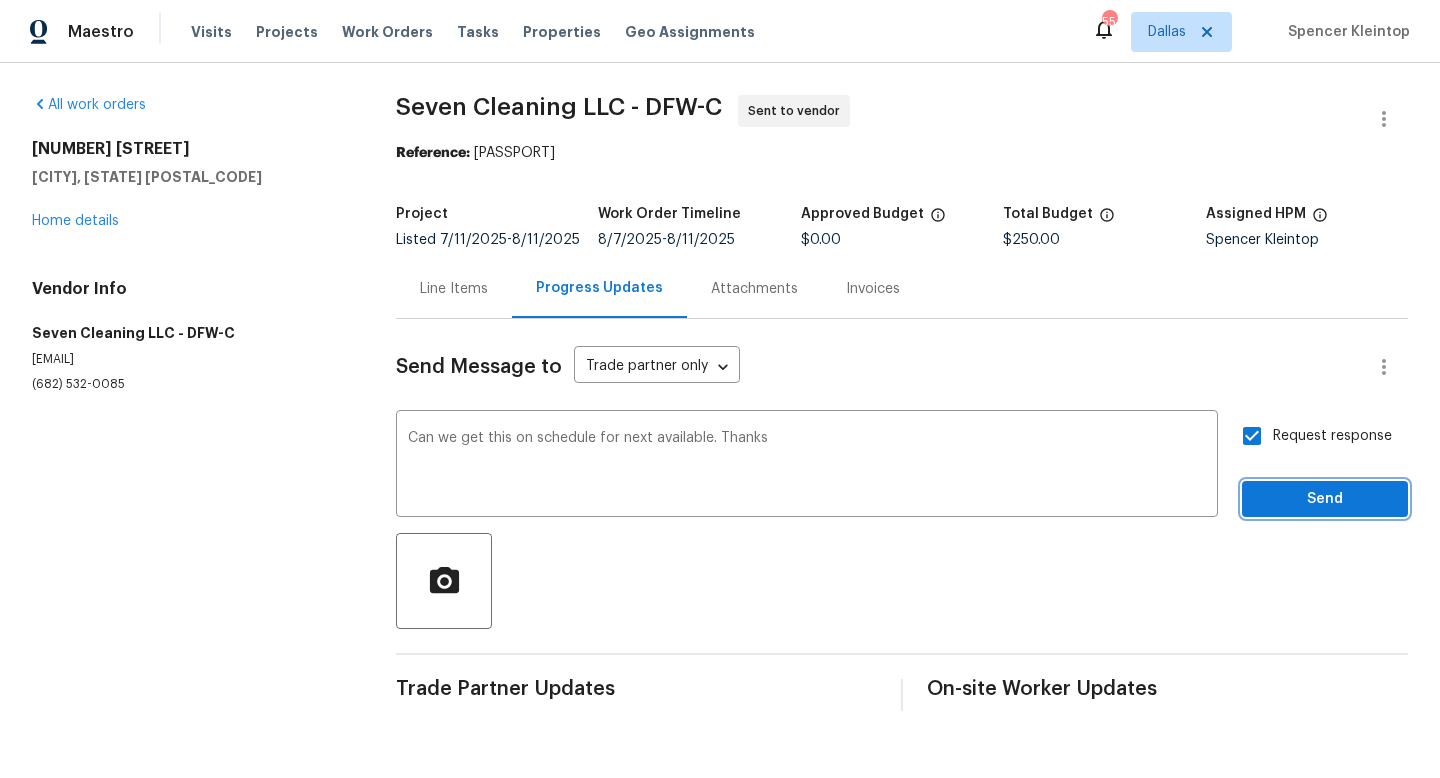 click on "Send" at bounding box center (1325, 499) 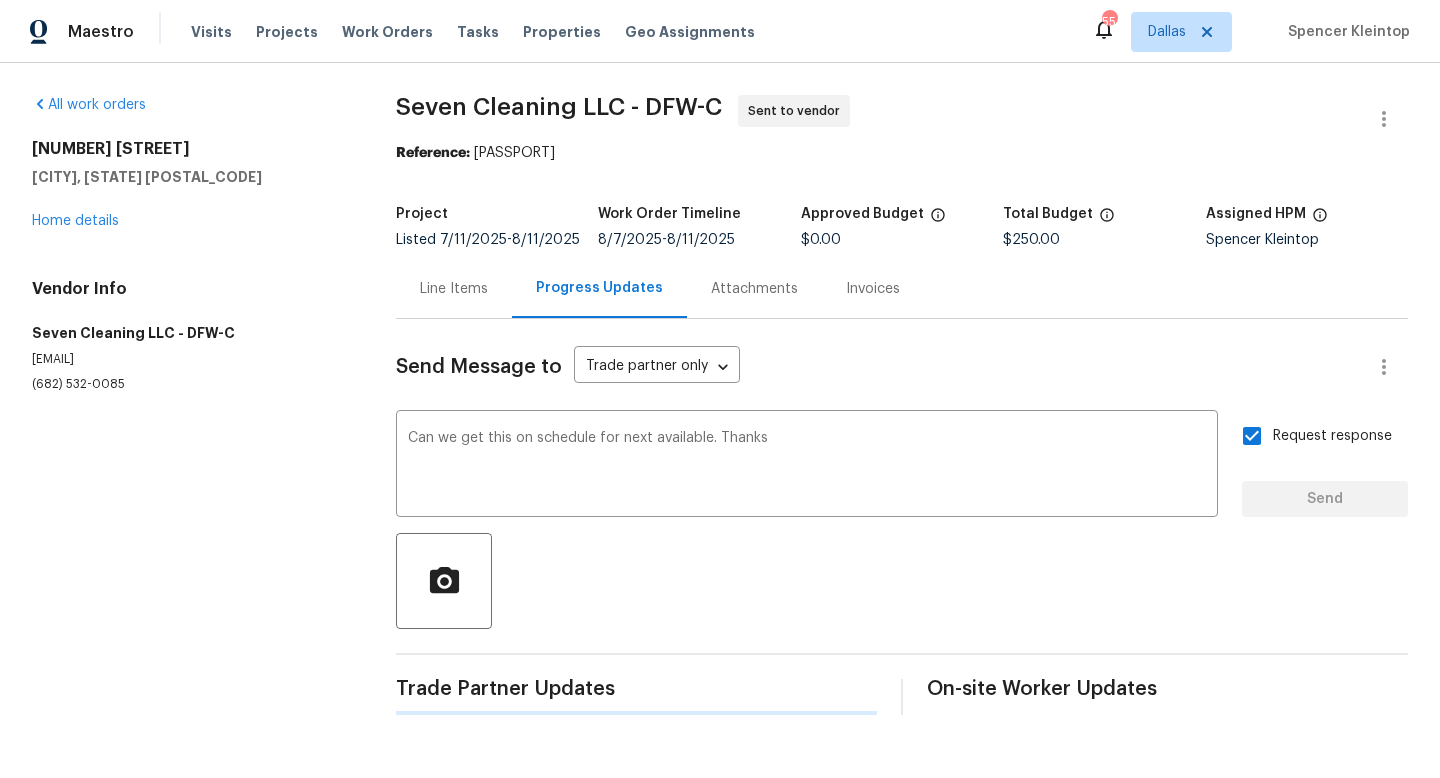 type 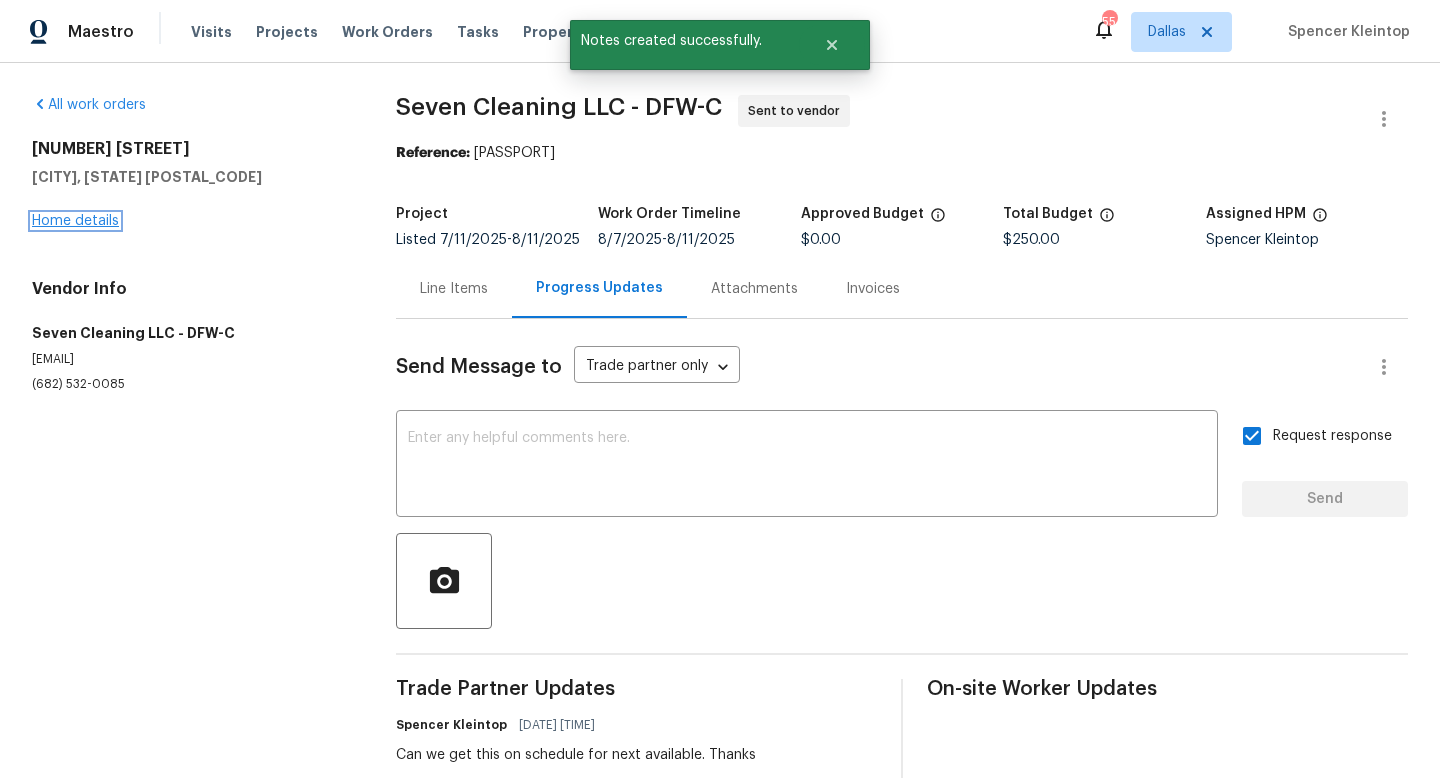 click on "Home details" at bounding box center (75, 221) 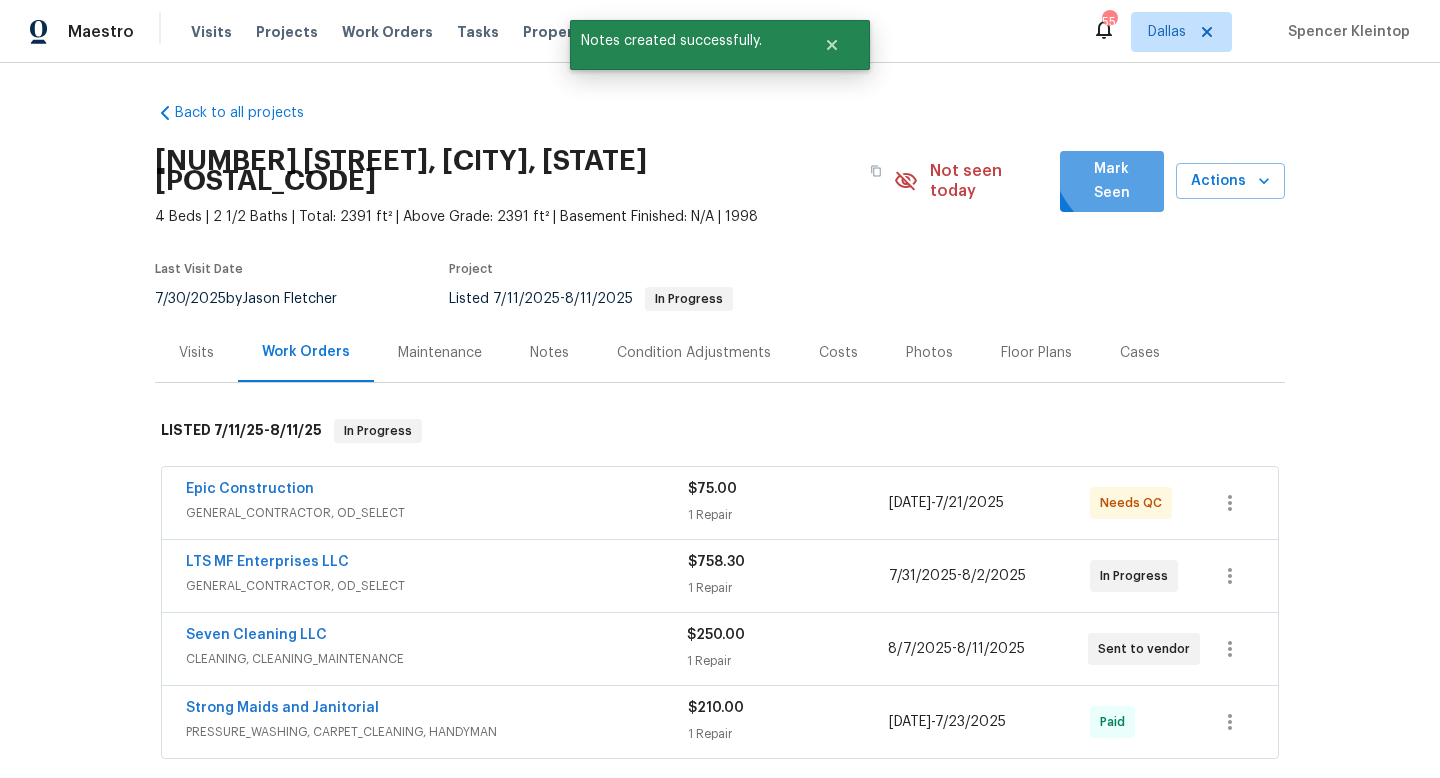 click on "Mark Seen" at bounding box center [1112, 181] 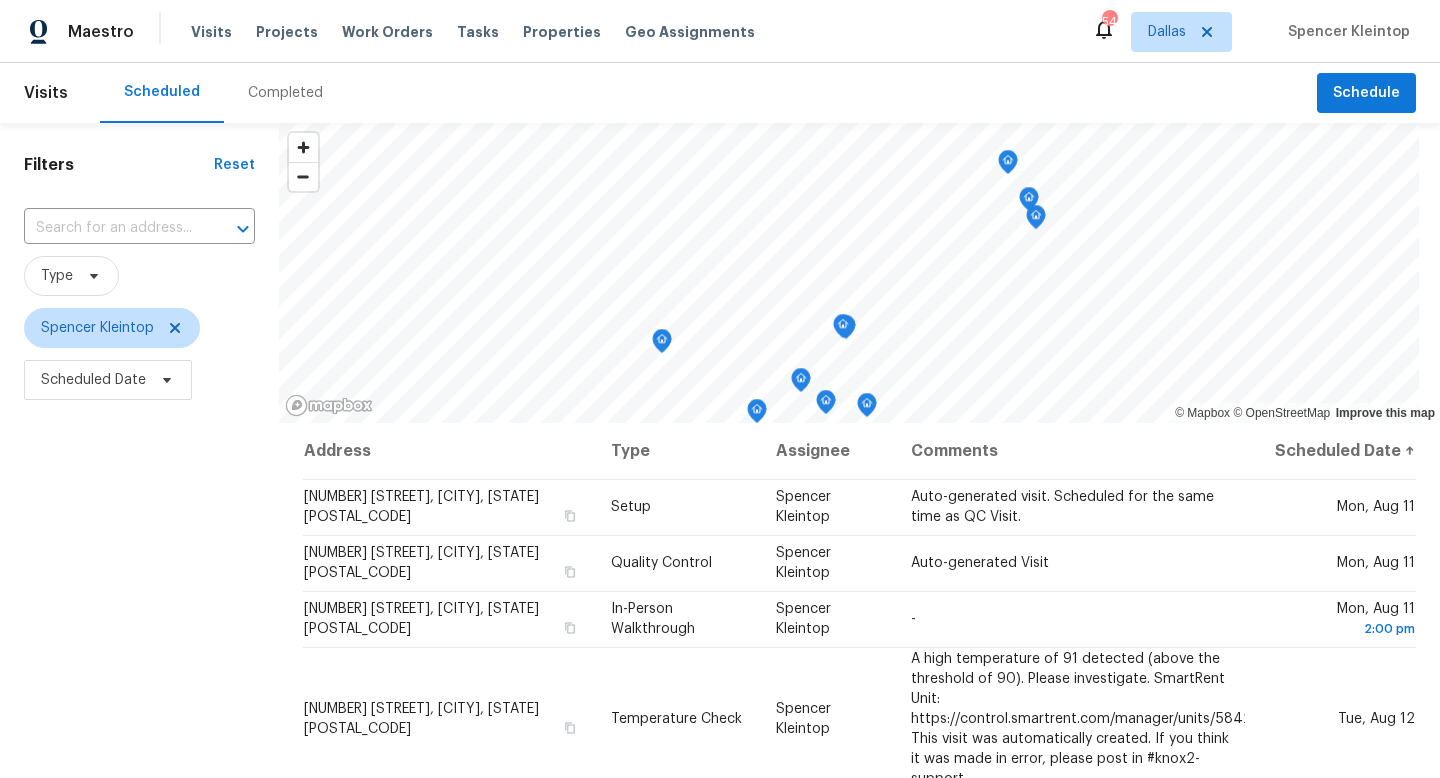scroll, scrollTop: 0, scrollLeft: 0, axis: both 